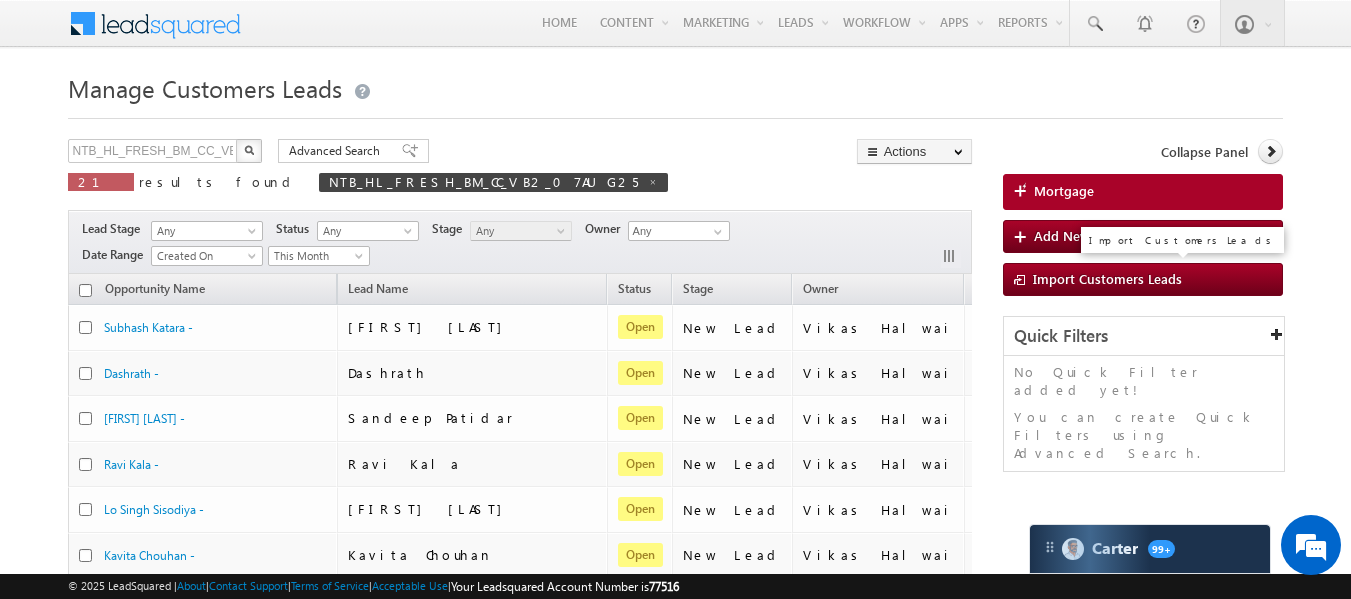 scroll, scrollTop: 7, scrollLeft: 0, axis: vertical 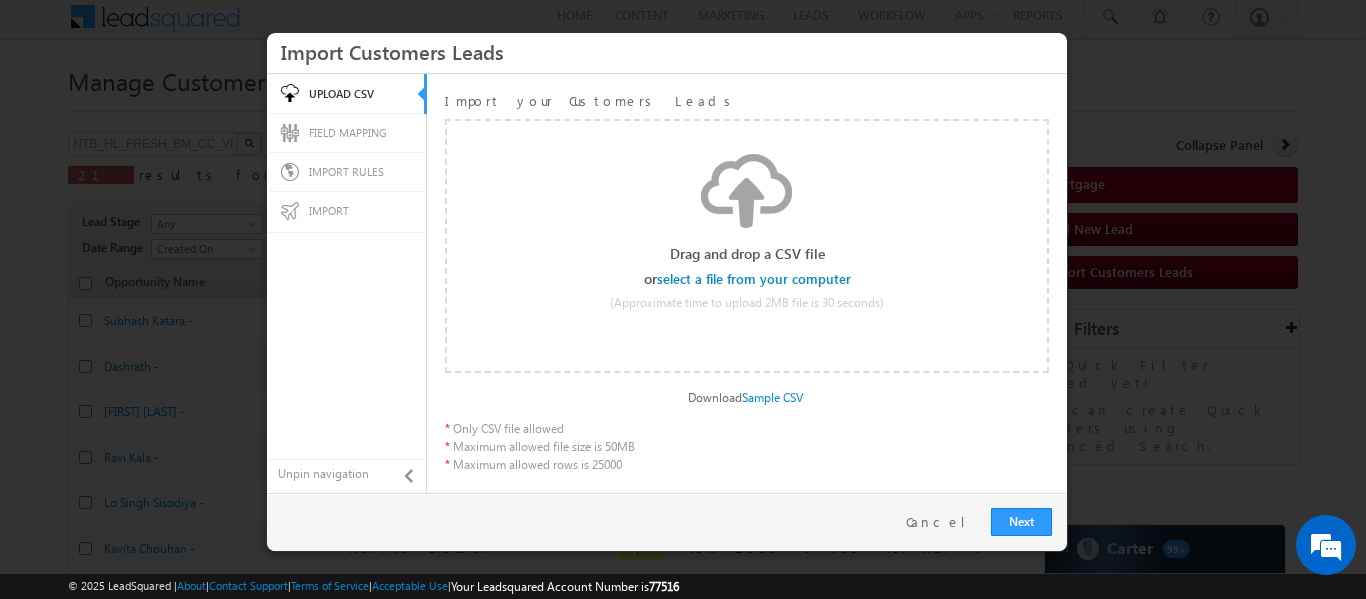 click at bounding box center (755, 279) 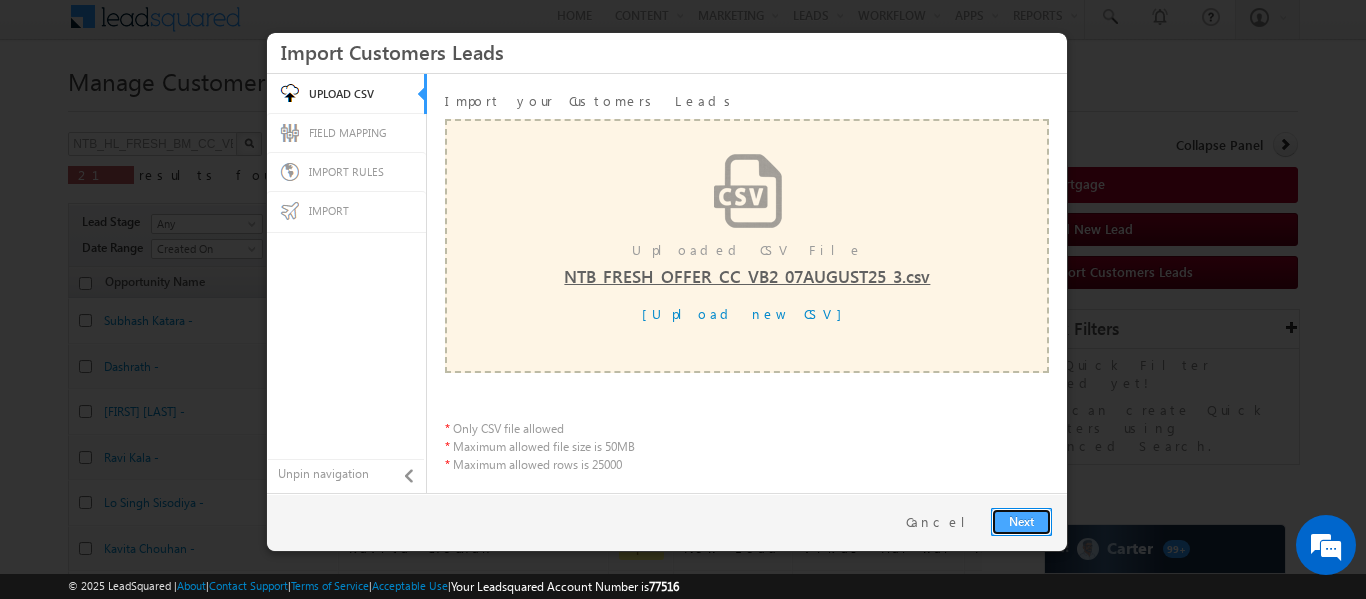 click on "Next" at bounding box center (1021, 522) 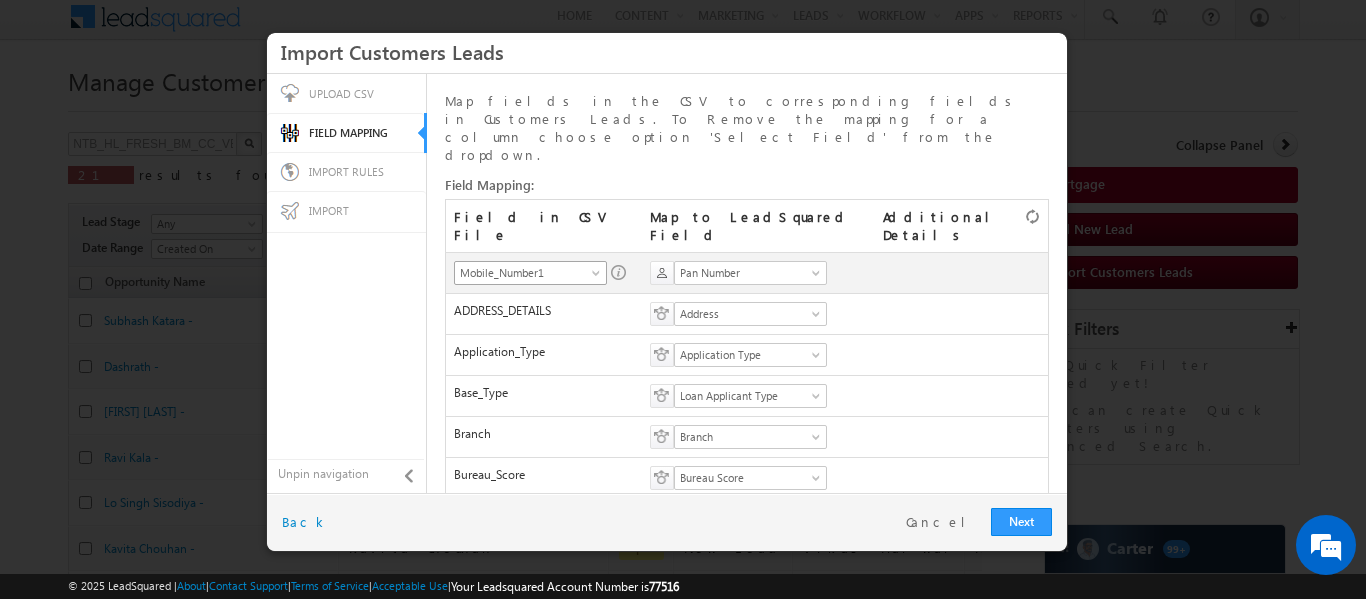 click at bounding box center (598, 277) 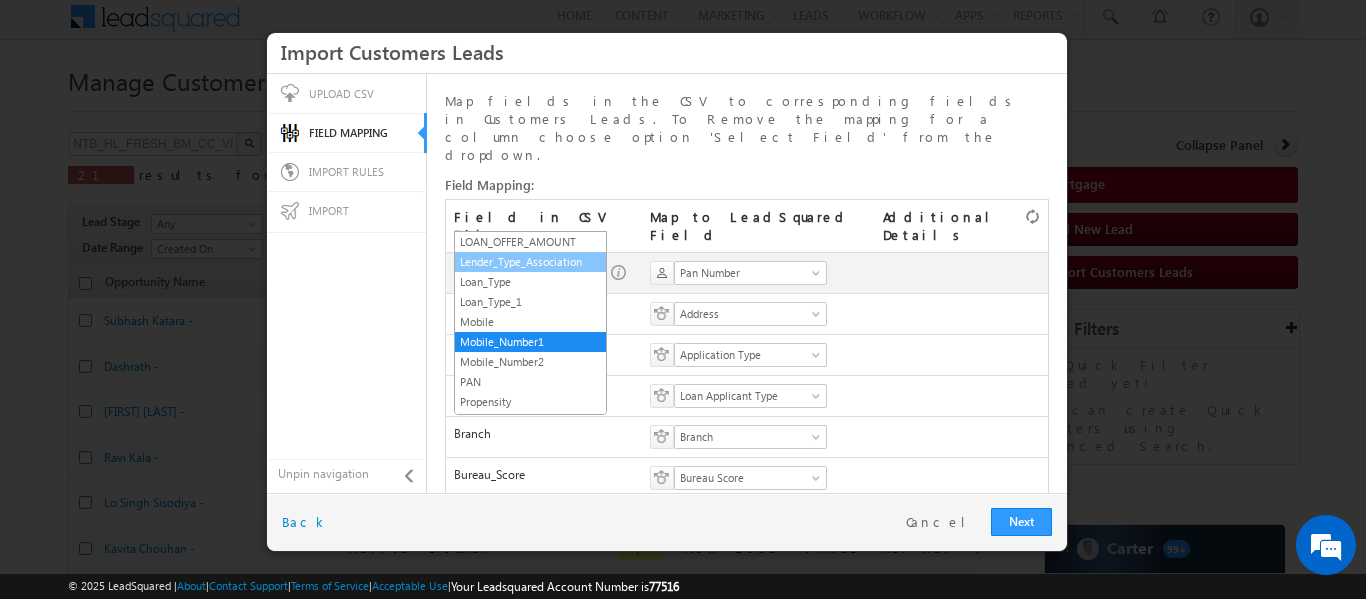 scroll, scrollTop: 415, scrollLeft: 0, axis: vertical 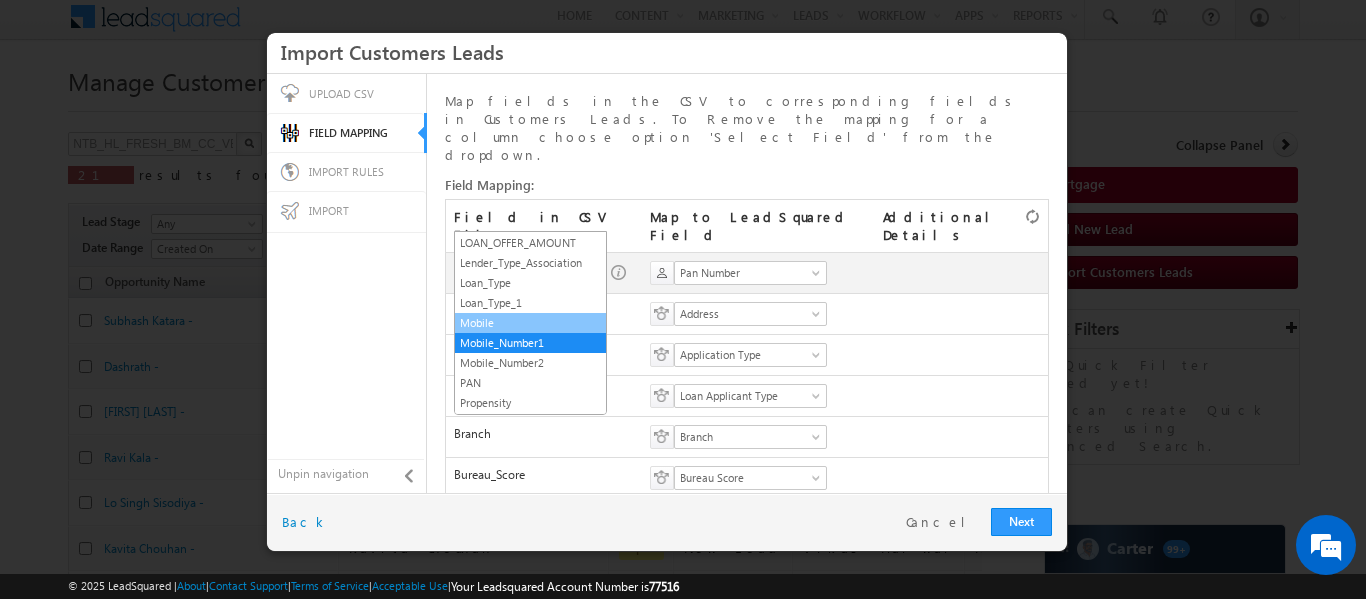 click on "Mobile" at bounding box center (530, 323) 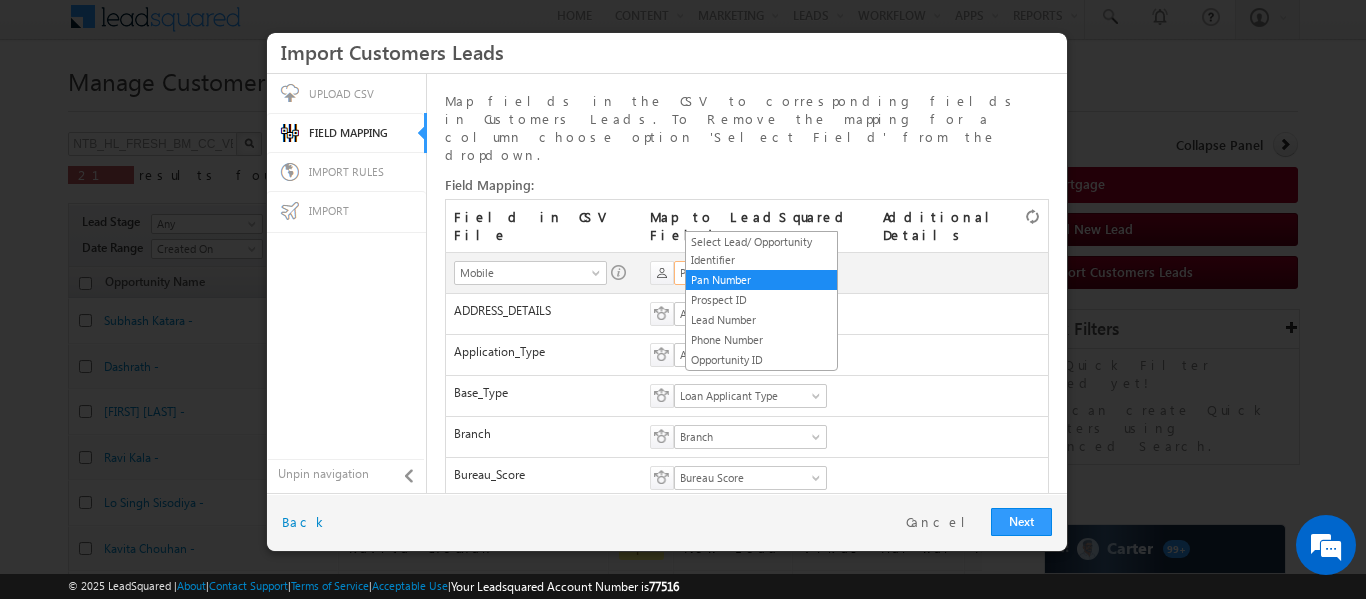click on "Pan Number" at bounding box center [744, 273] 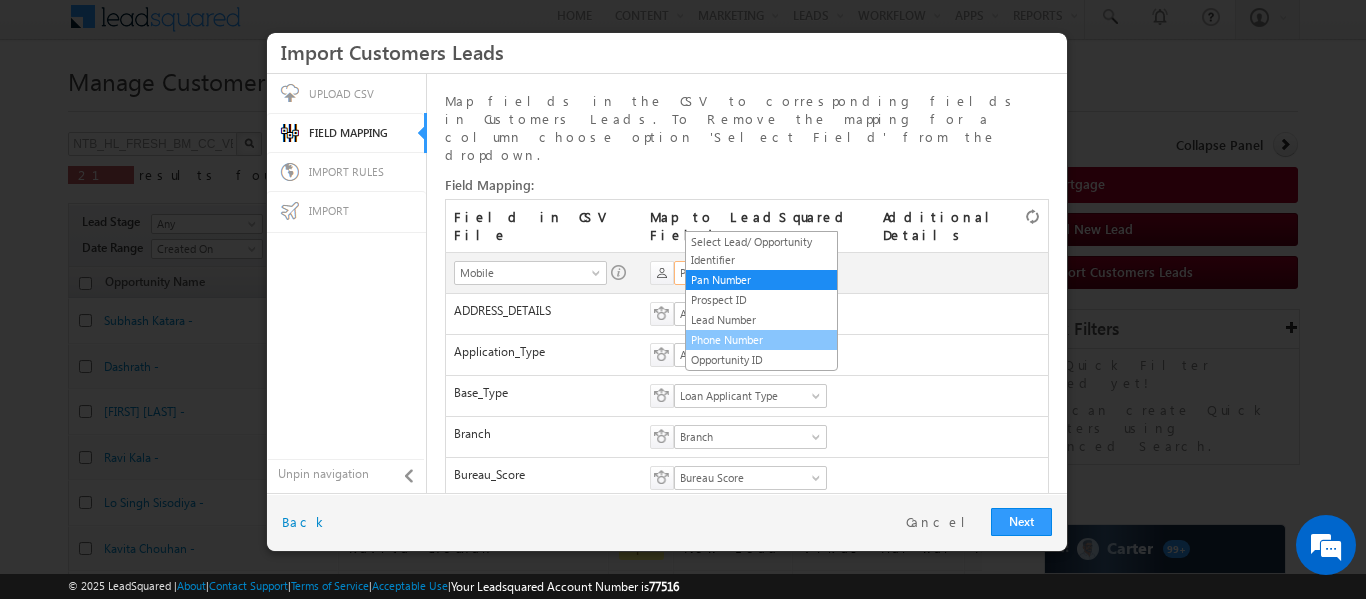 click on "Phone Number" at bounding box center (761, 340) 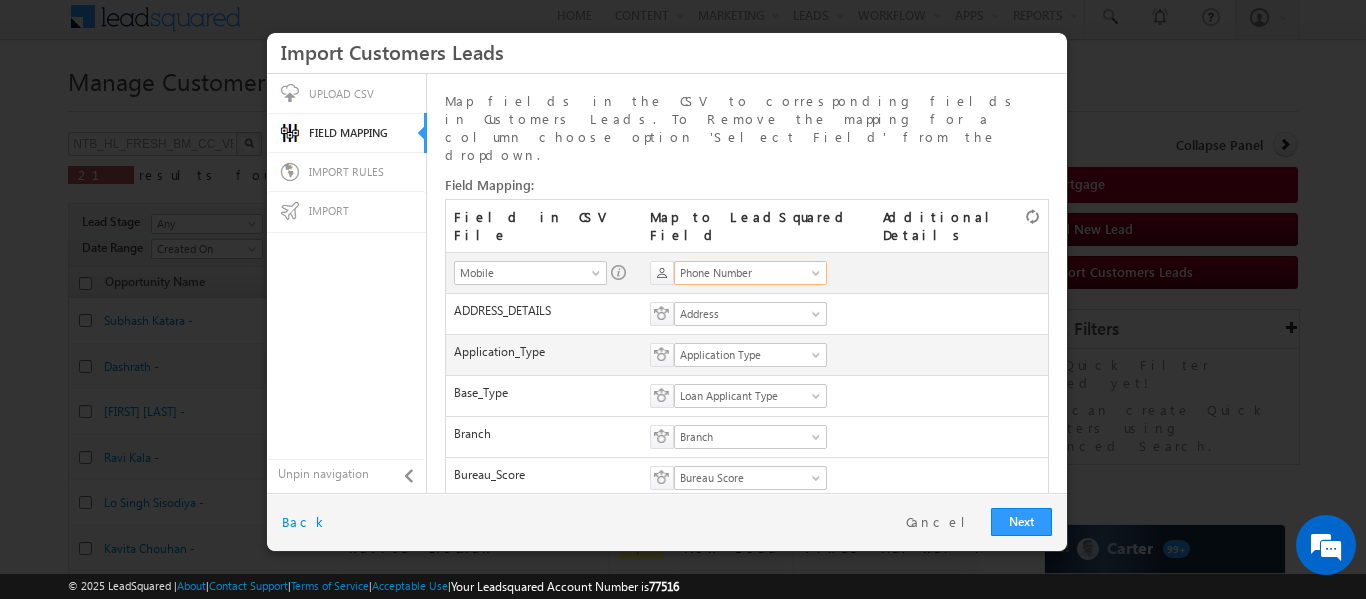 scroll, scrollTop: 43, scrollLeft: 0, axis: vertical 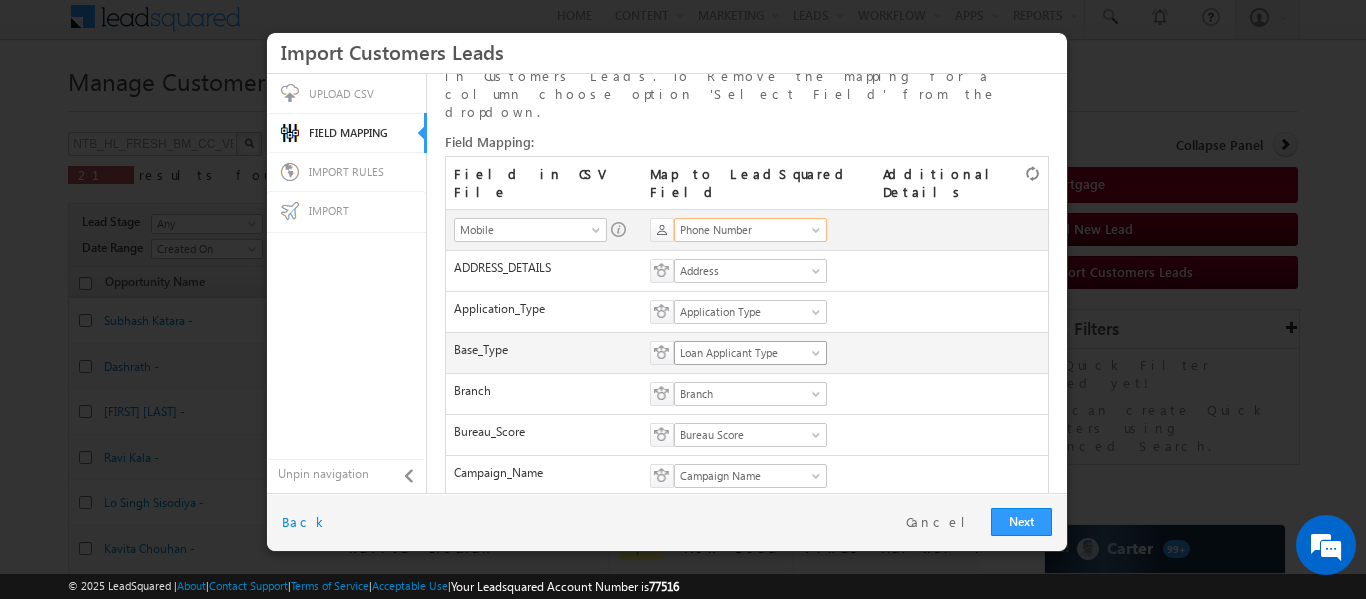 click on "Loan Applicant Type" at bounding box center (744, 353) 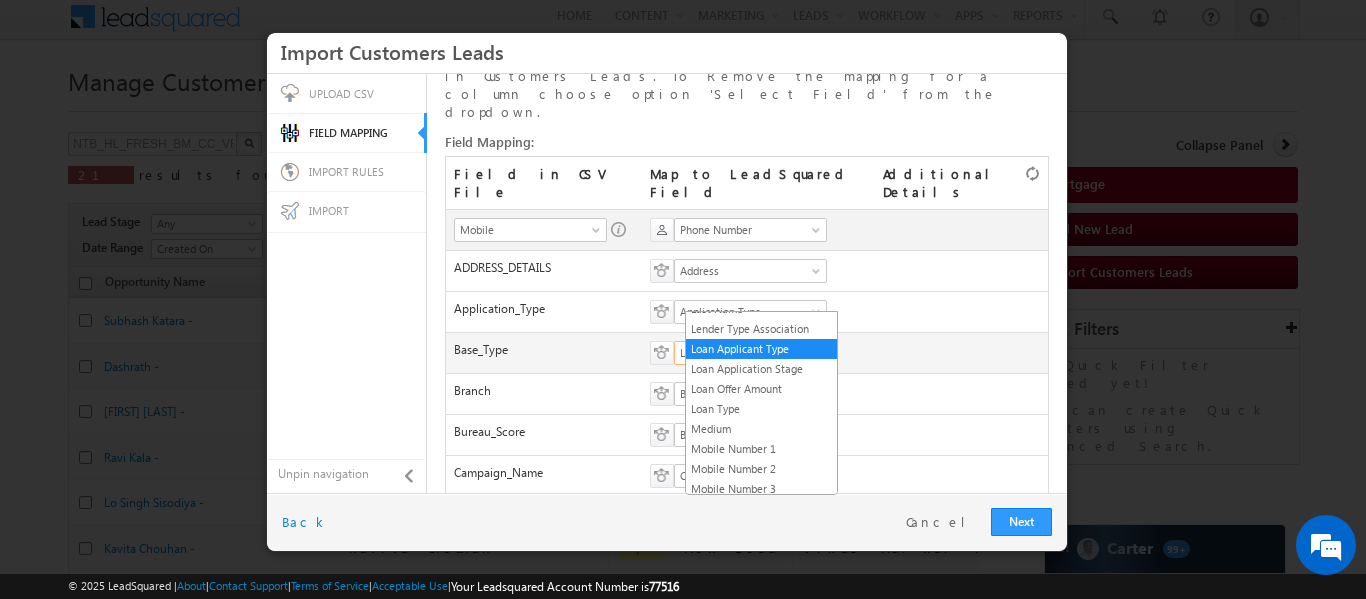 scroll, scrollTop: 155, scrollLeft: 0, axis: vertical 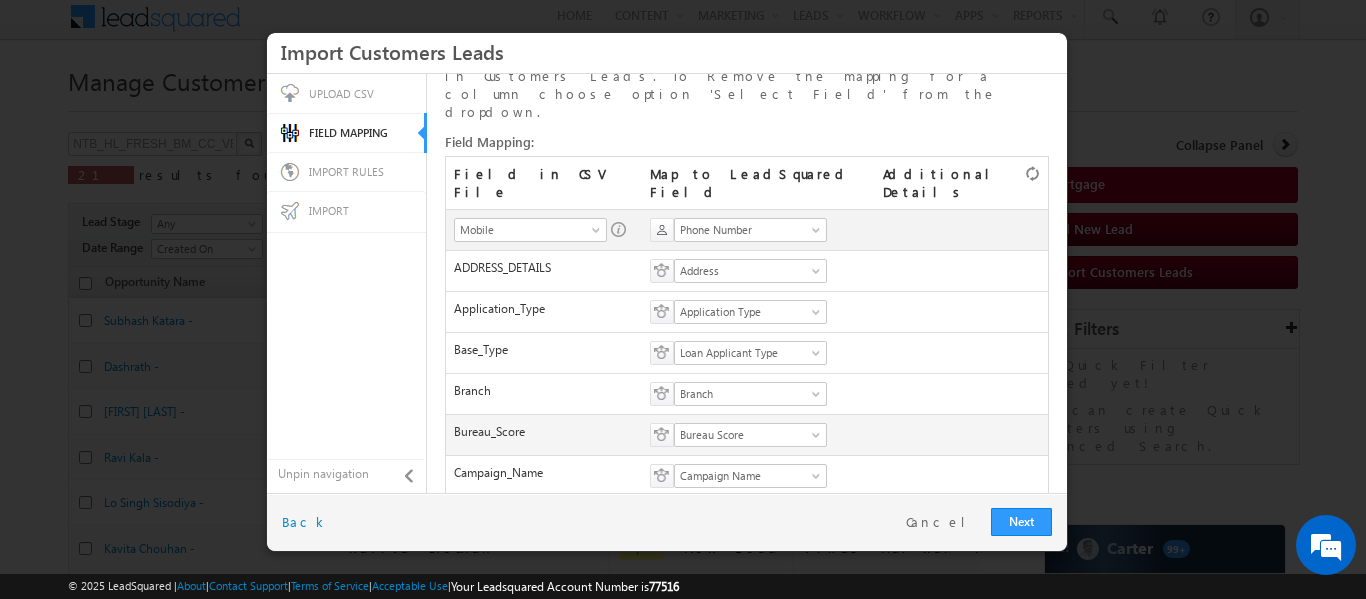click on "Bureau_Score" at bounding box center (544, 434) 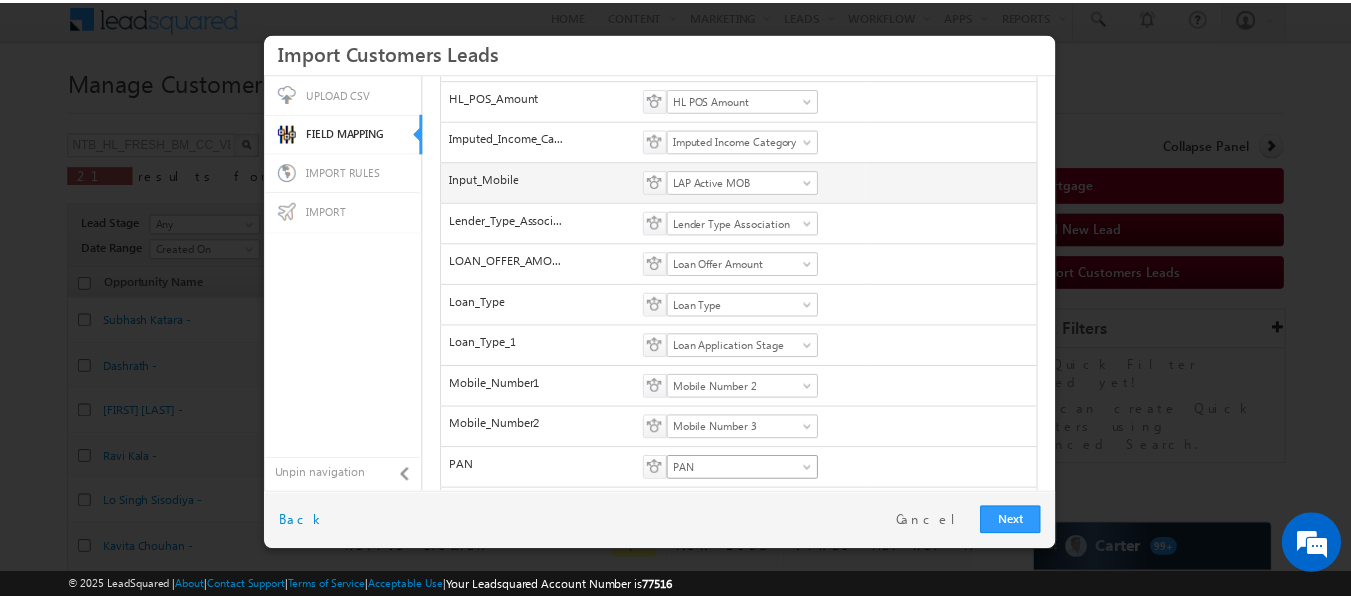 scroll, scrollTop: 831, scrollLeft: 0, axis: vertical 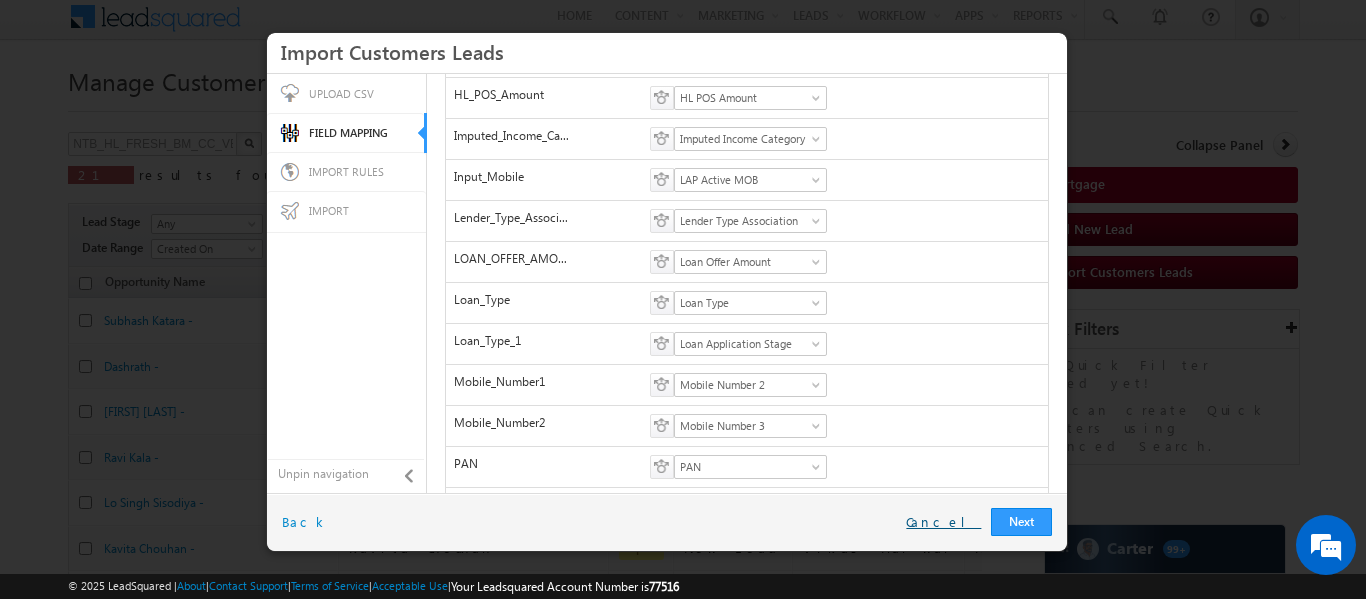 click on "Cancel" at bounding box center [943, 522] 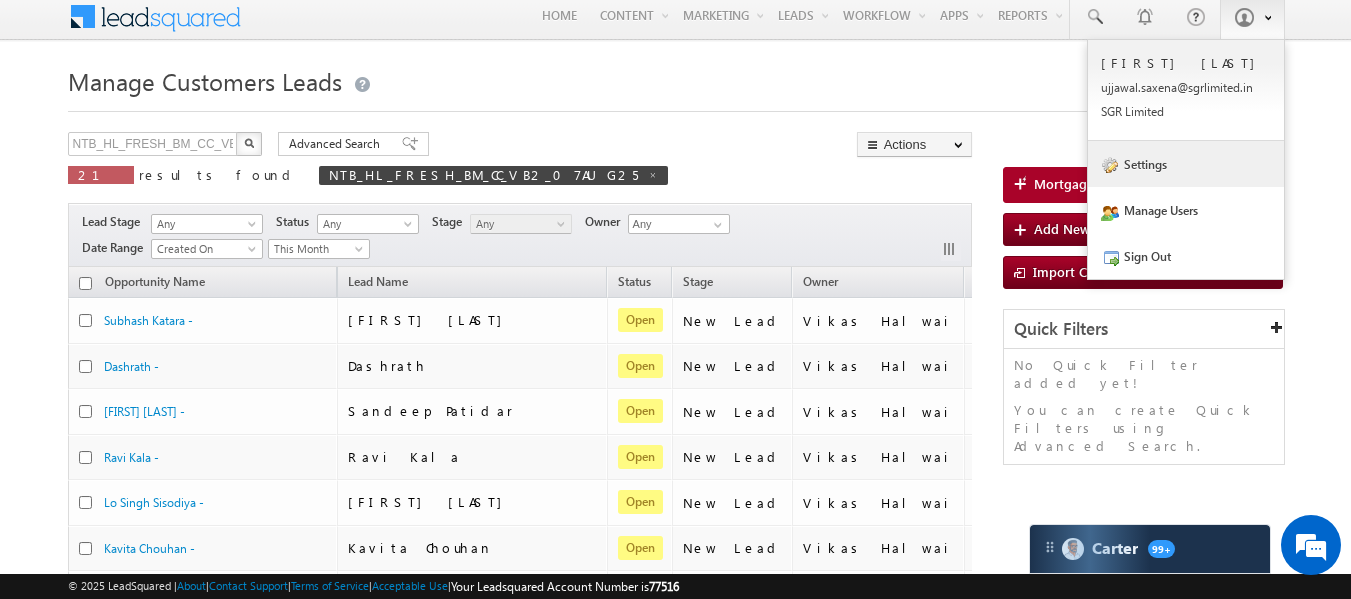 click on "Settings" at bounding box center (1186, 164) 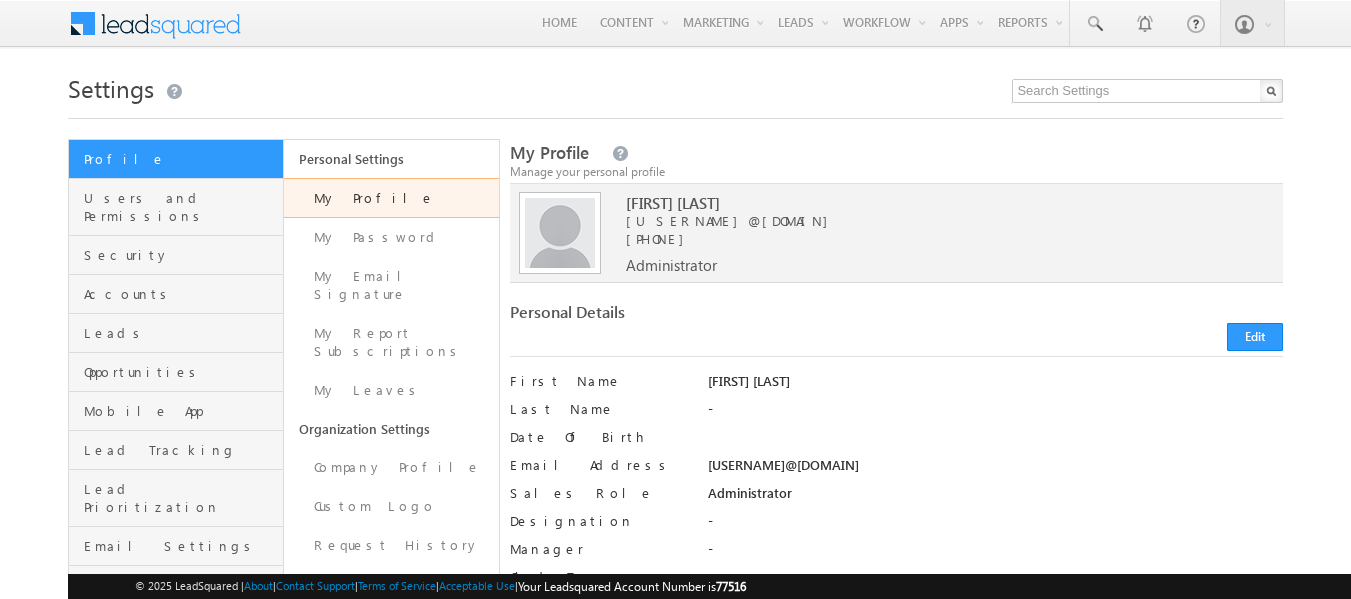 scroll, scrollTop: 0, scrollLeft: 0, axis: both 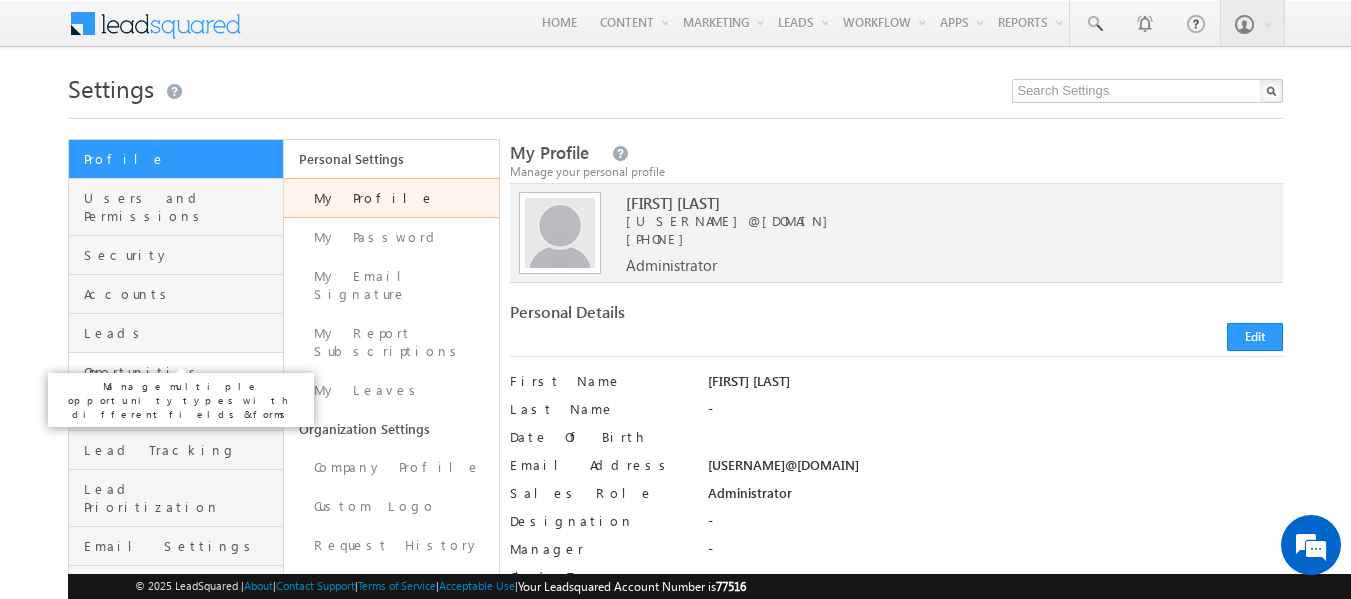 click on "Opportunities" at bounding box center (181, 372) 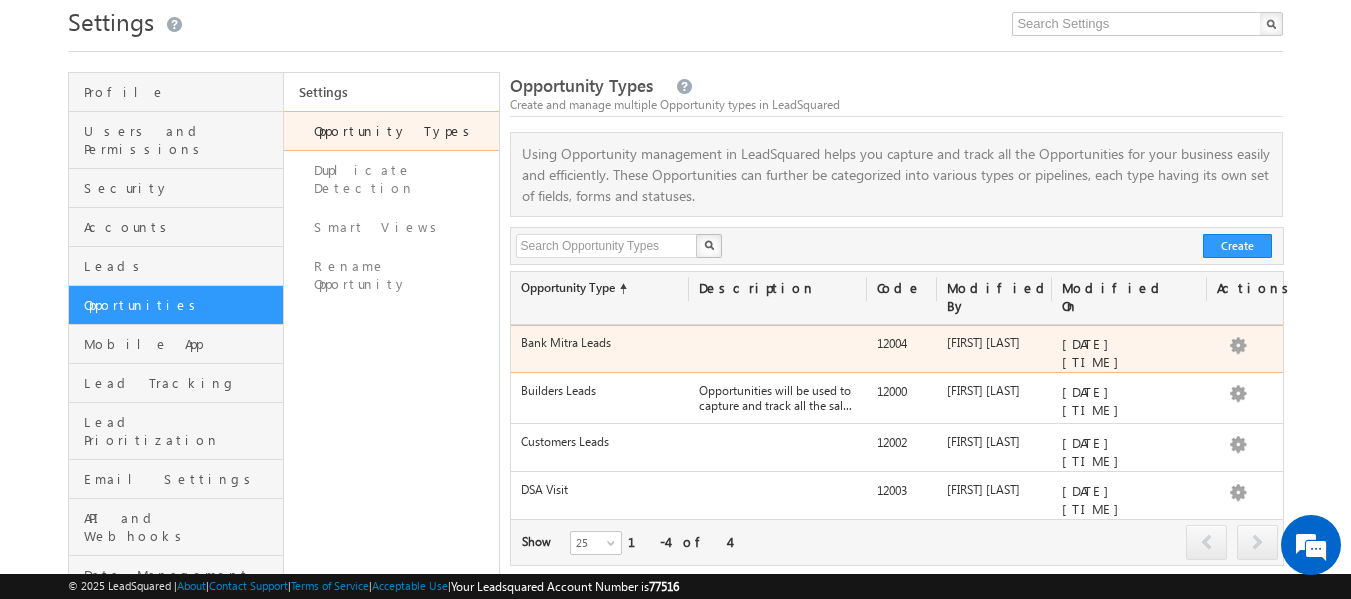 scroll, scrollTop: 68, scrollLeft: 0, axis: vertical 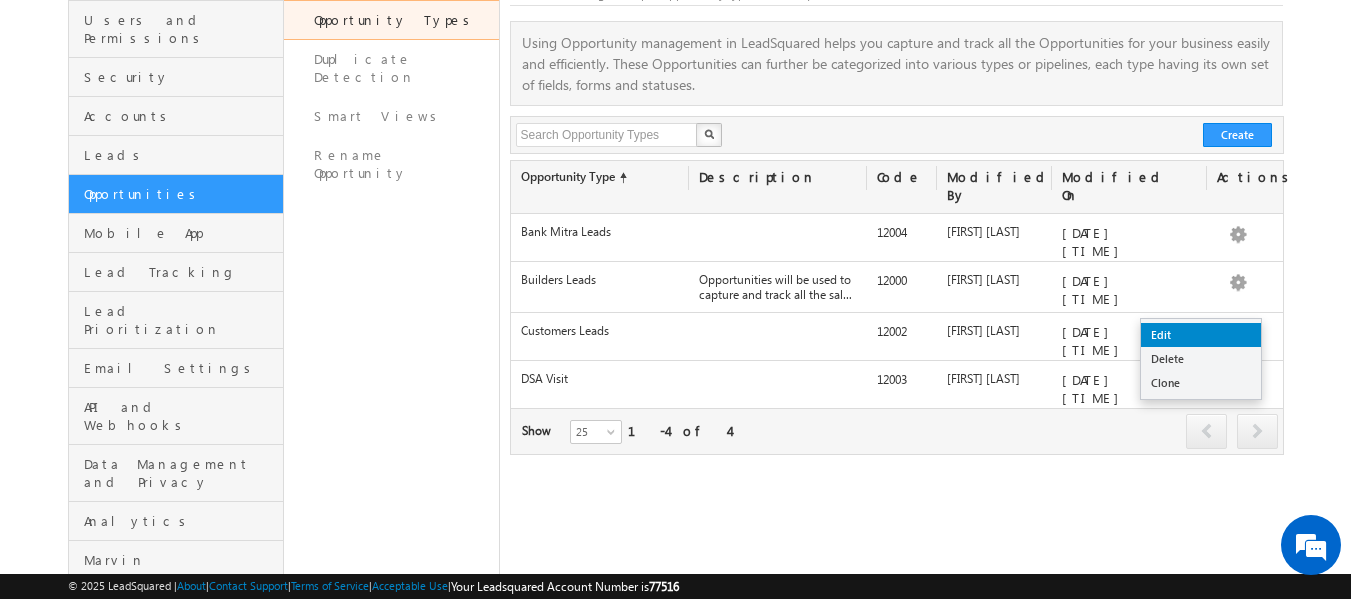 click on "Edit" at bounding box center [1201, 335] 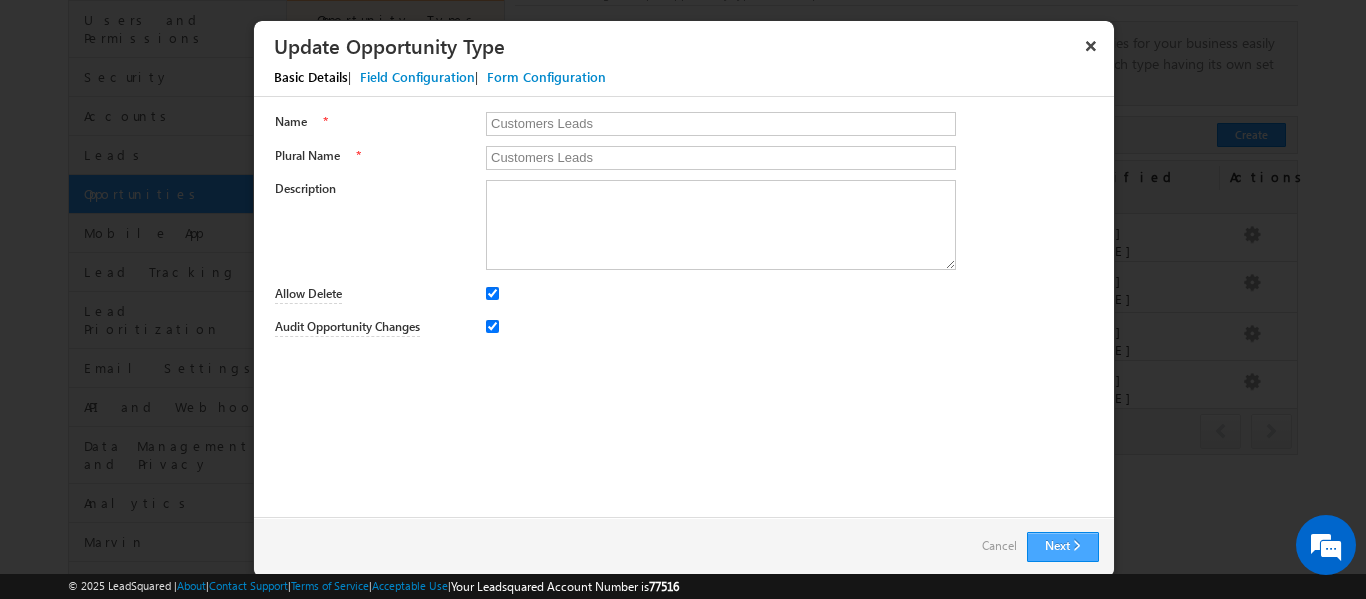 click on "Next" at bounding box center [1063, 547] 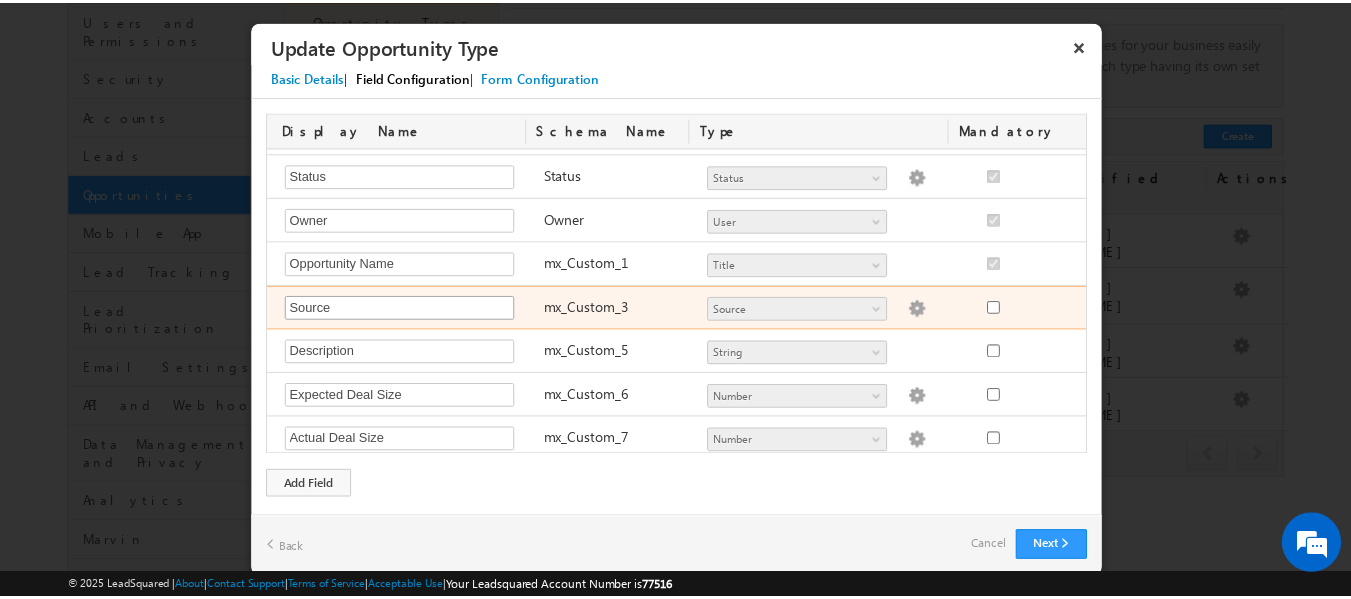 scroll, scrollTop: 0, scrollLeft: 0, axis: both 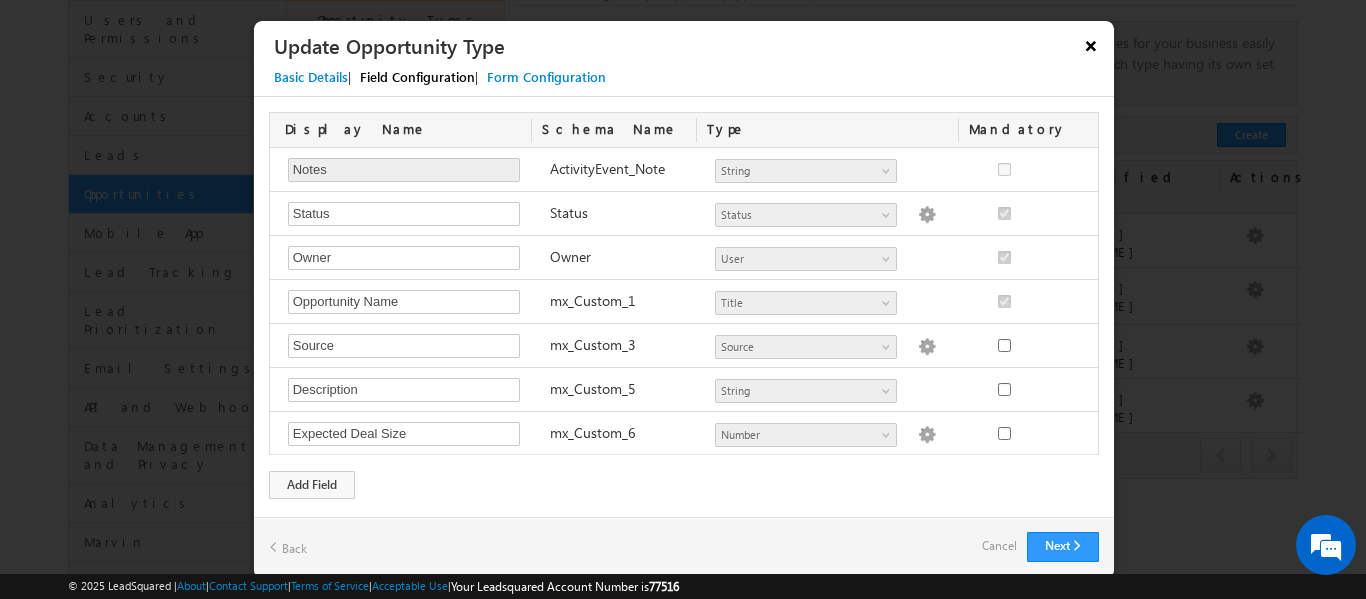 click on "×" at bounding box center (1091, 45) 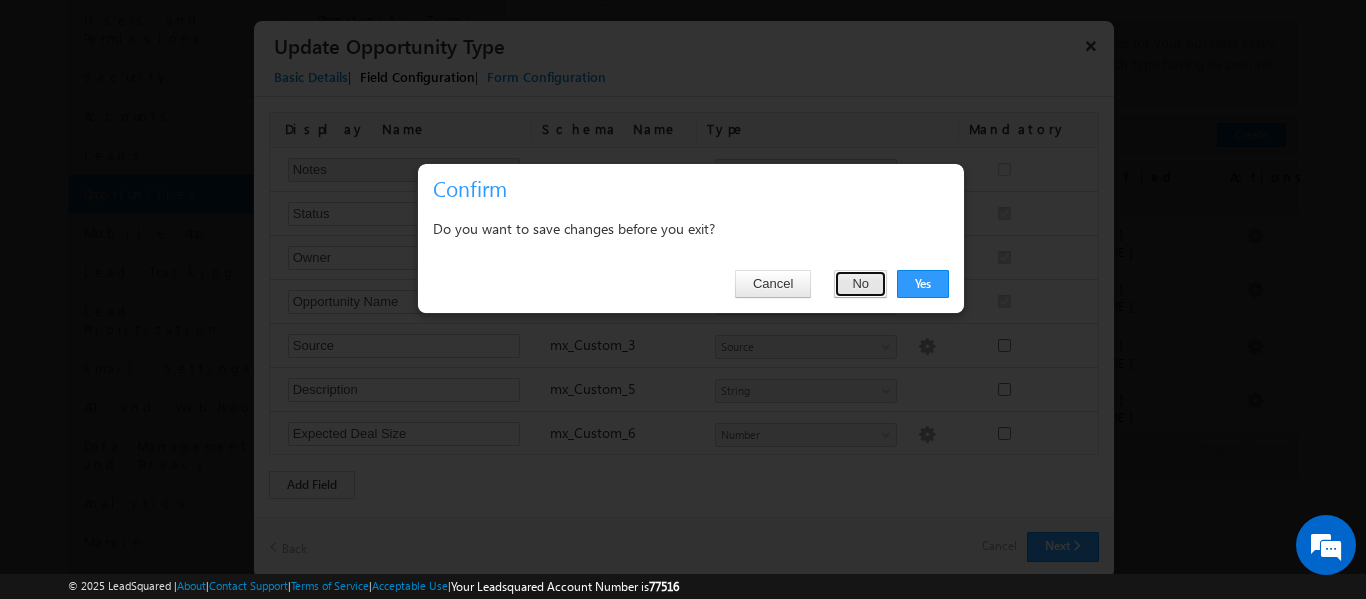 click on "No" at bounding box center (860, 284) 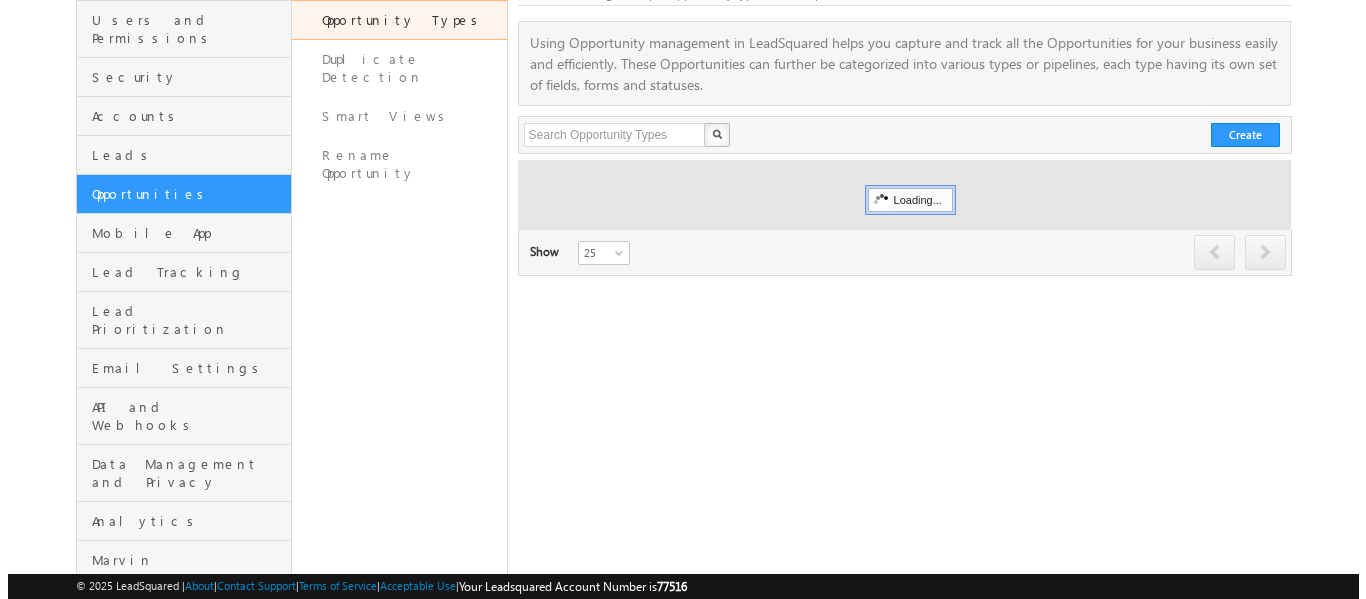 scroll, scrollTop: 178, scrollLeft: 0, axis: vertical 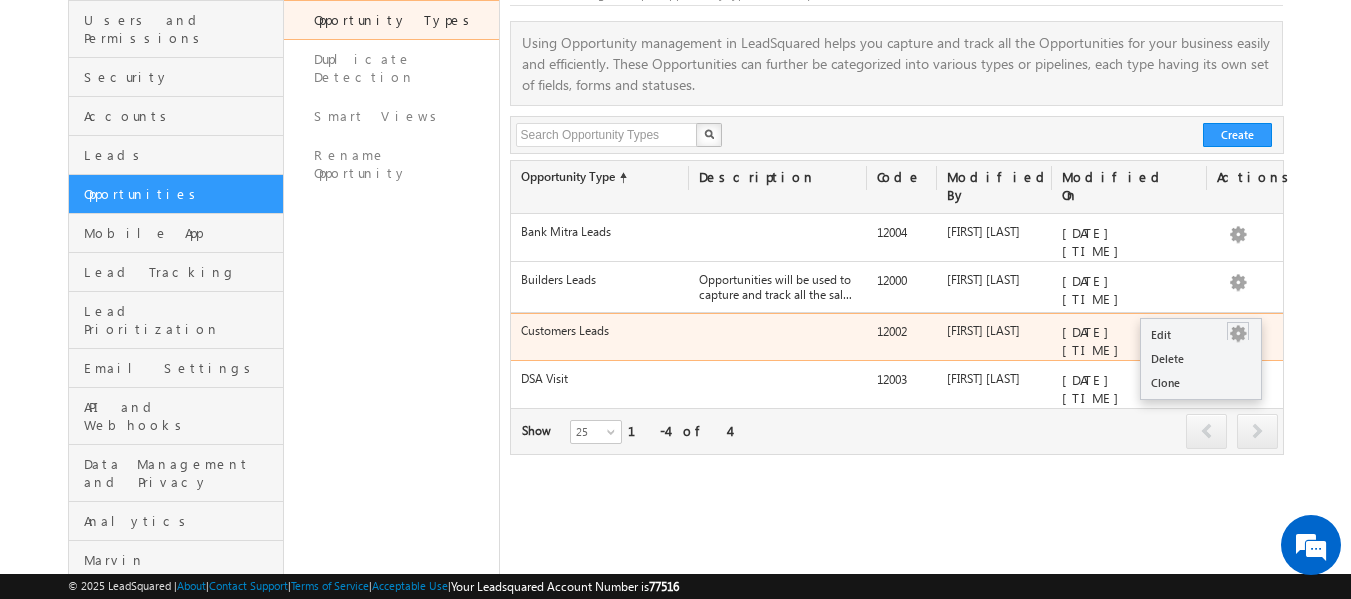 click at bounding box center [1238, 334] 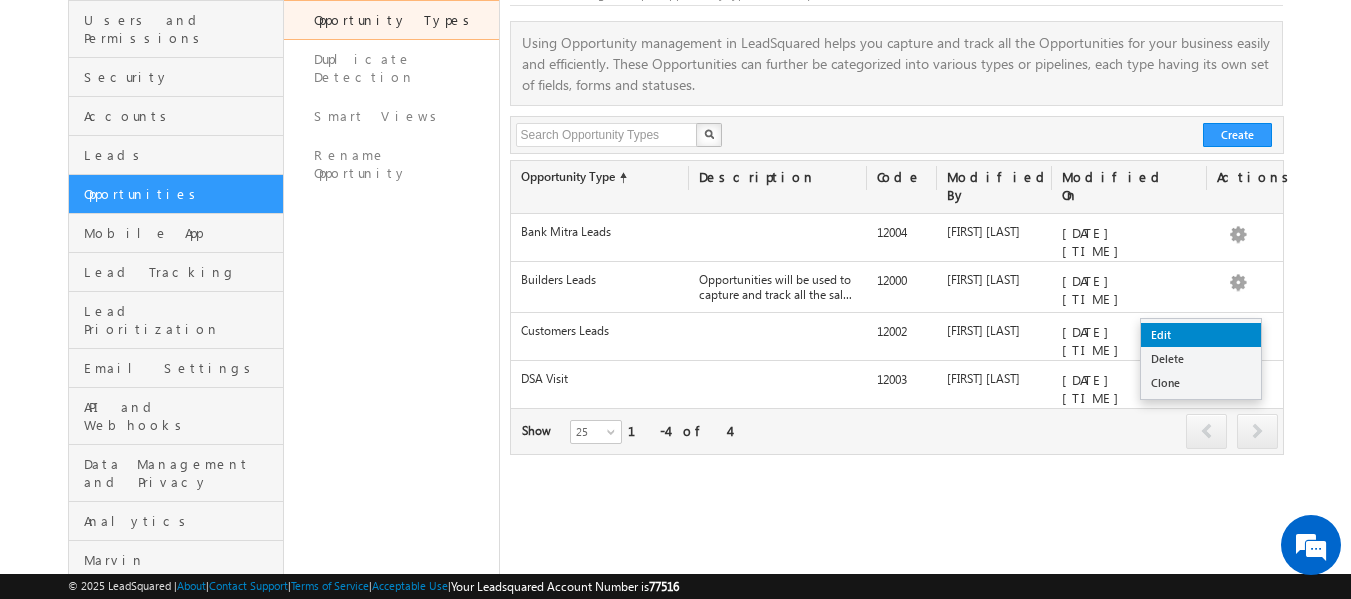 click on "Edit" at bounding box center [1201, 335] 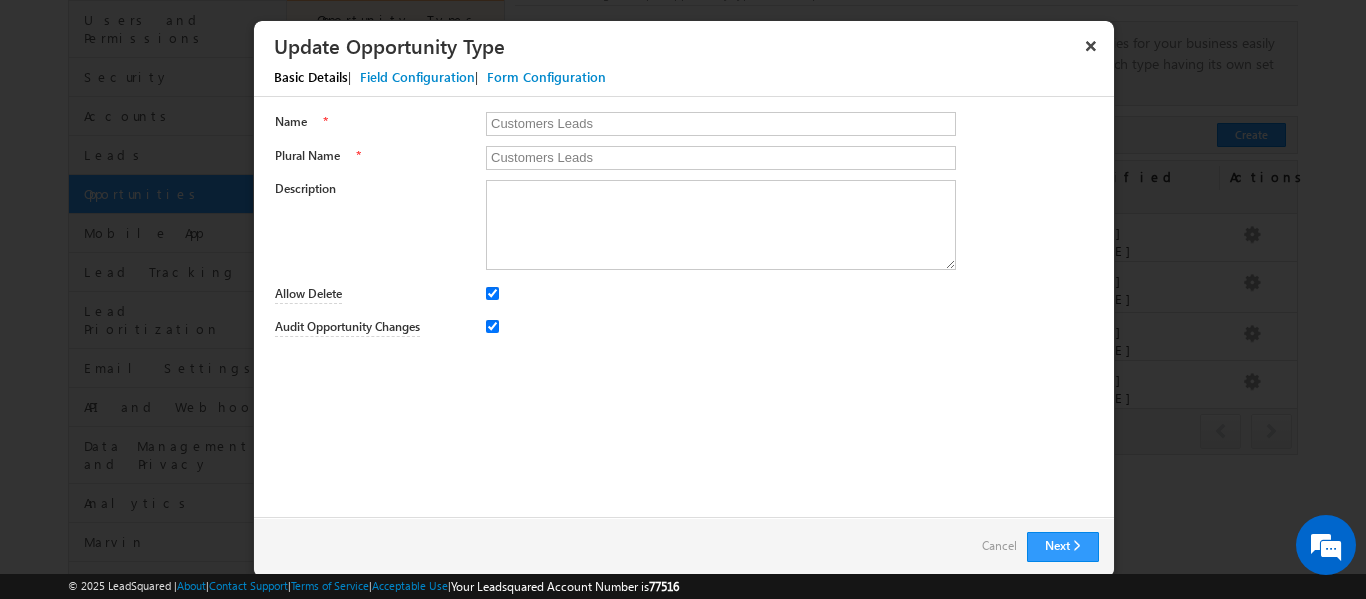 click on "Field Configuration" at bounding box center [417, 77] 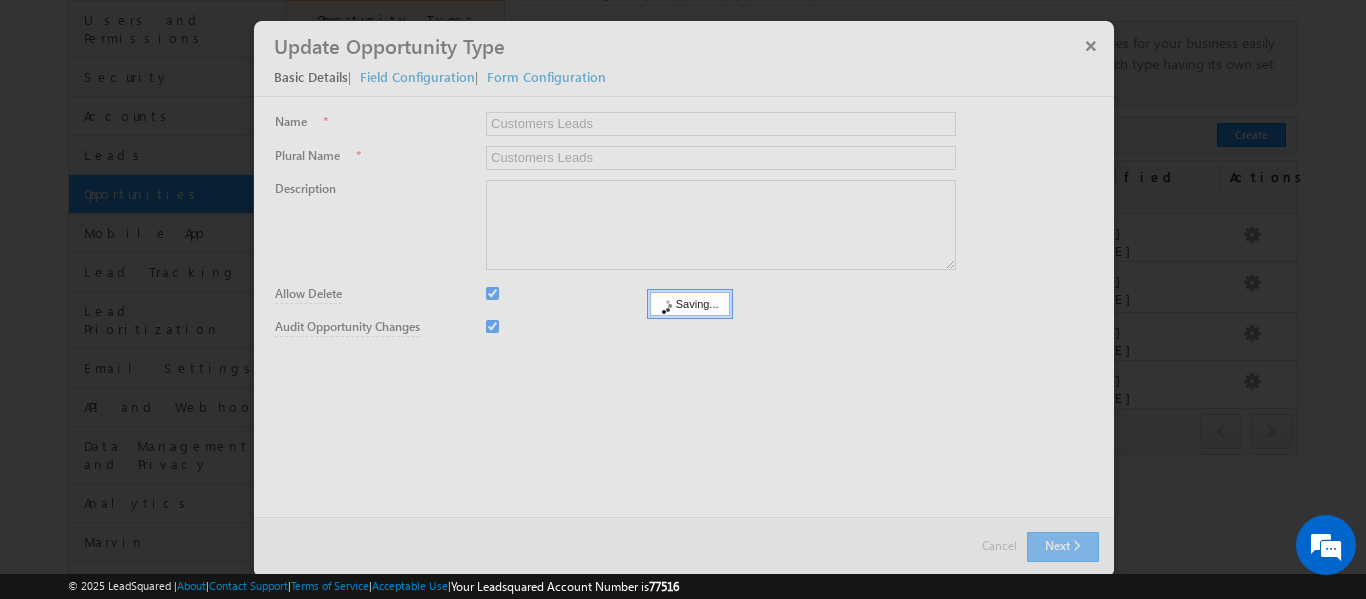 scroll, scrollTop: 0, scrollLeft: 0, axis: both 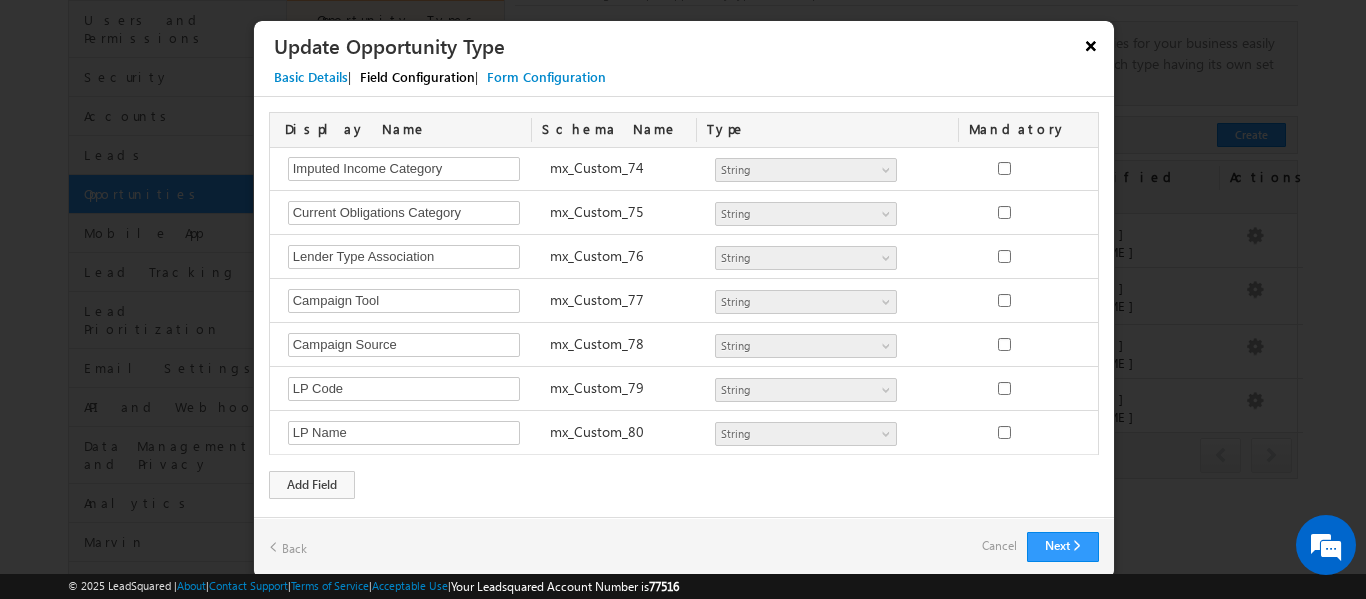 click on "×" at bounding box center (1091, 45) 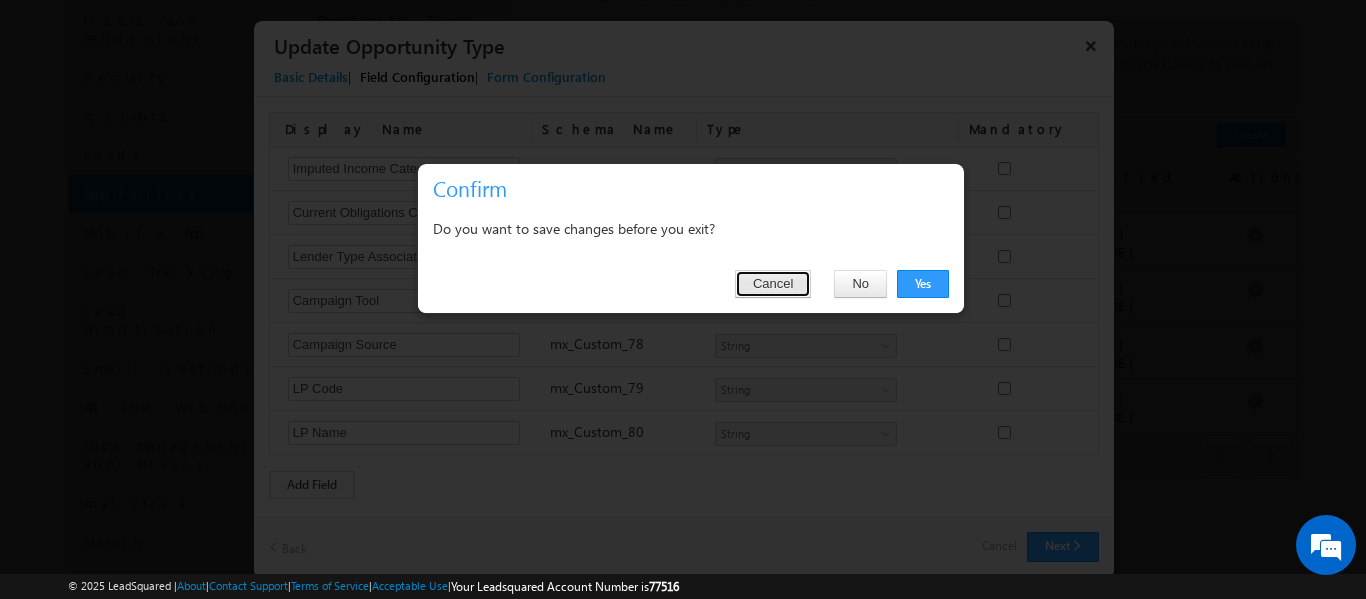 click on "Cancel" at bounding box center (773, 284) 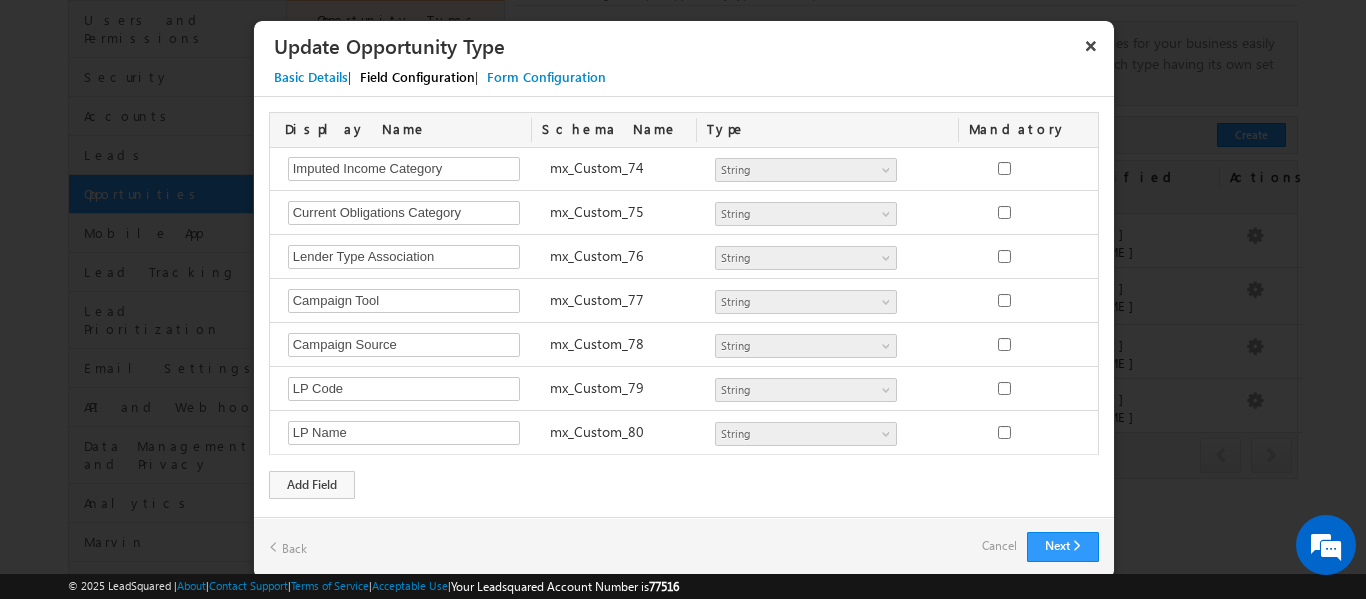 click on "Cancel" at bounding box center (999, 546) 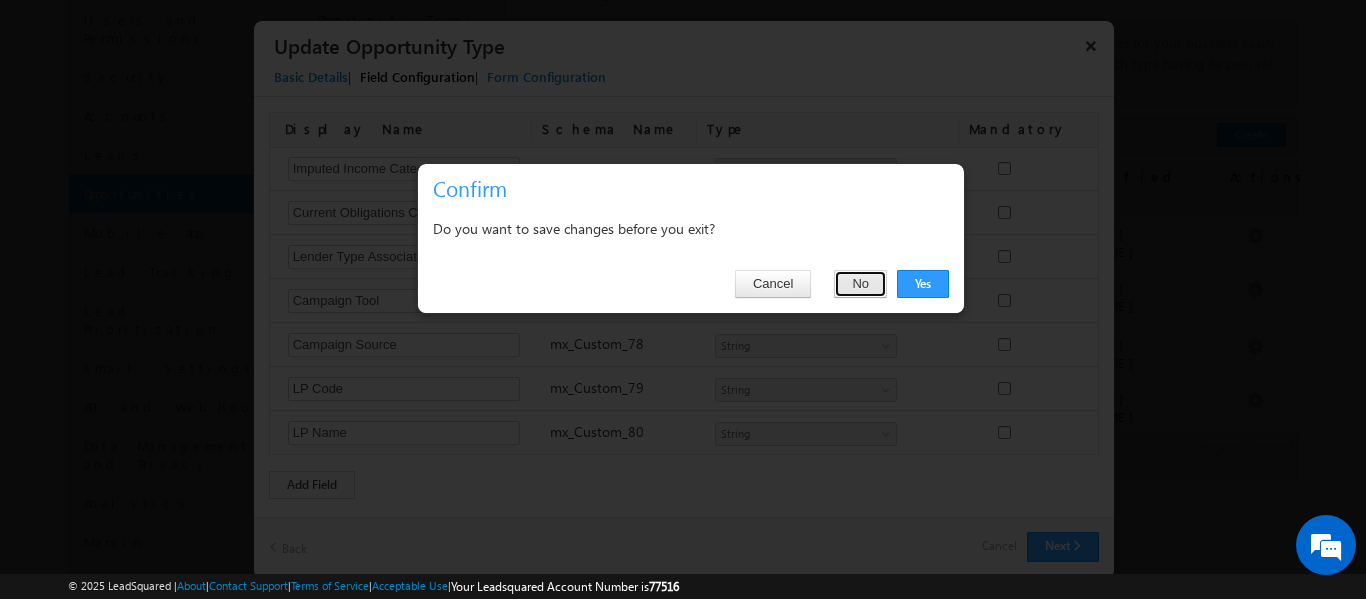 click on "No" at bounding box center (860, 284) 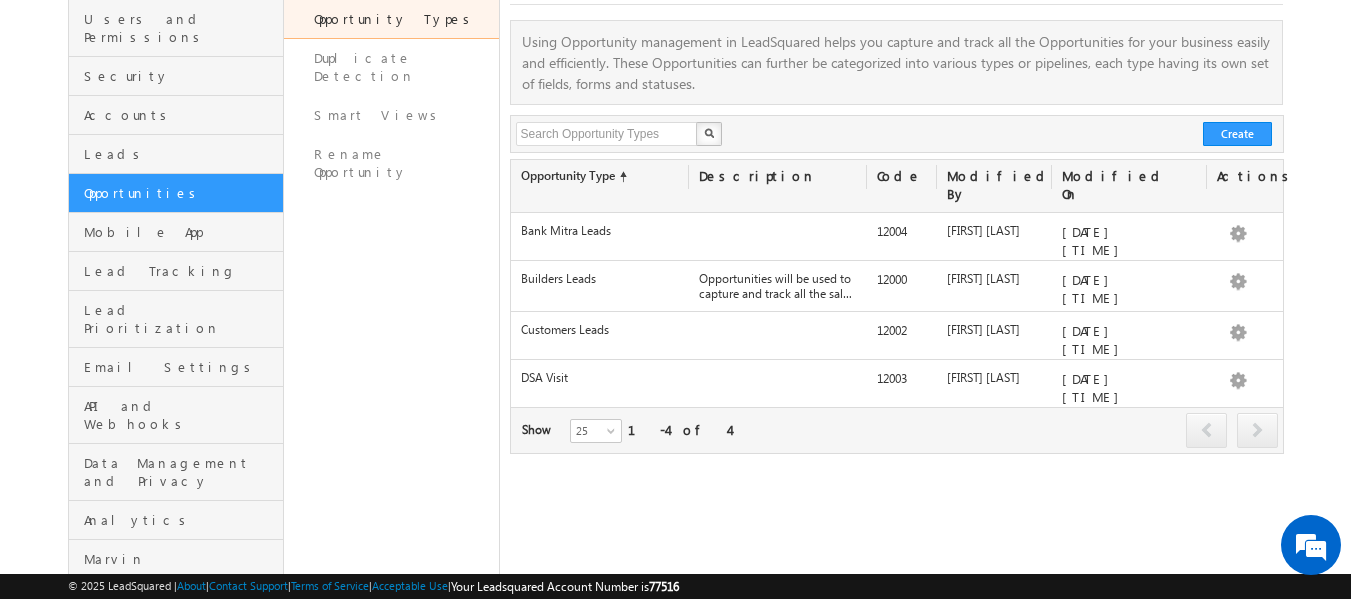 scroll, scrollTop: 178, scrollLeft: 0, axis: vertical 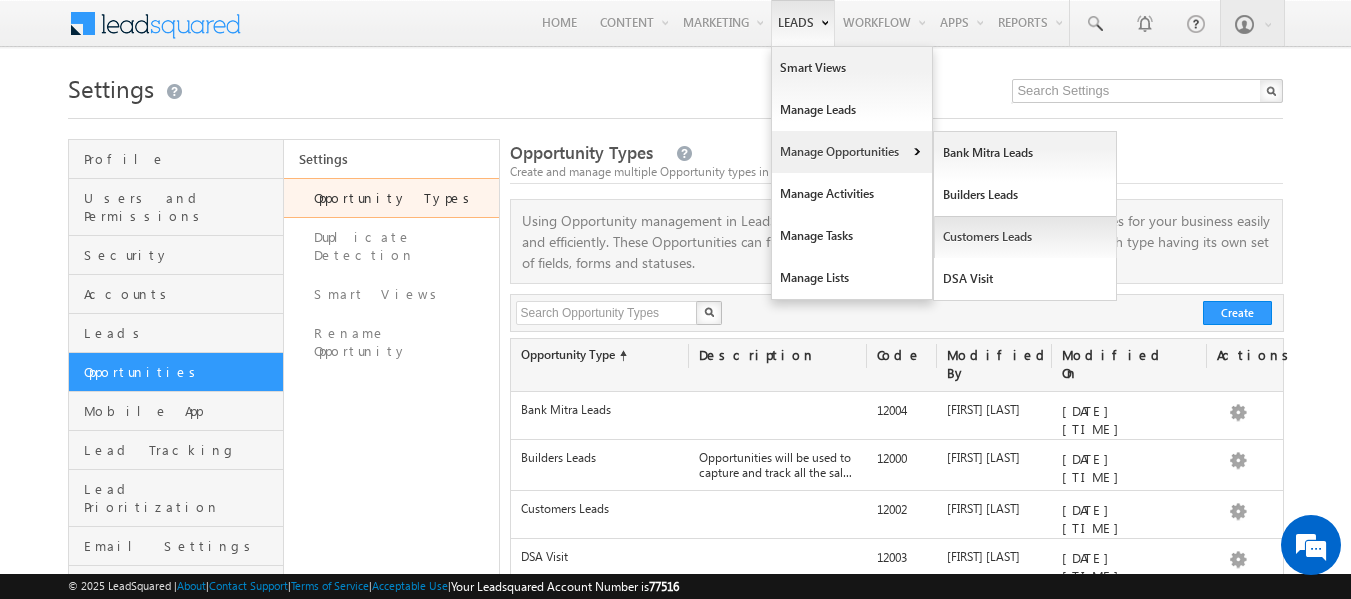 click on "Customers Leads" at bounding box center (1025, 237) 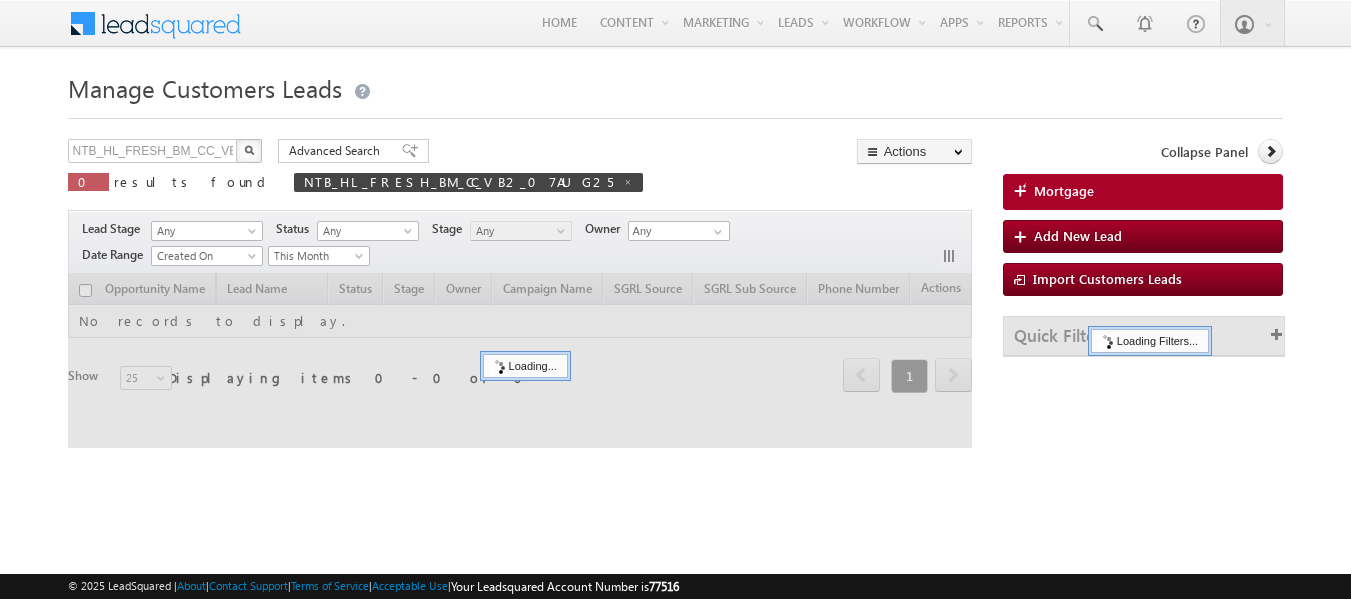 scroll, scrollTop: 0, scrollLeft: 0, axis: both 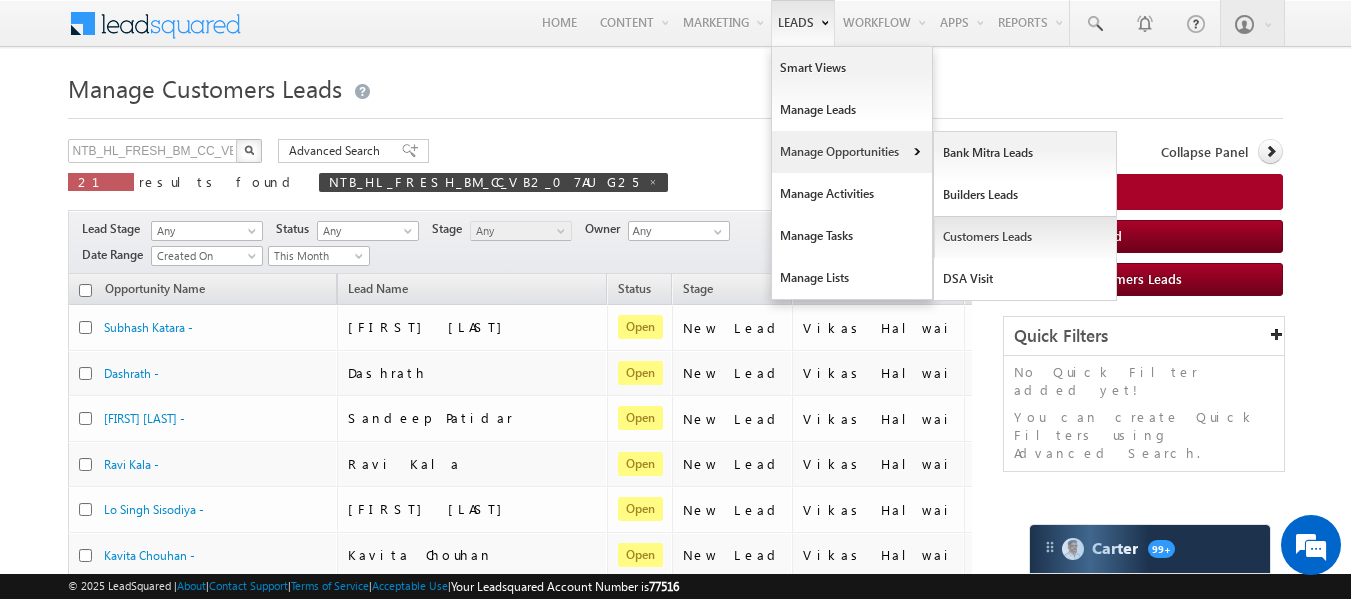 click on "Customers Leads" at bounding box center [1025, 237] 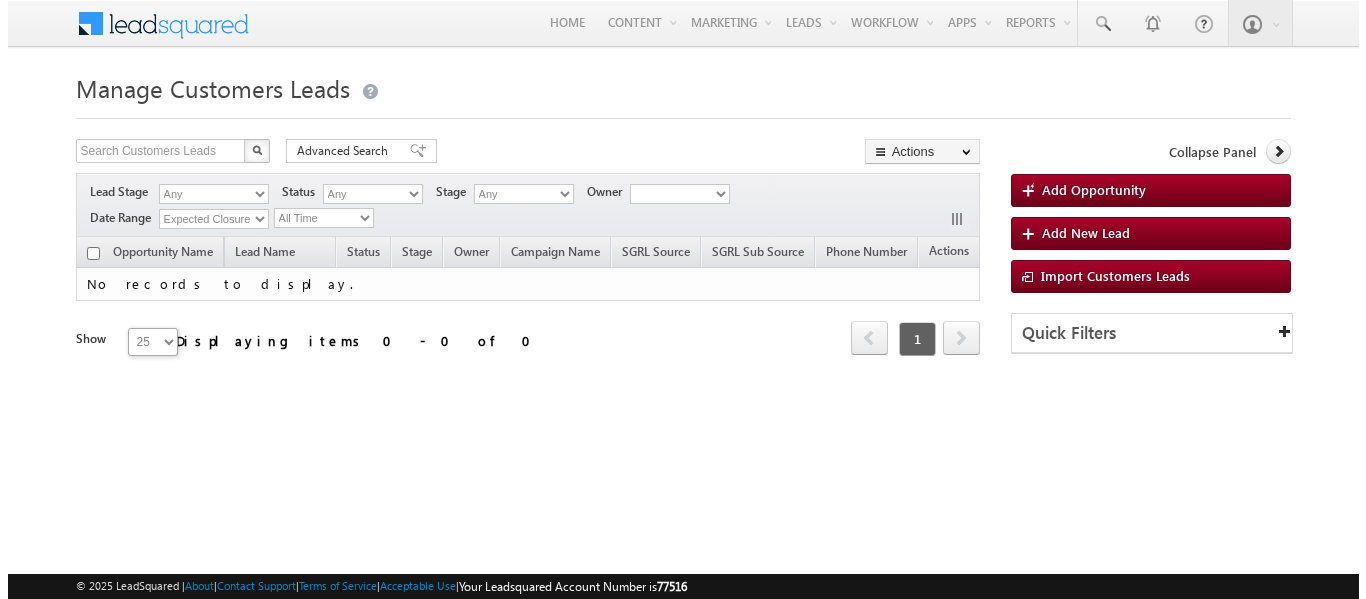 scroll, scrollTop: 0, scrollLeft: 0, axis: both 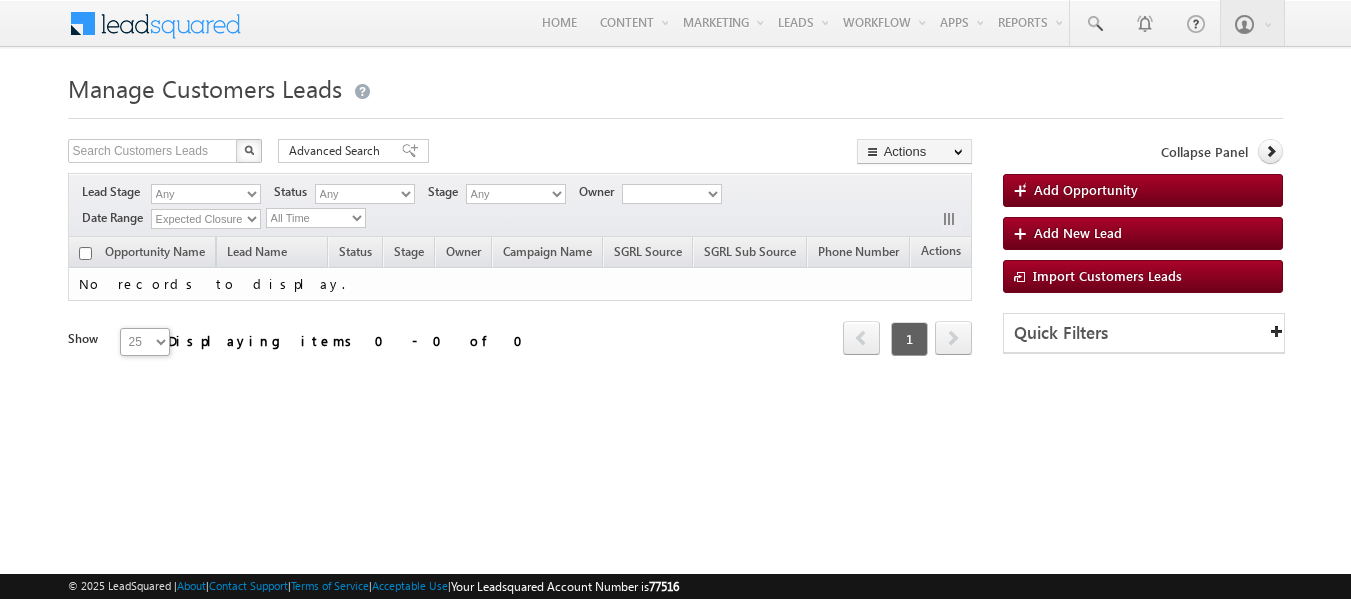 type on "NTB_HL_FRESH_BM_CC_VB2_07AUG25" 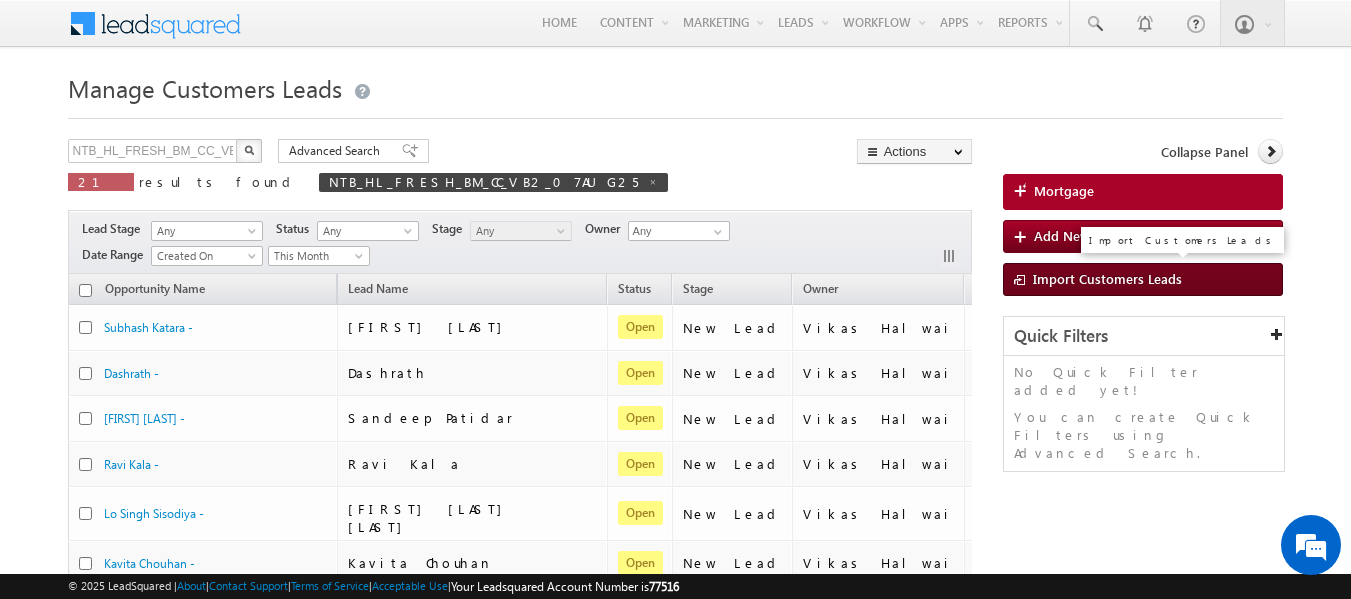click on "Import Customers Leads" at bounding box center [1107, 278] 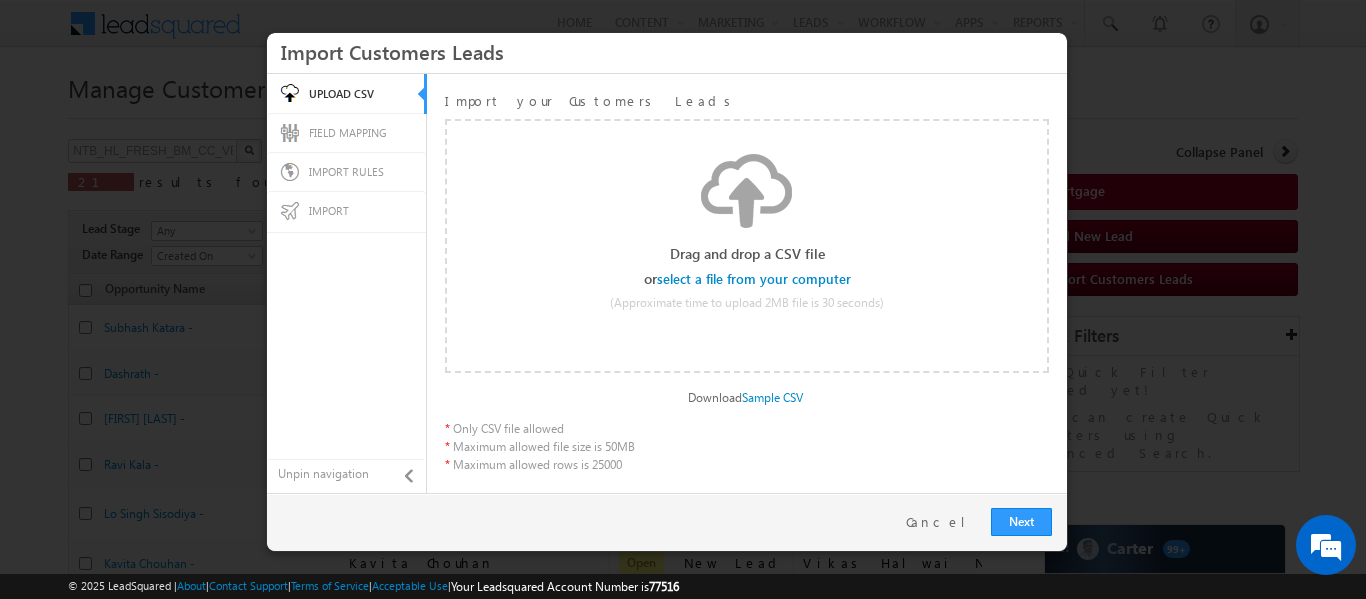 click at bounding box center (755, 279) 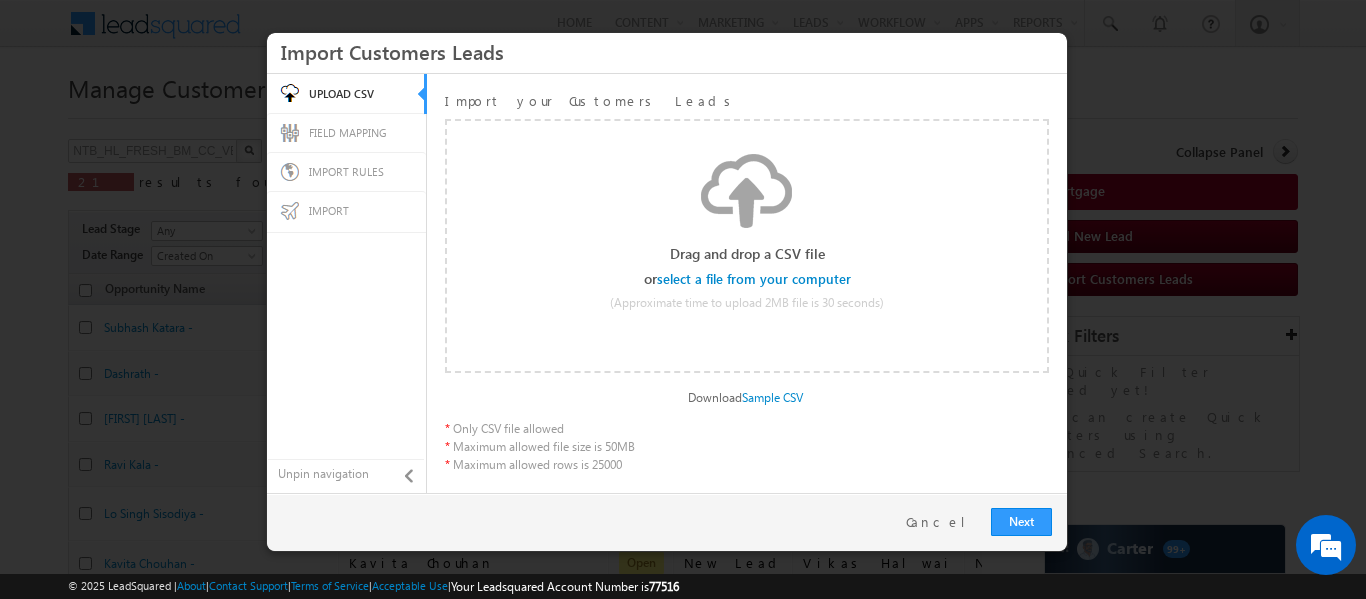 scroll, scrollTop: 0, scrollLeft: 0, axis: both 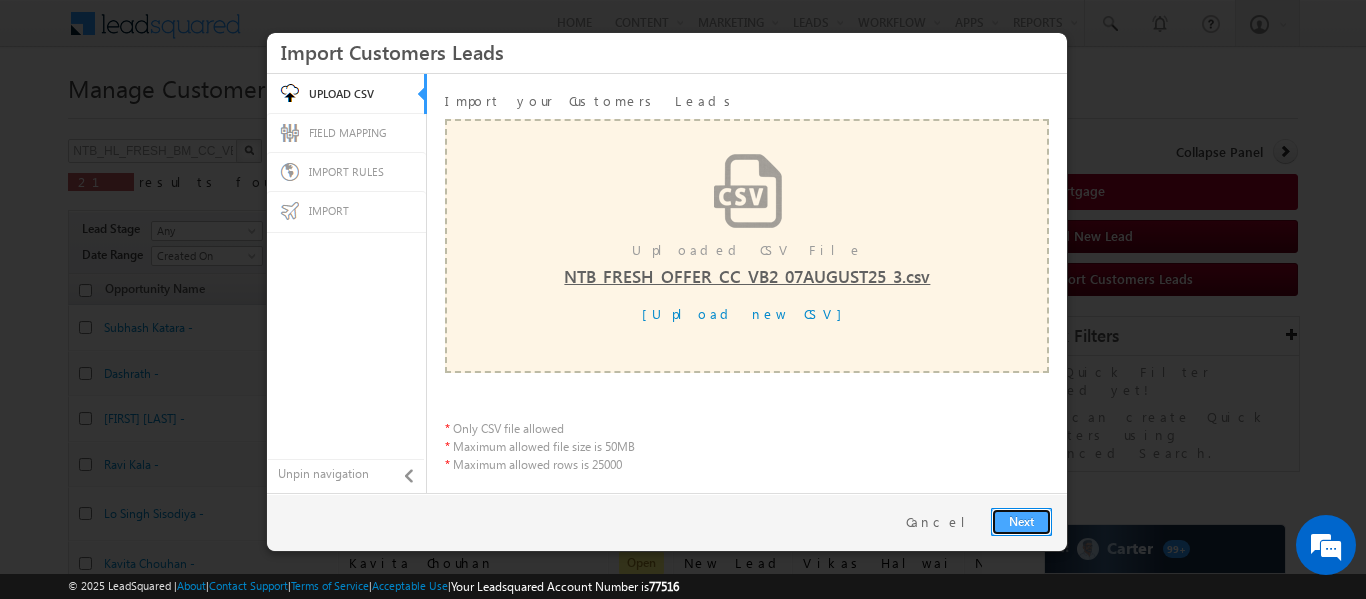 click on "Next" at bounding box center (1021, 522) 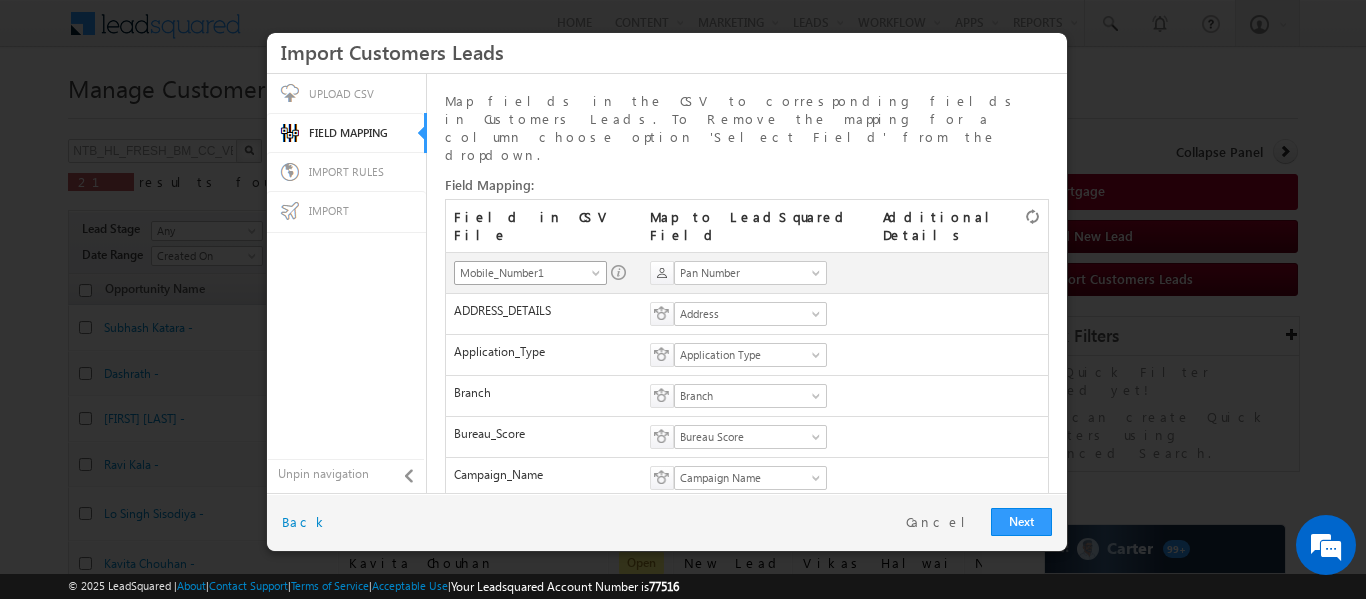 click on "Mobile_Number1" at bounding box center [524, 273] 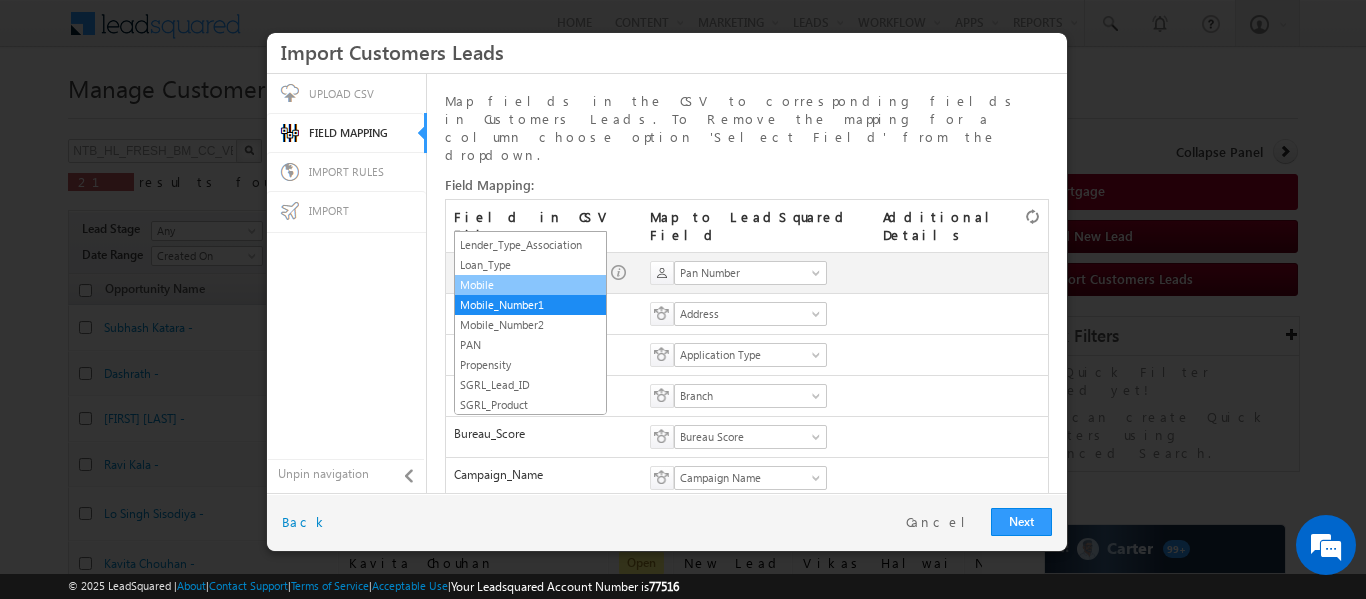 click on "Mobile" at bounding box center (530, 285) 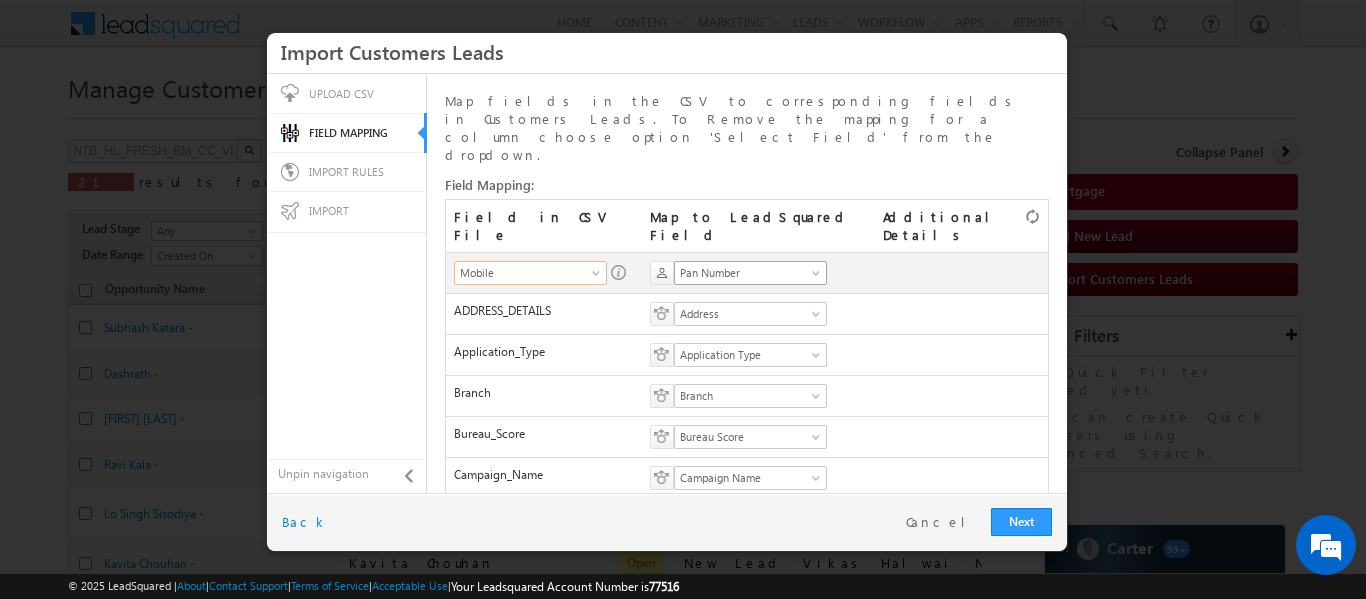 click on "Pan Number" at bounding box center [744, 273] 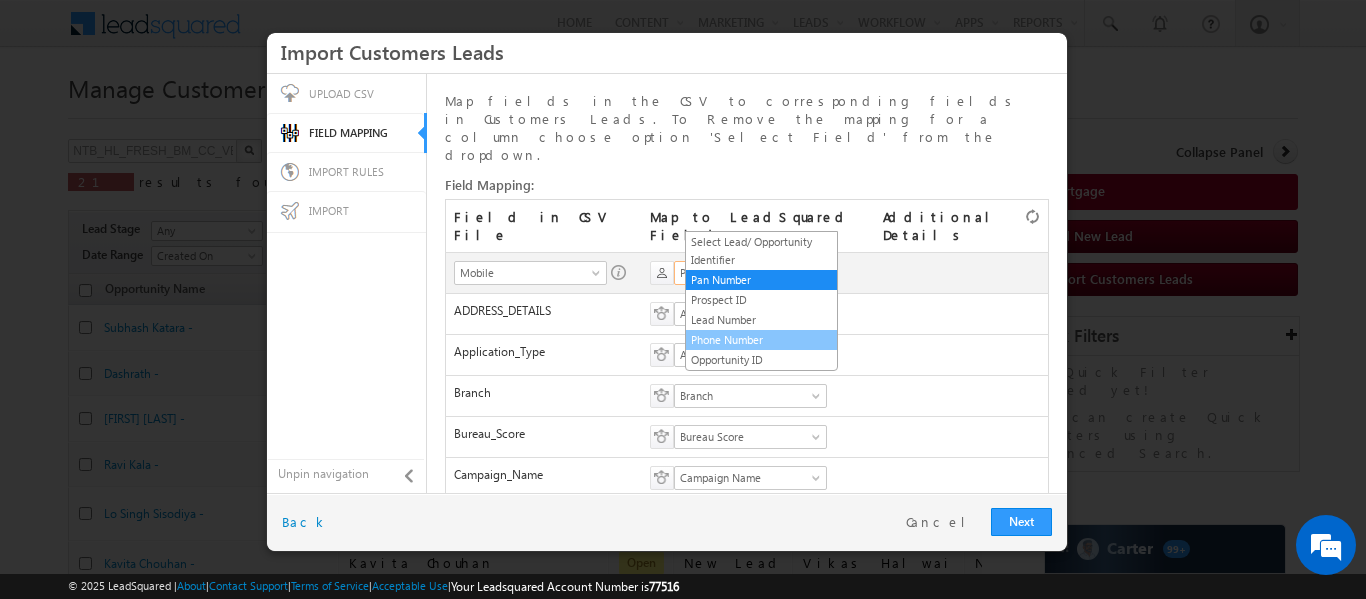 click on "Phone Number" at bounding box center (761, 340) 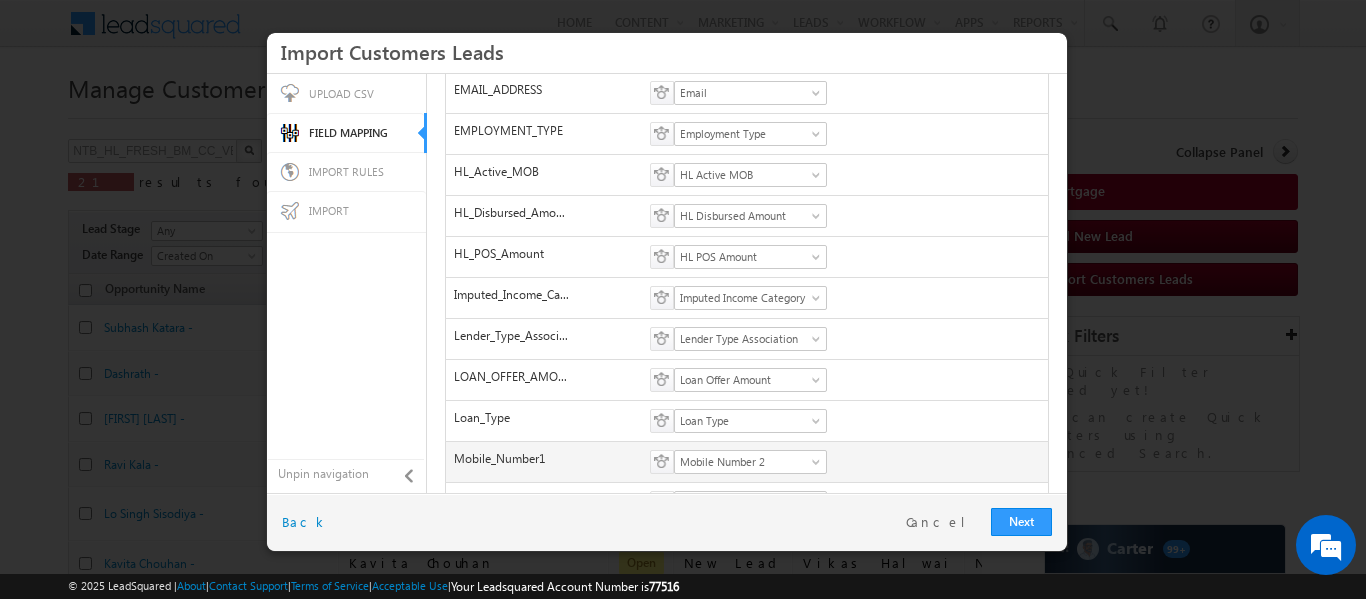 scroll, scrollTop: 721, scrollLeft: 0, axis: vertical 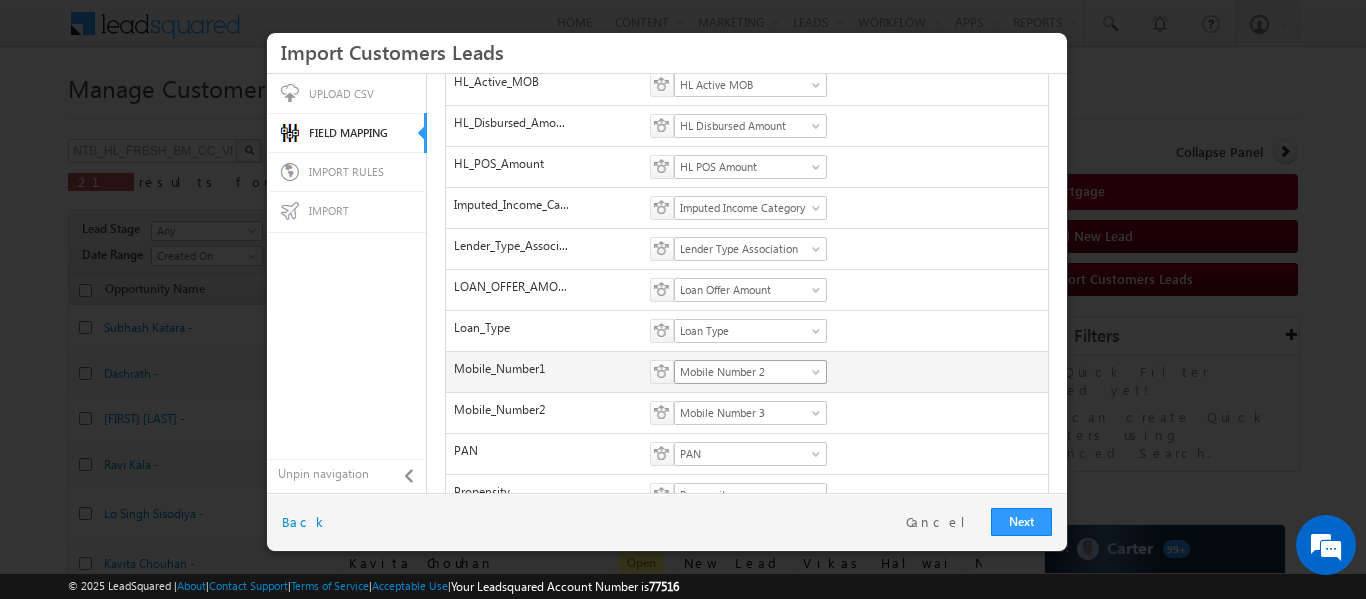 click on "Mobile Number 2" at bounding box center (744, 372) 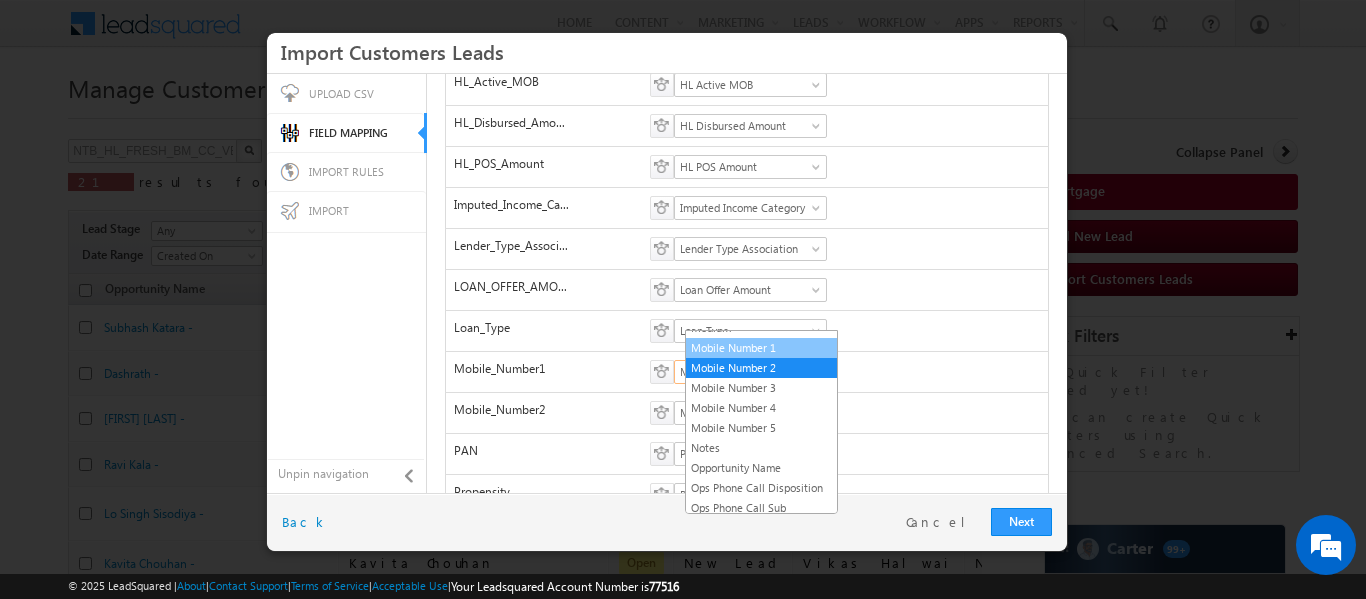 click on "Mobile Number 1" at bounding box center (761, 348) 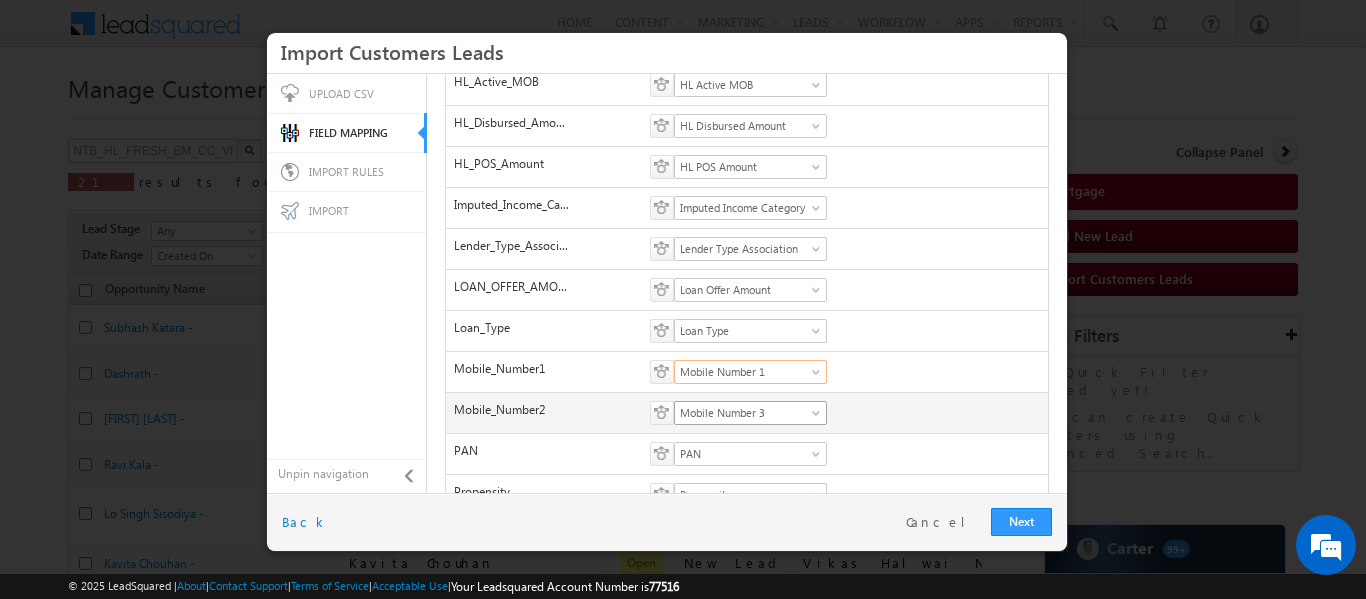 click on "Mobile Number 3" at bounding box center [744, 413] 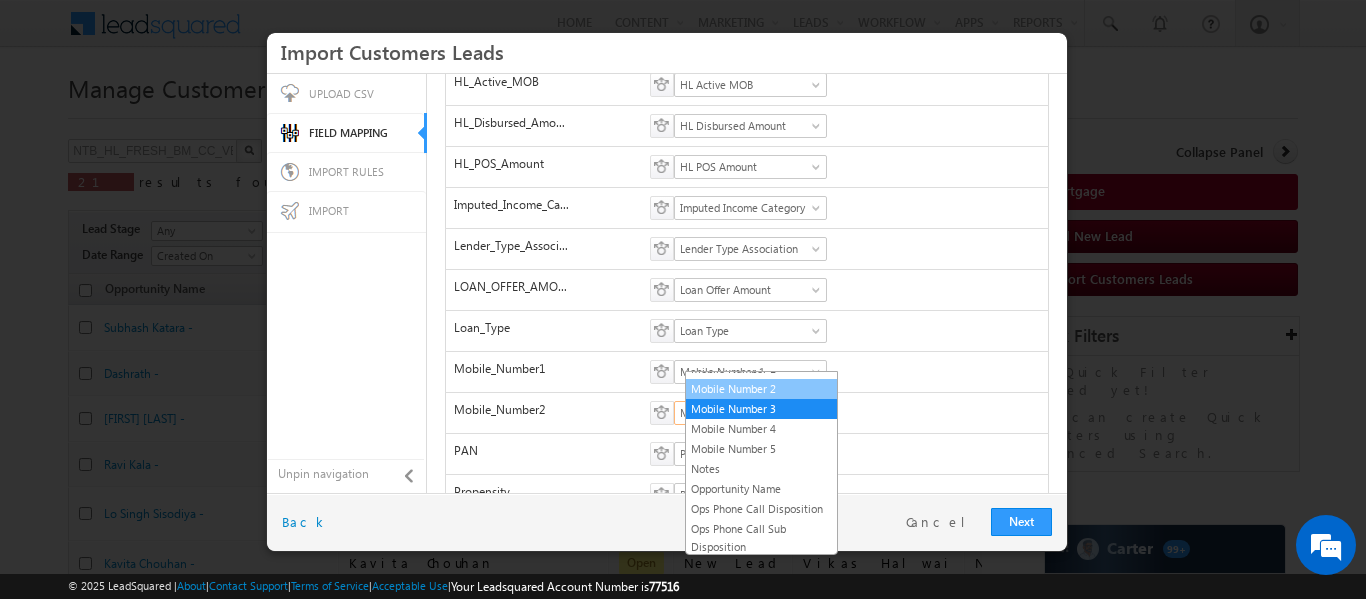 click on "Mobile Number 2" at bounding box center [761, 389] 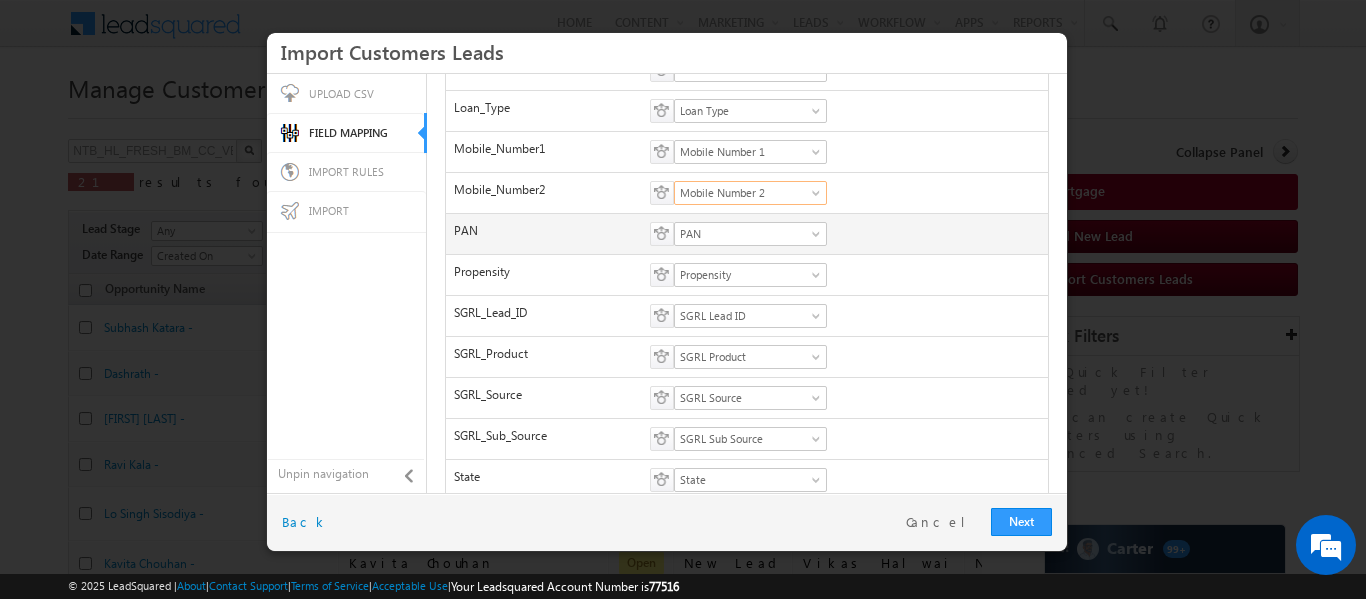 scroll, scrollTop: 949, scrollLeft: 0, axis: vertical 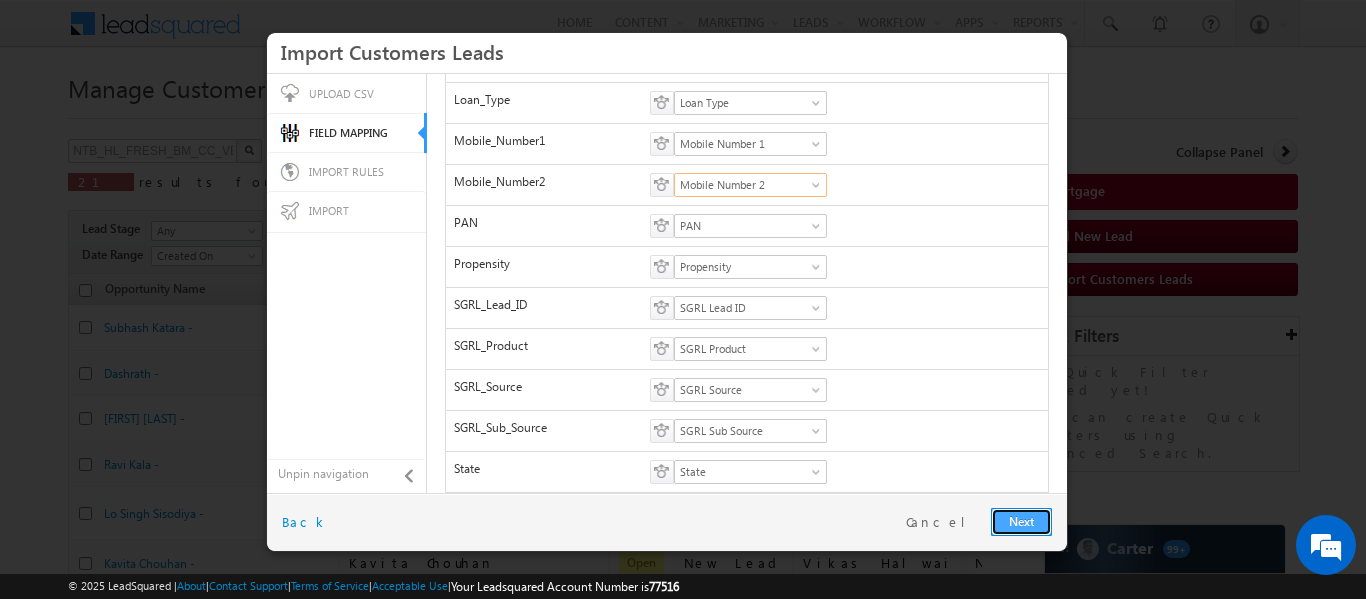 click on "Next" at bounding box center (1021, 522) 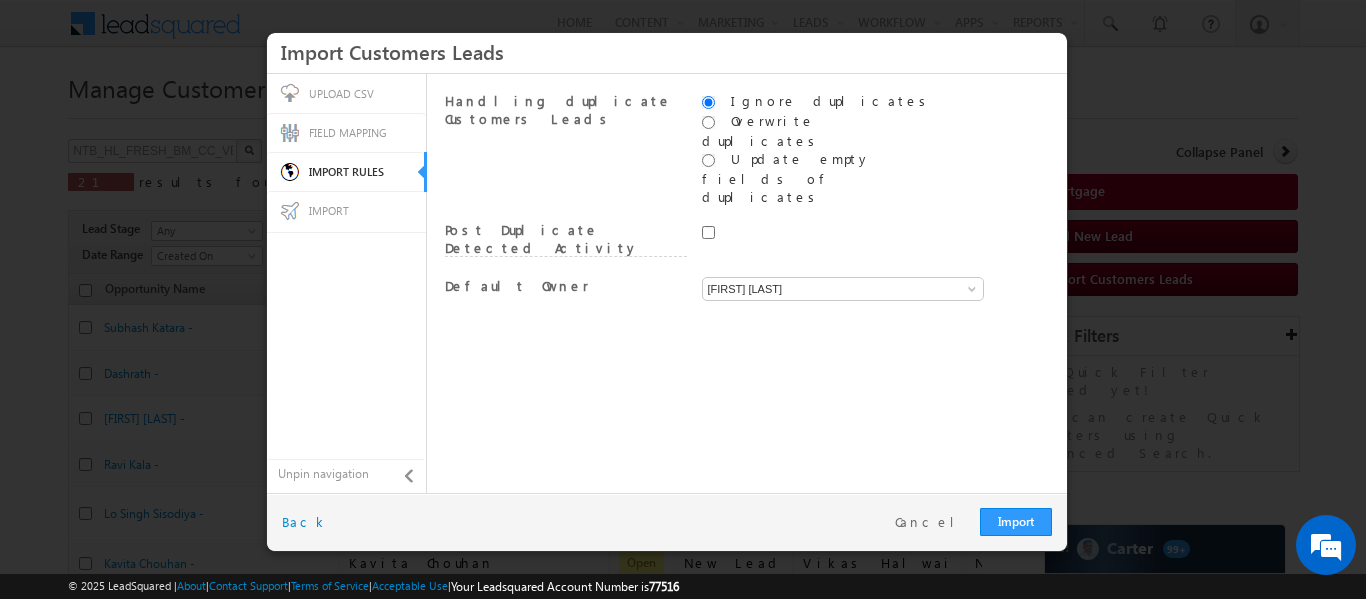 click on "Ujjawal Saxena
Ujjawal Saxena Ujjawal Saxena" at bounding box center (823, 292) 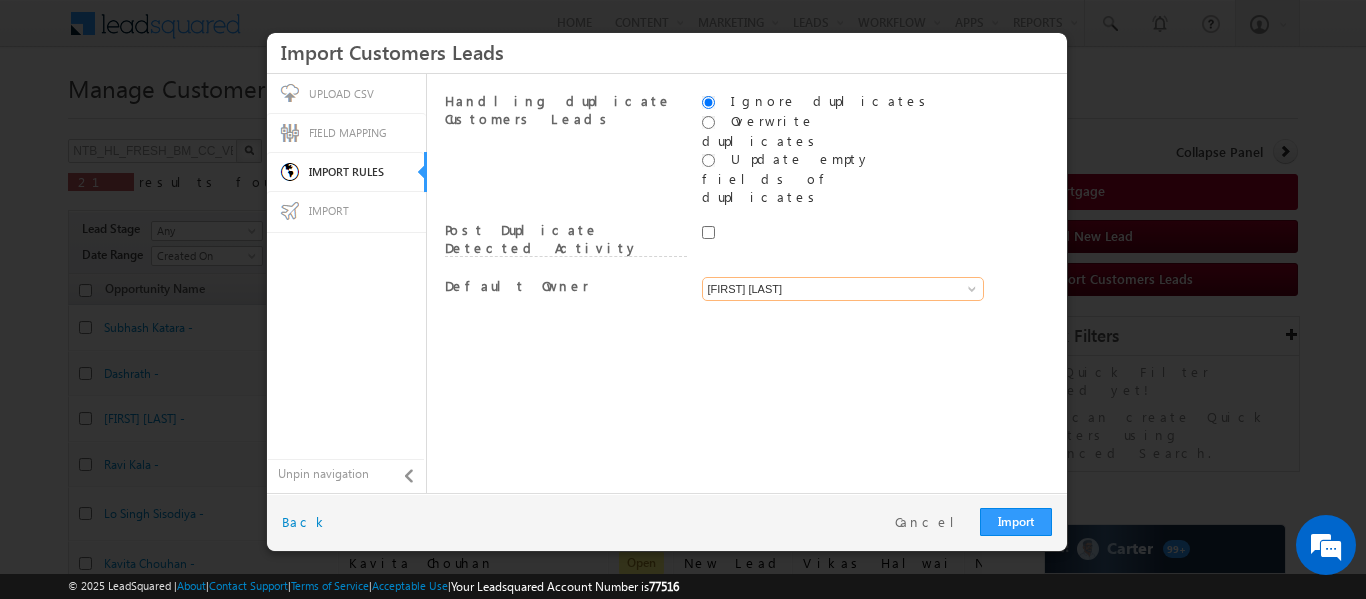 click on "[FIRST] [LAST]" at bounding box center [843, 289] 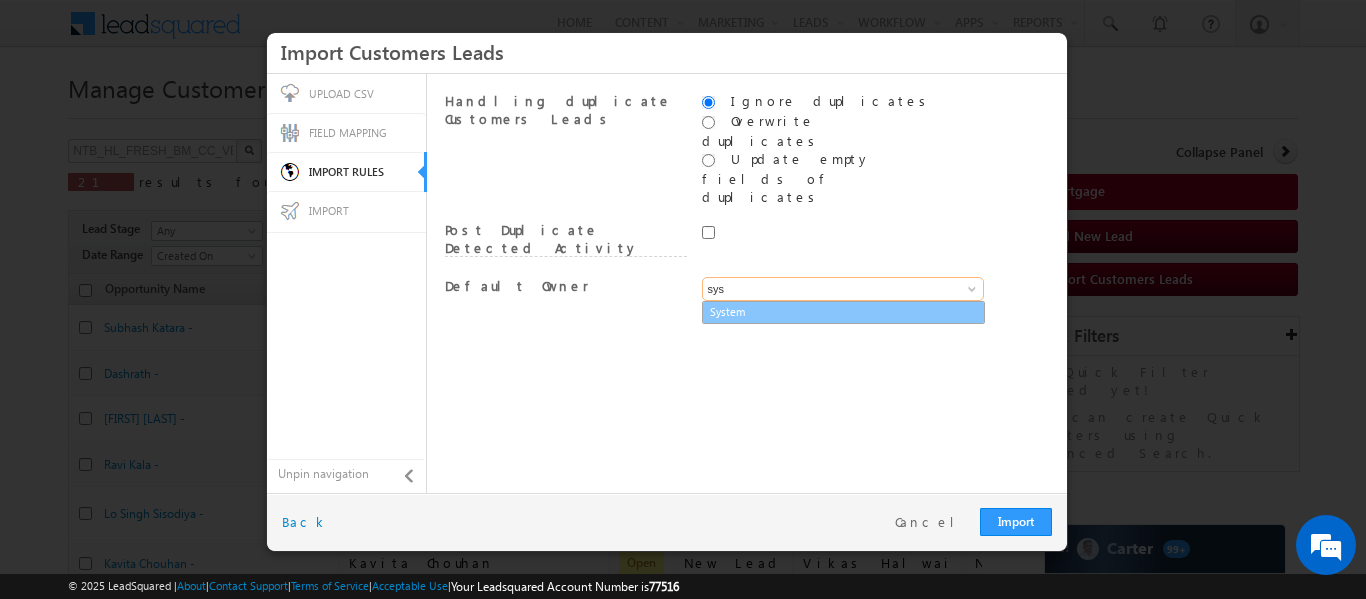 click on "System" at bounding box center [843, 312] 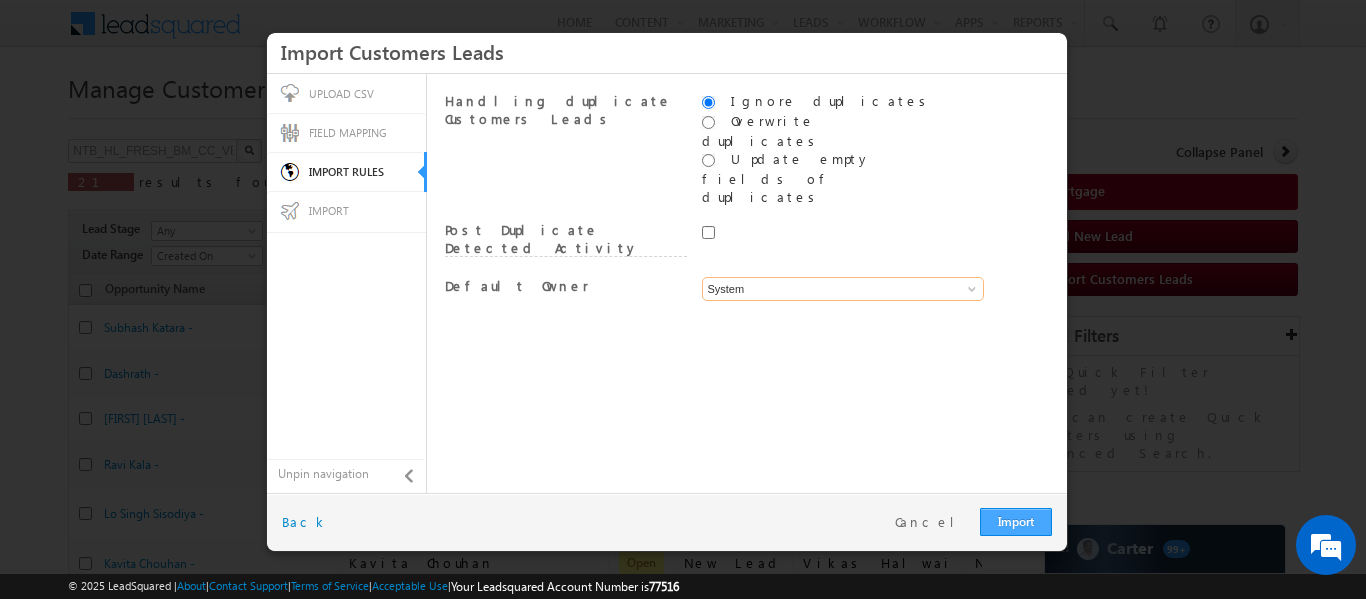 type on "System" 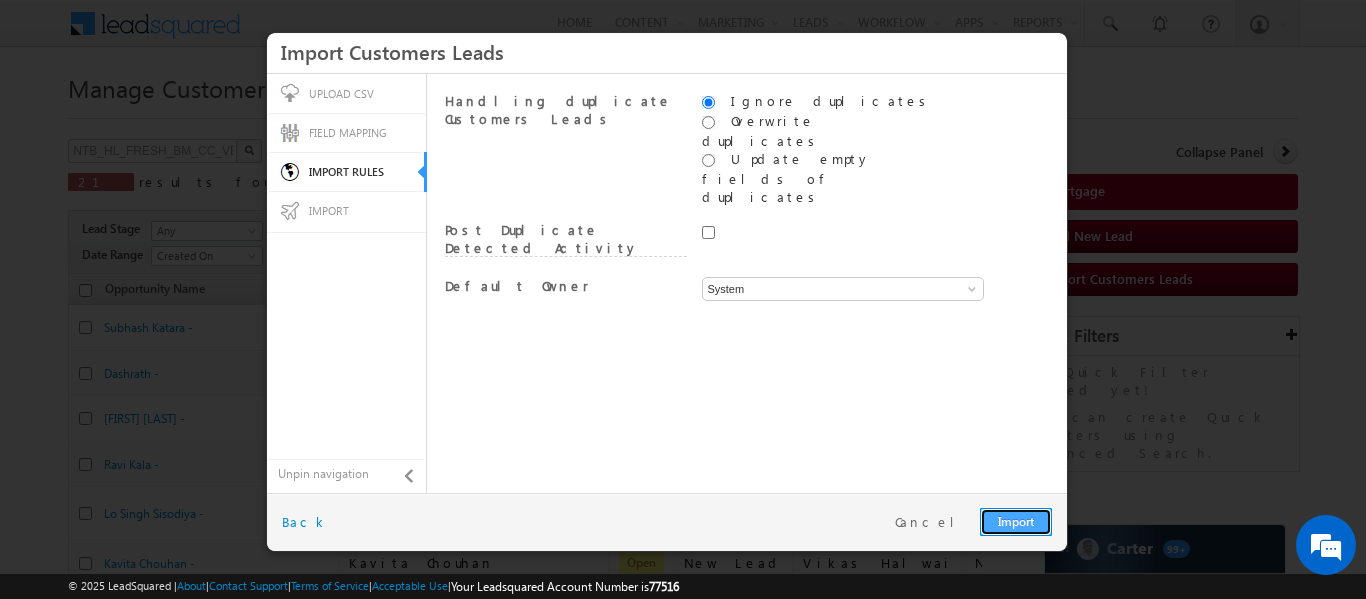click on "Import" at bounding box center (1016, 522) 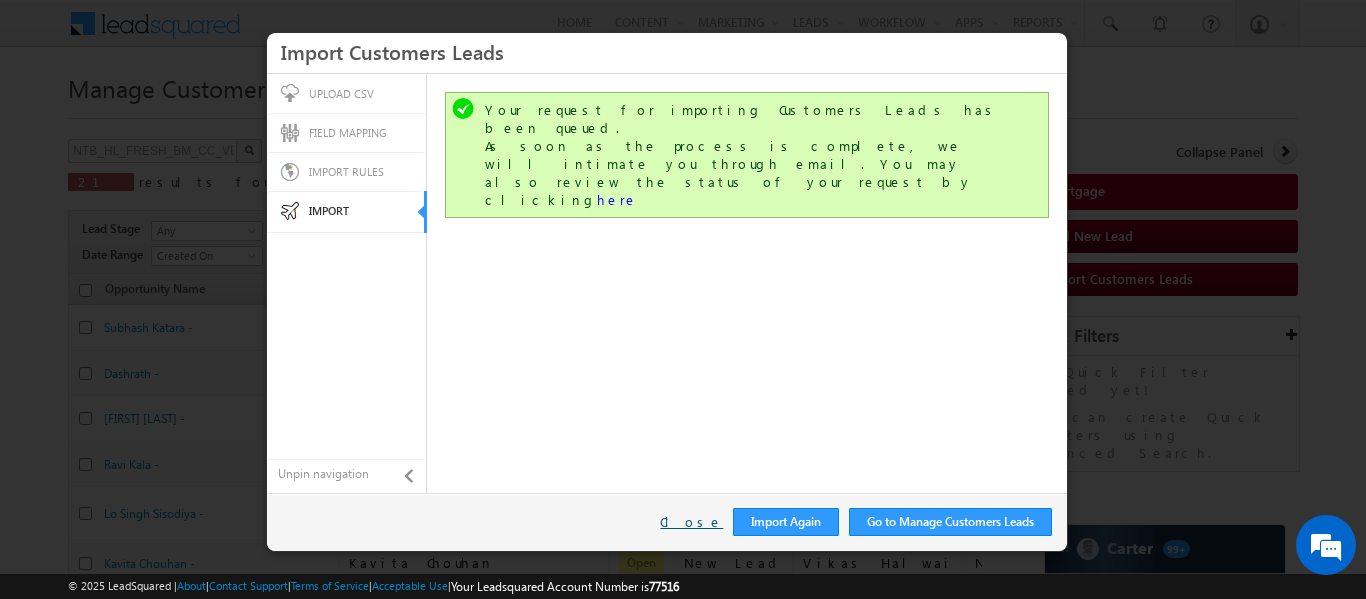 click on "Close" at bounding box center (691, 522) 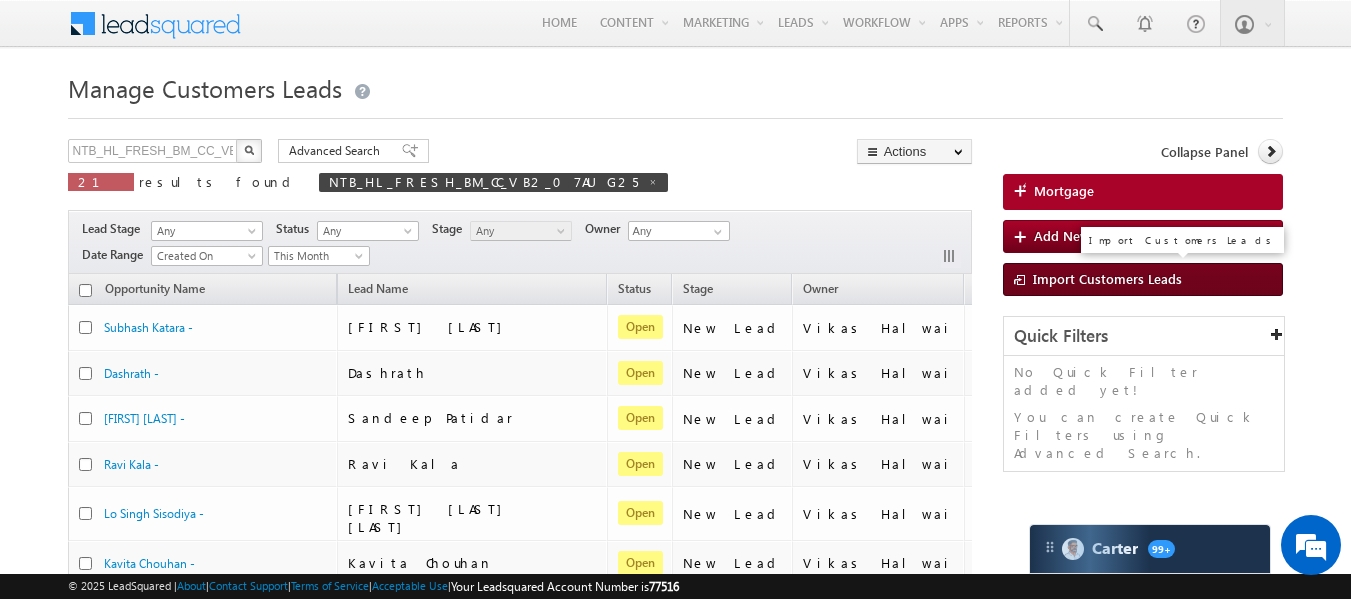 click on "Import Customers Leads" at bounding box center (1143, 279) 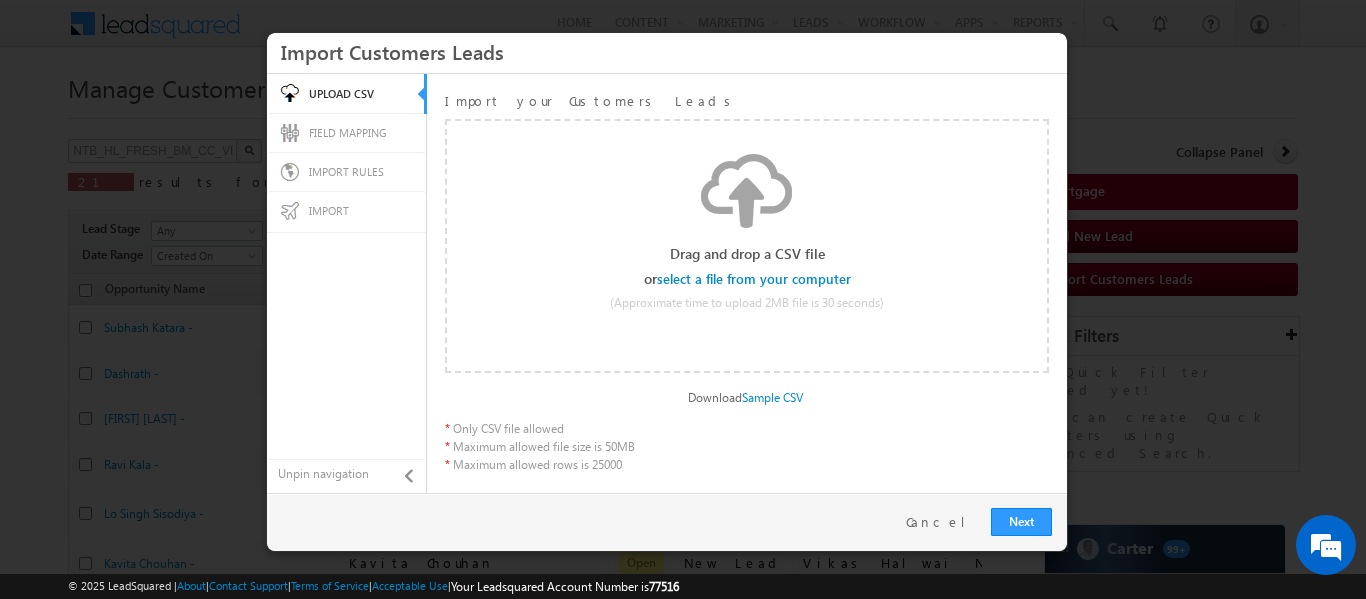 click at bounding box center (755, 279) 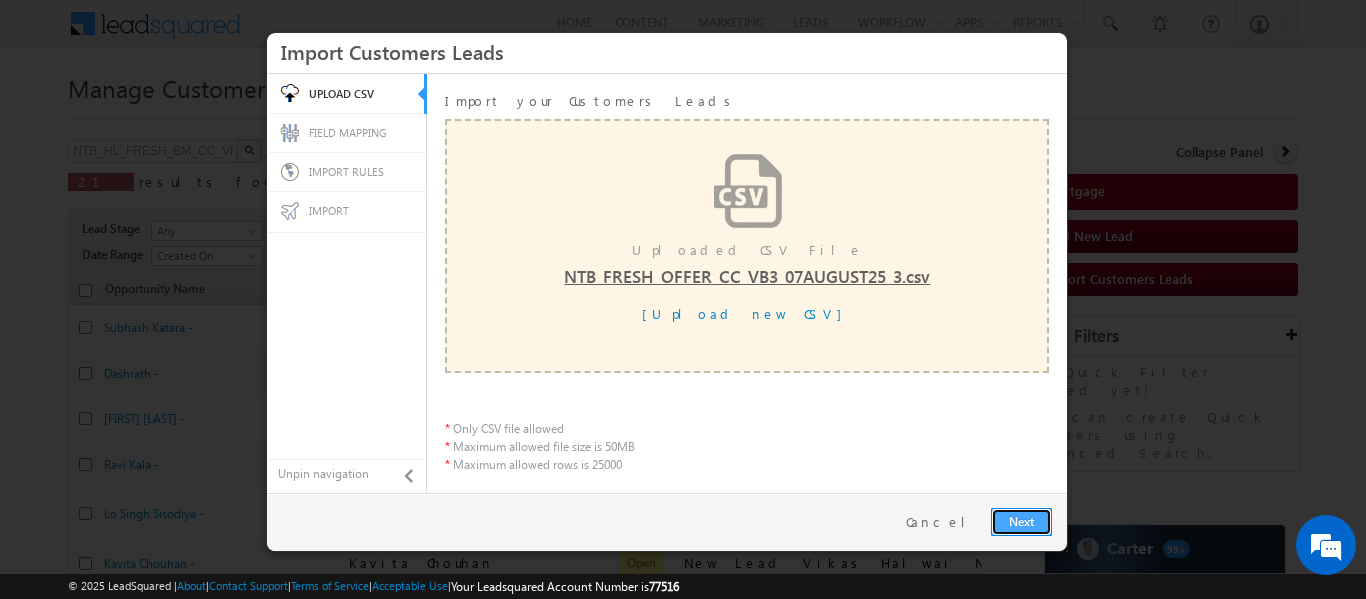 click on "Next" at bounding box center [1021, 522] 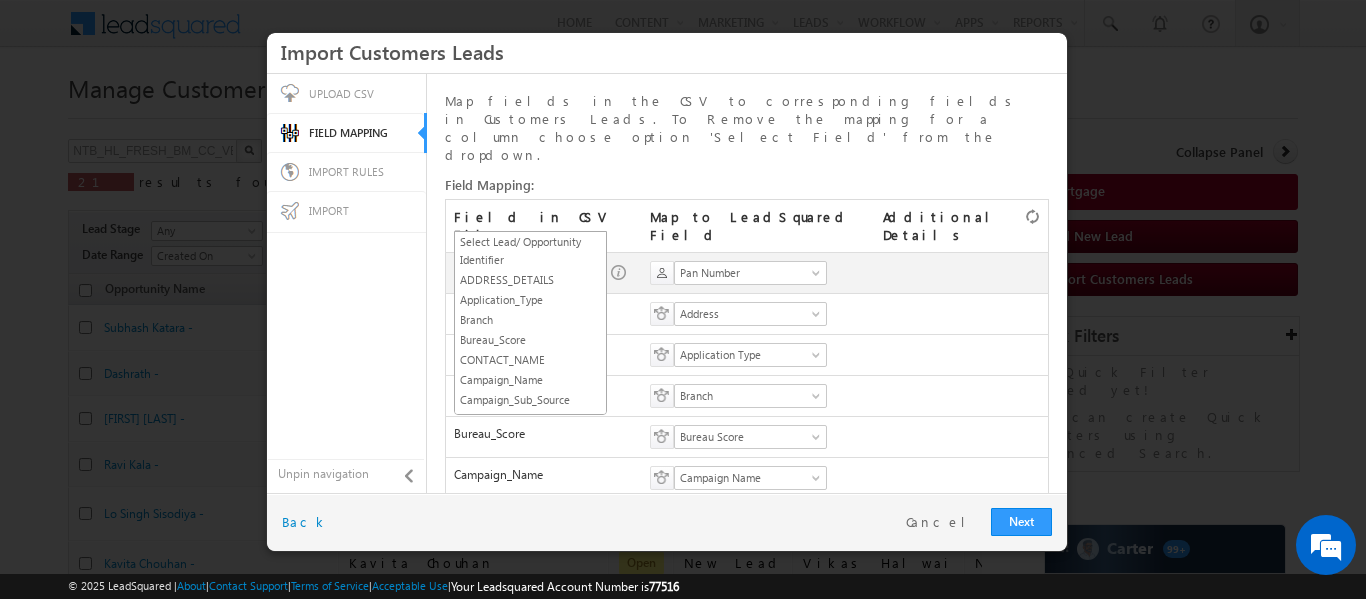 click on "Mobile_Number1" at bounding box center (524, 273) 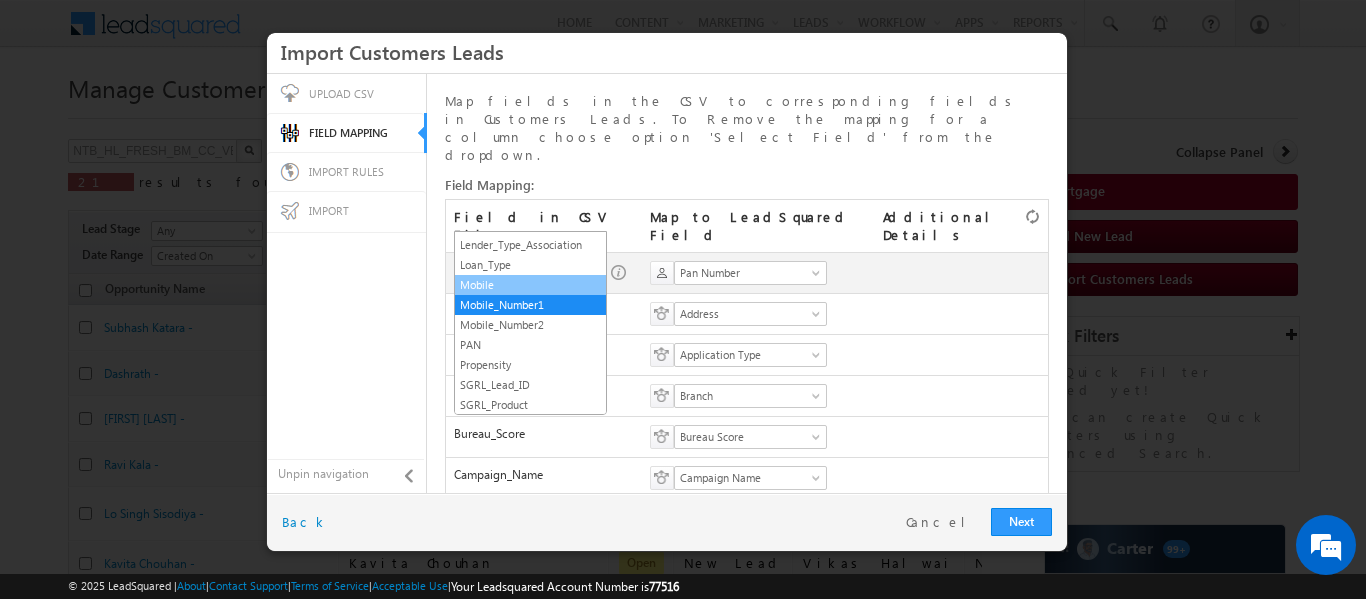 click on "Mobile" at bounding box center (530, 285) 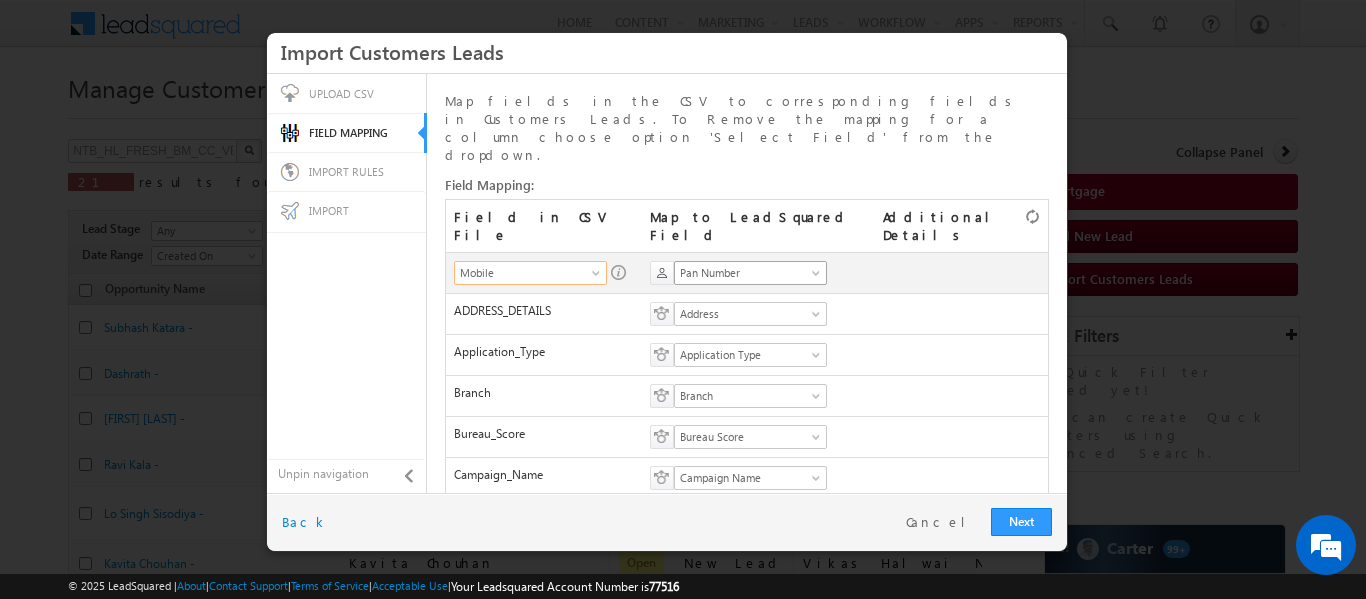 click on "Pan Number" at bounding box center [744, 273] 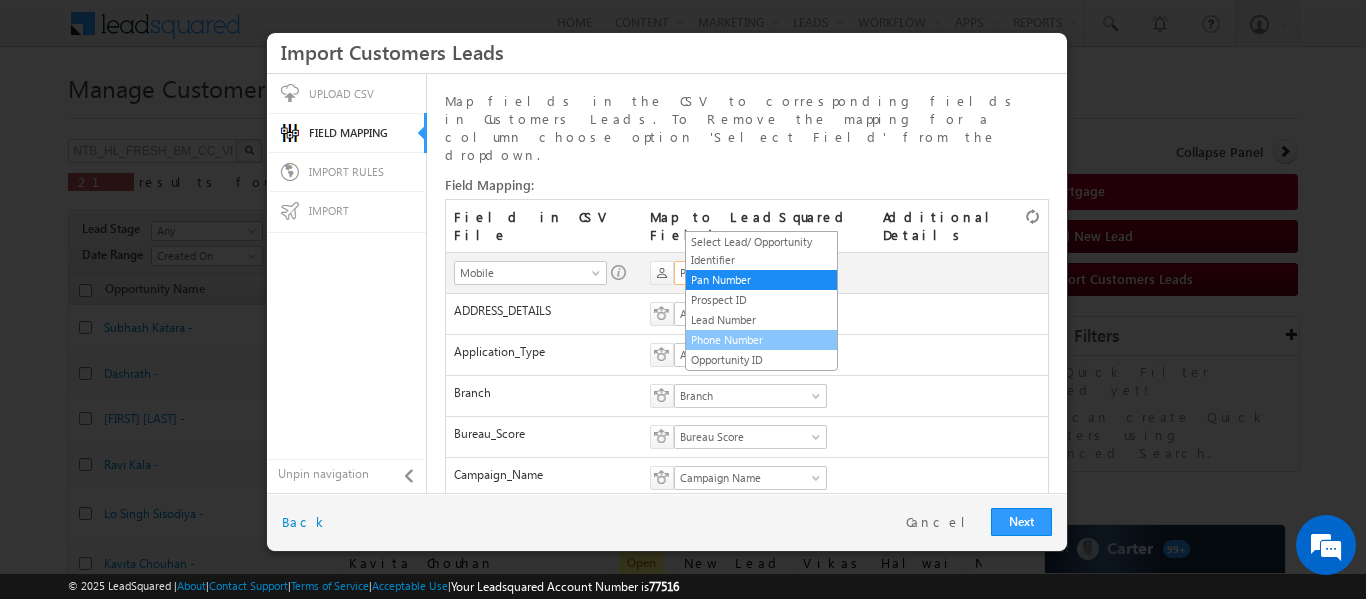 click on "Phone Number" at bounding box center (761, 340) 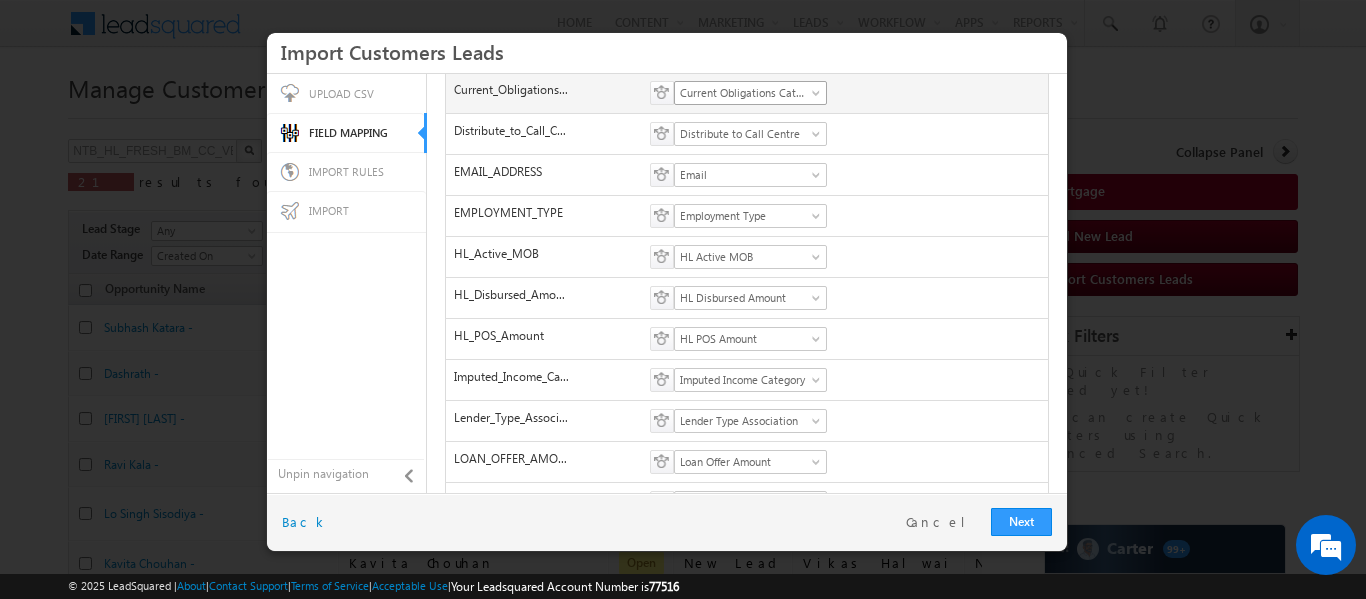 scroll, scrollTop: 656, scrollLeft: 0, axis: vertical 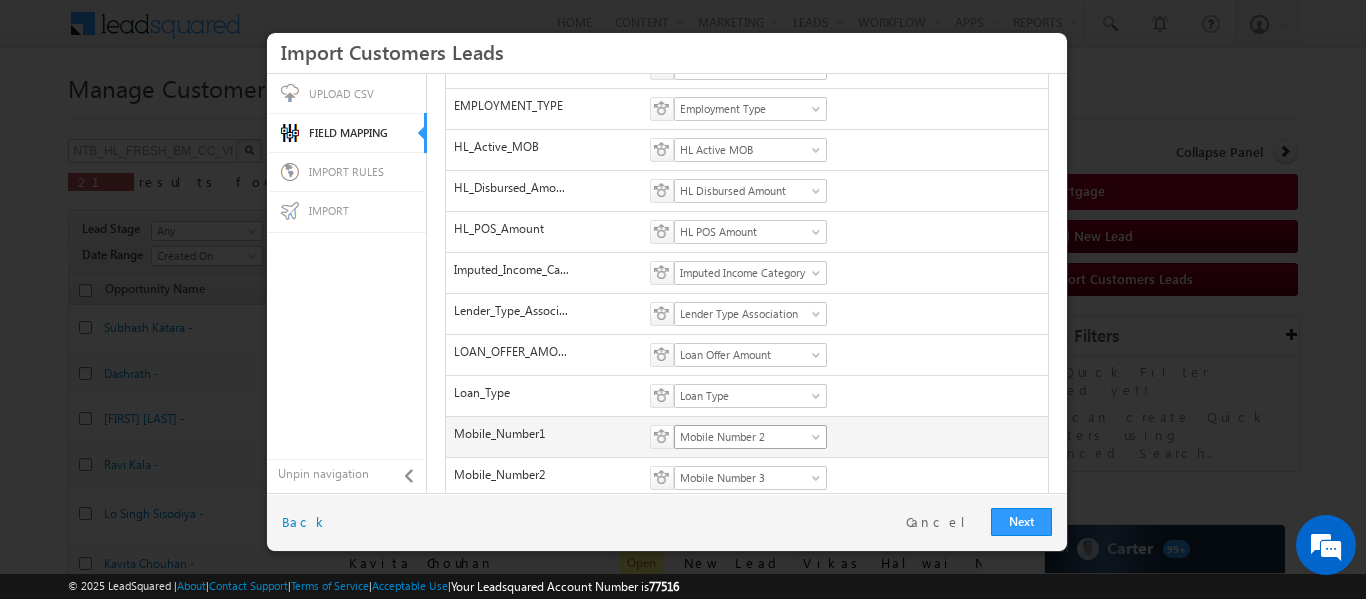 click on "Mobile Number 2" at bounding box center (744, 437) 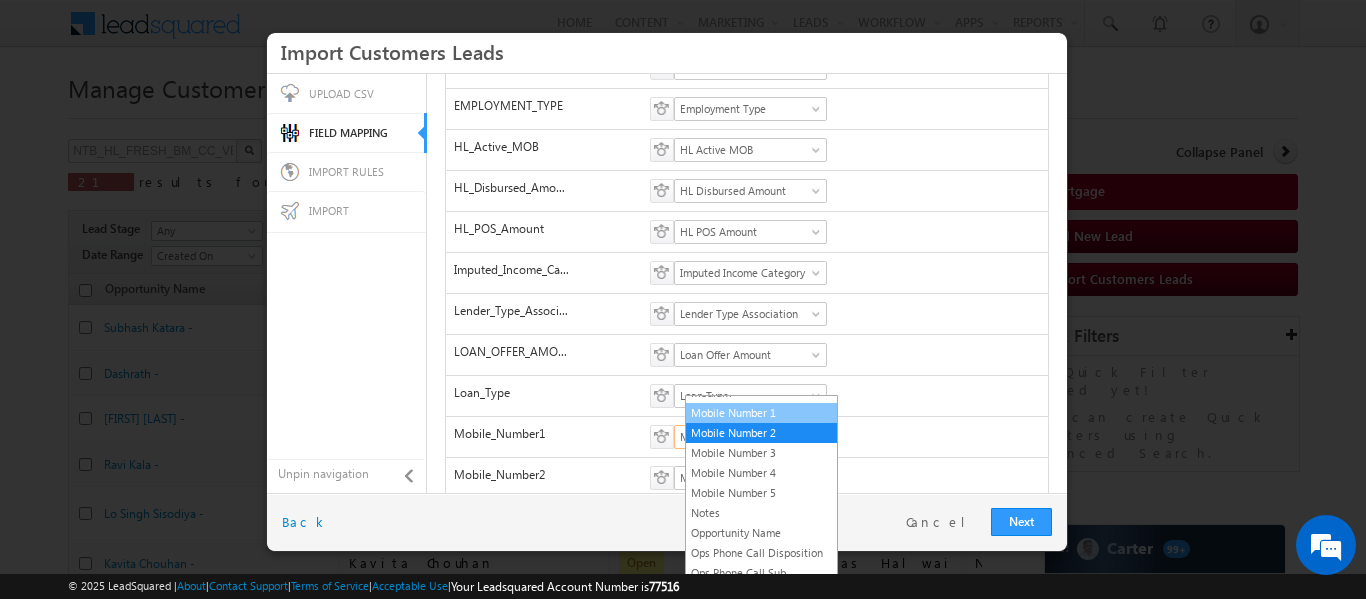 click on "Mobile Number 1" at bounding box center [761, 413] 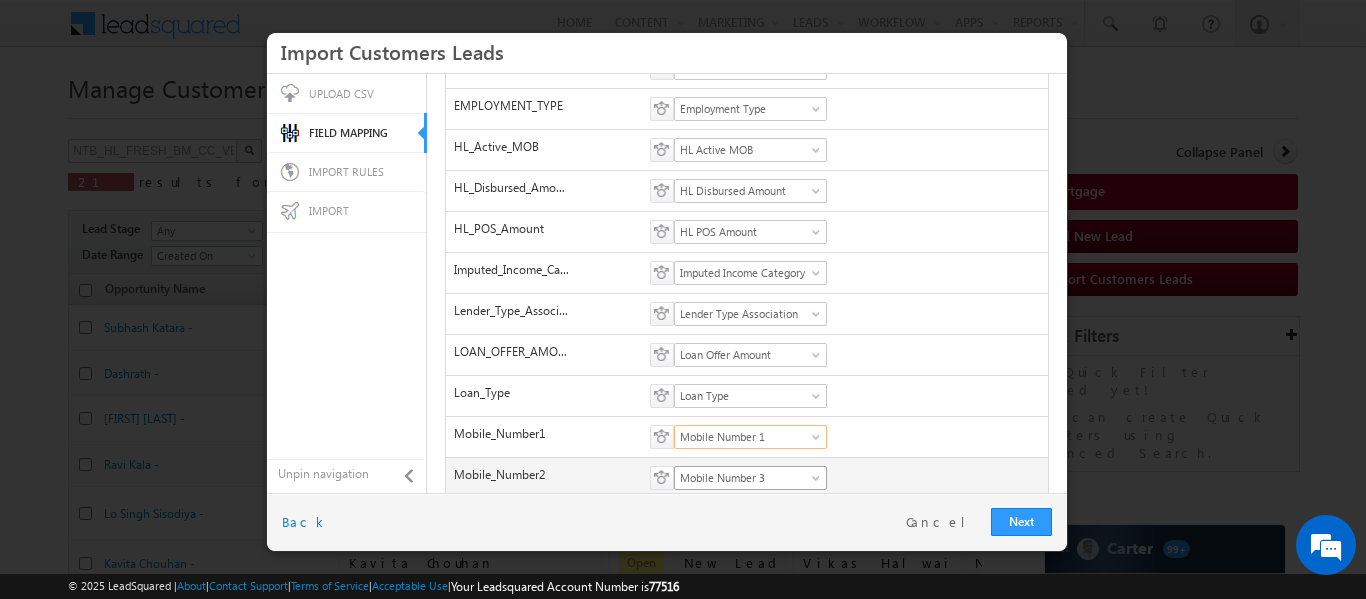 click on "Mobile Number 3" at bounding box center [744, 478] 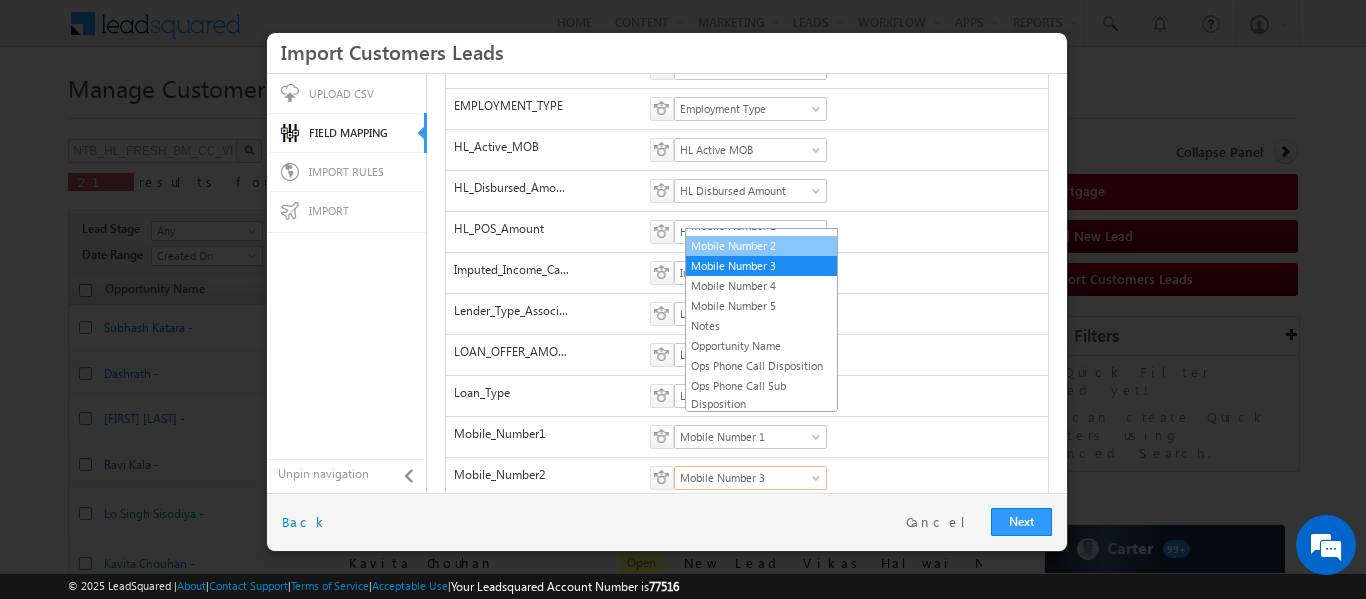 click on "Mobile Number 2" at bounding box center (761, 246) 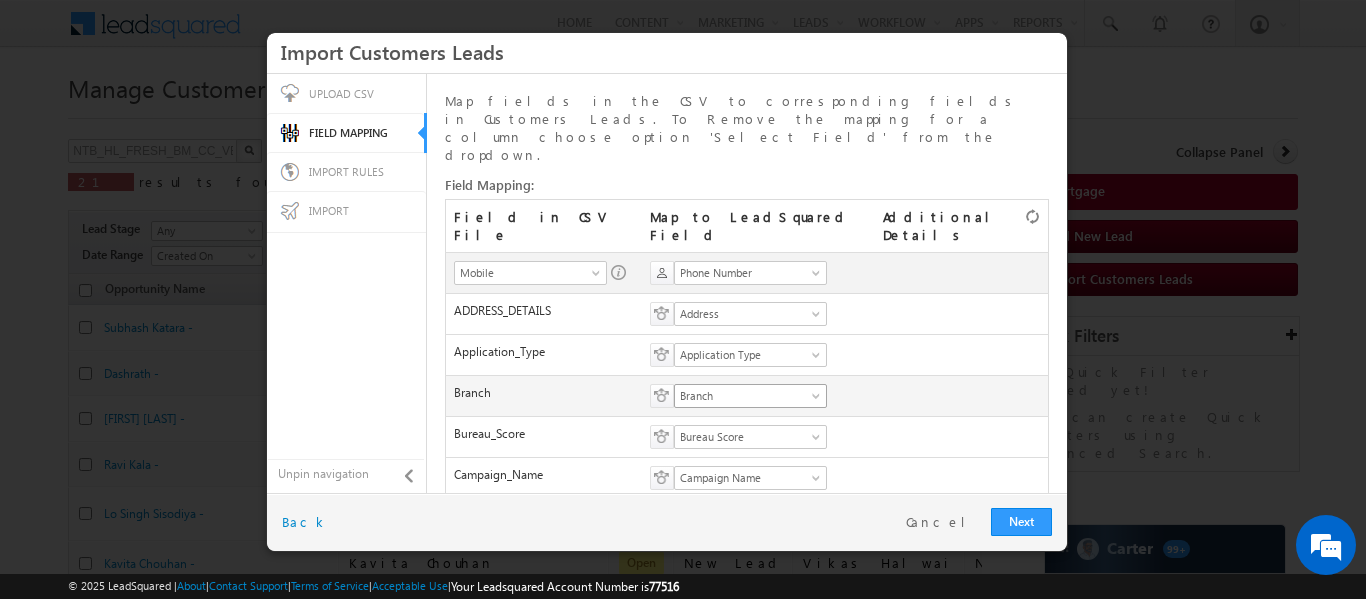 scroll, scrollTop: 949, scrollLeft: 0, axis: vertical 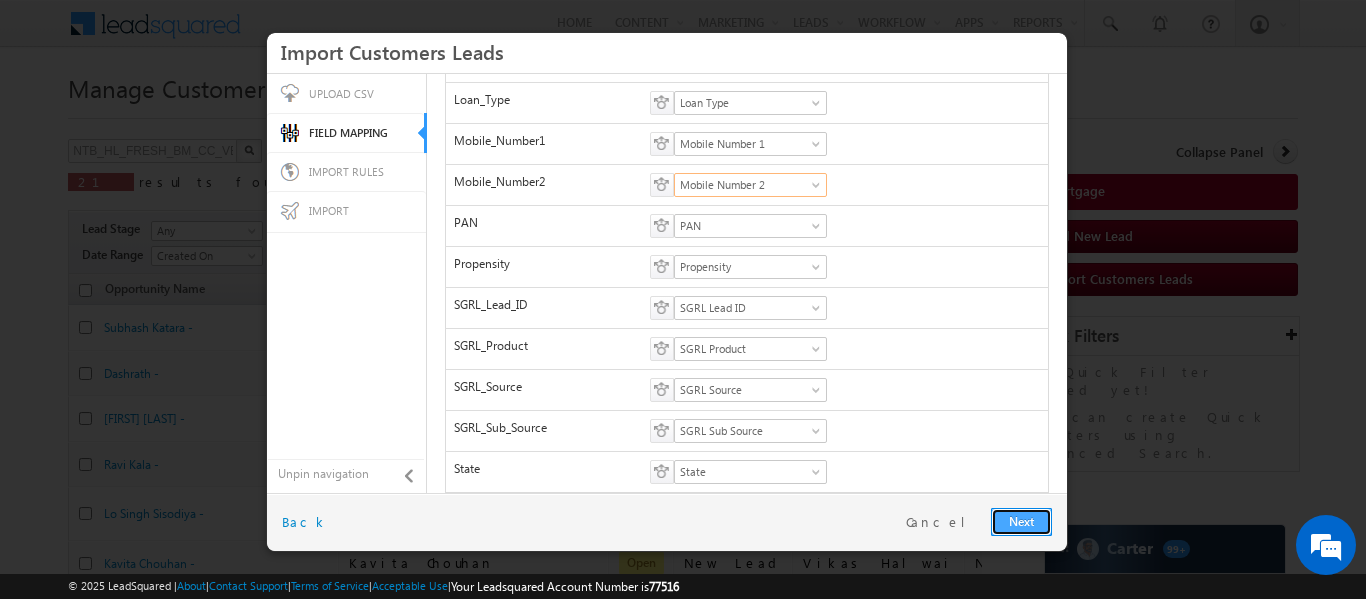 click on "Next" at bounding box center [1021, 522] 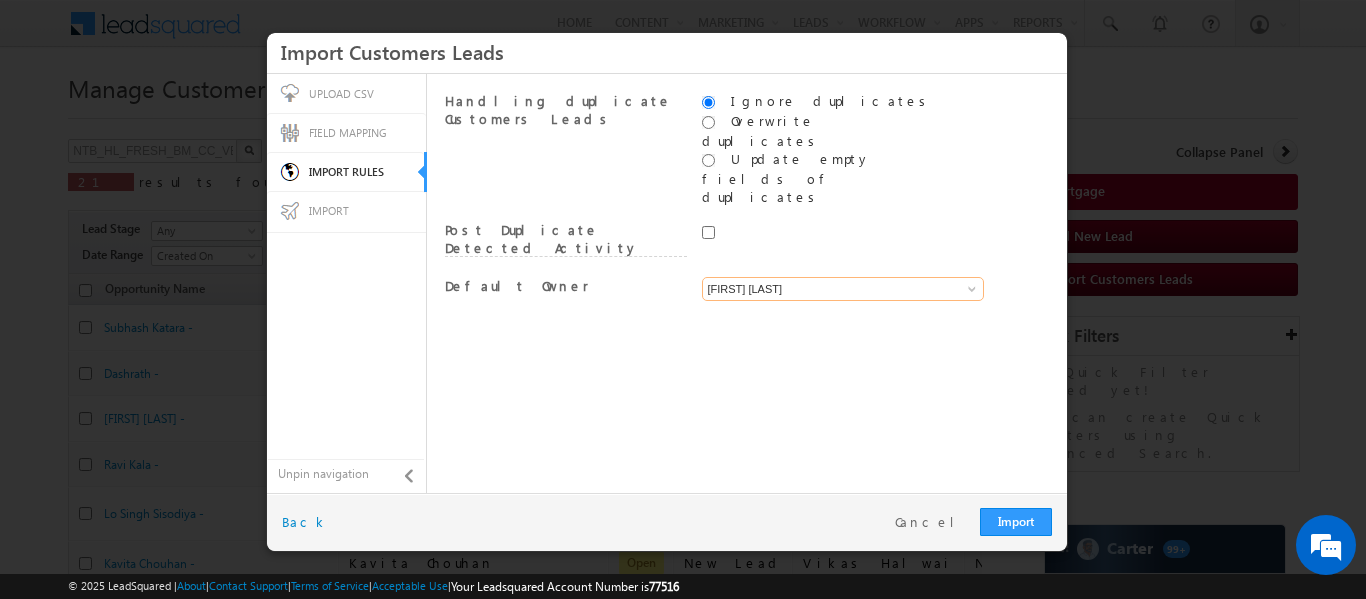 click on "[FIRST] [LAST]" at bounding box center [843, 289] 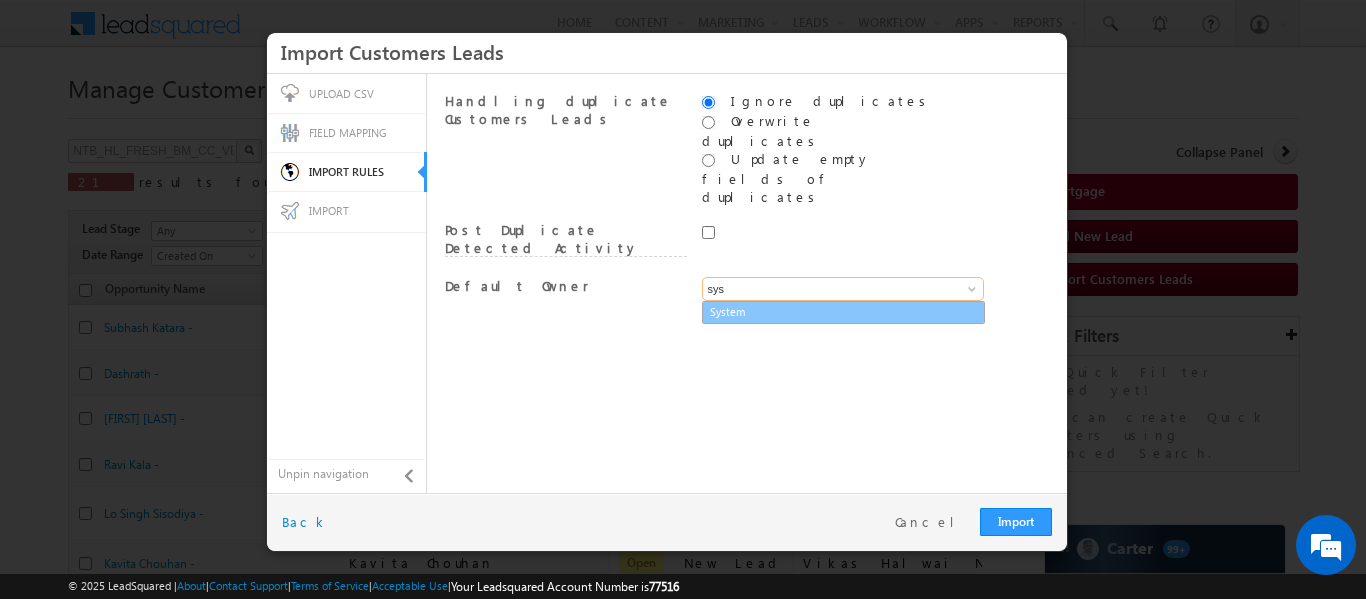 click on "System" at bounding box center (843, 312) 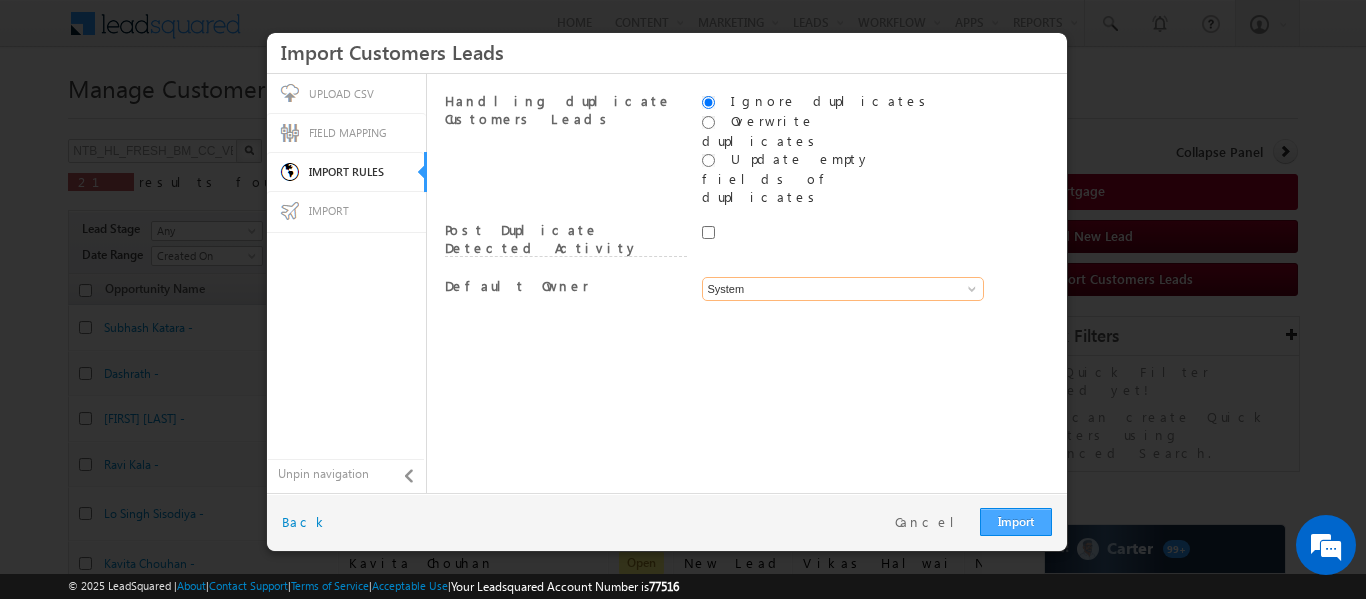 type on "System" 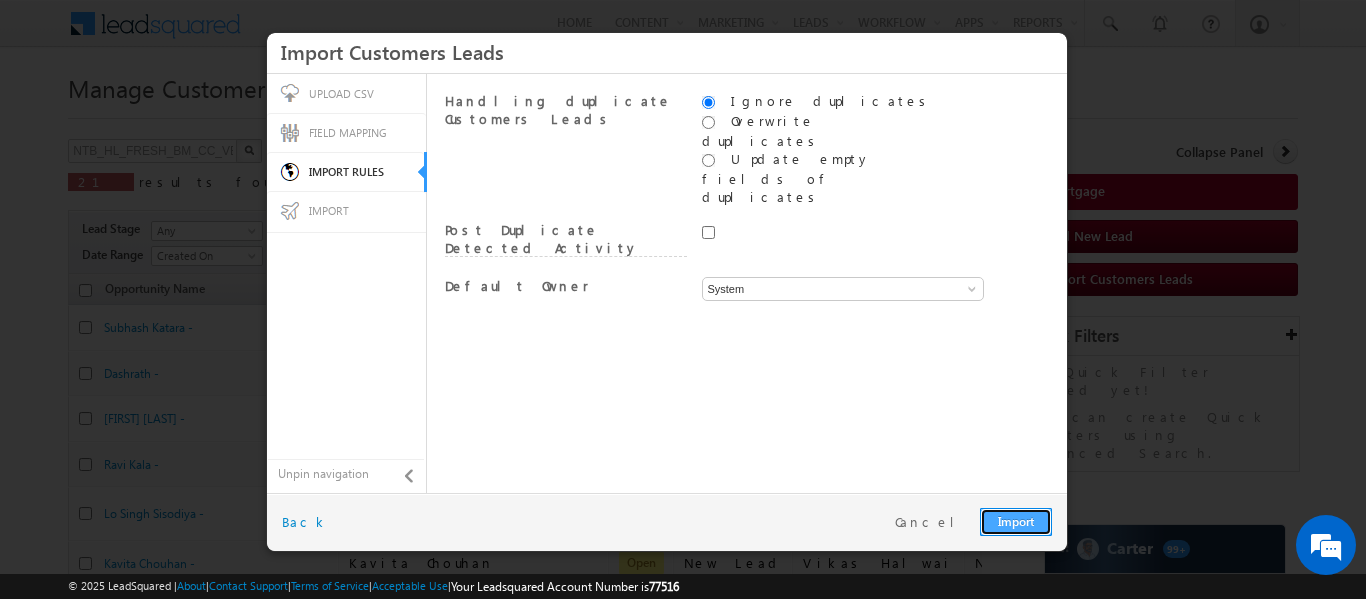 click on "Import" at bounding box center [1016, 522] 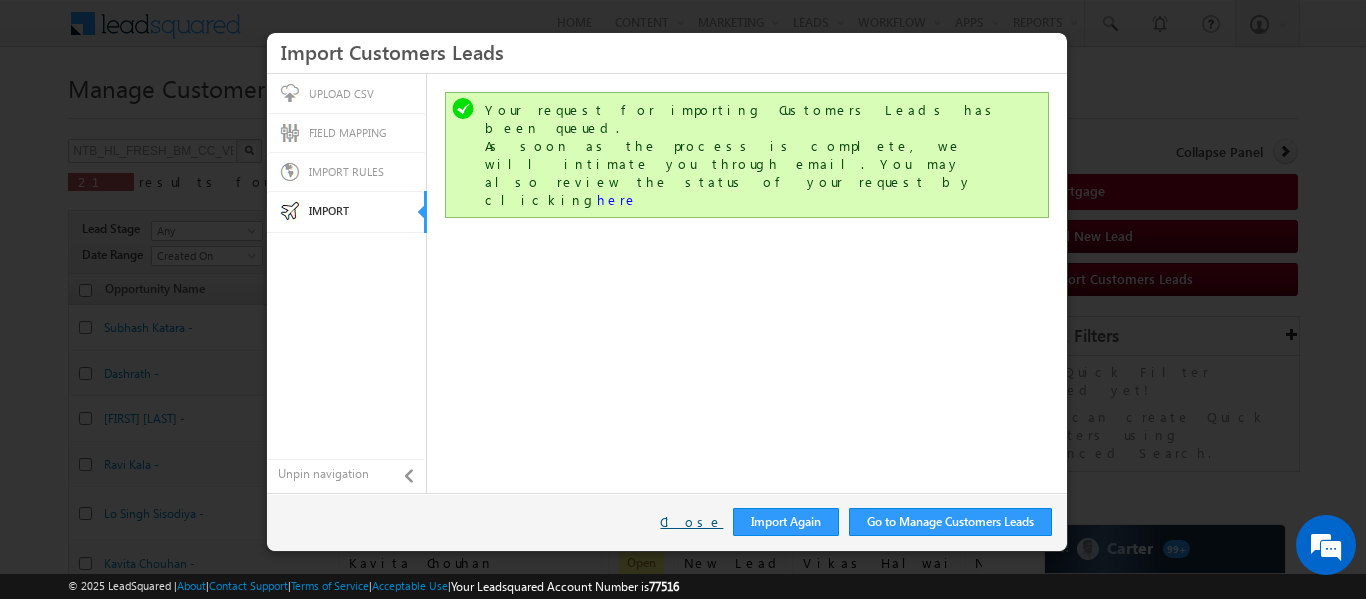 click on "Close" at bounding box center (691, 522) 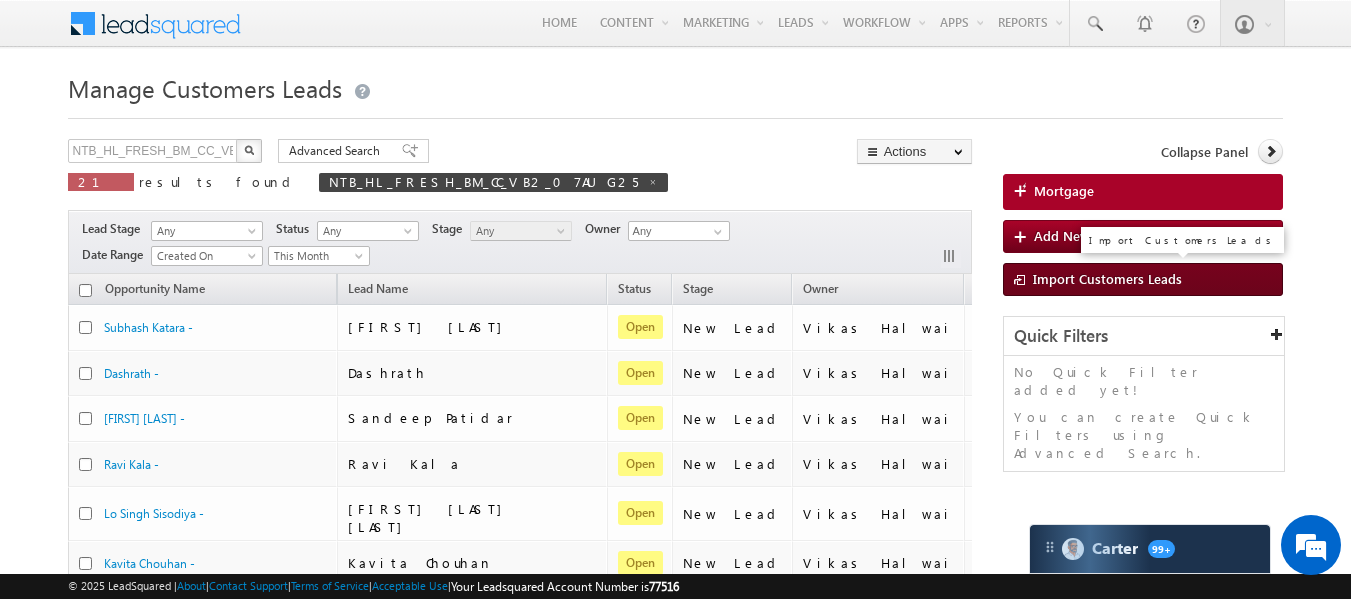 click on "Import Customers Leads" at bounding box center [1107, 278] 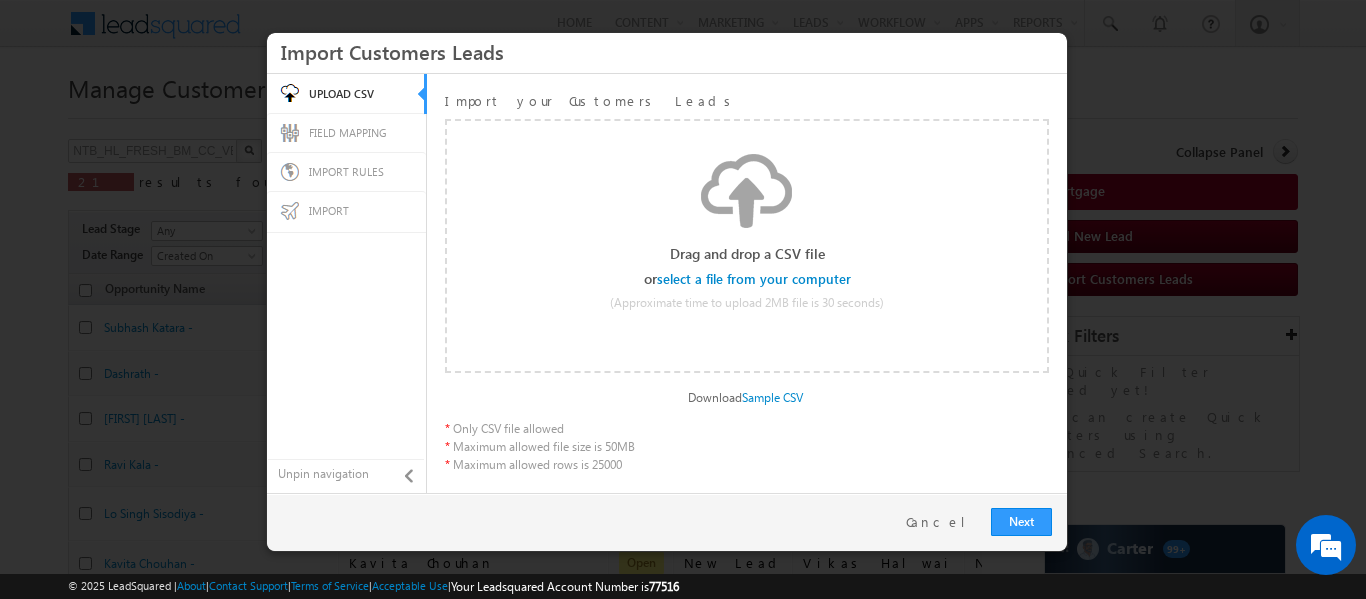 click at bounding box center [755, 279] 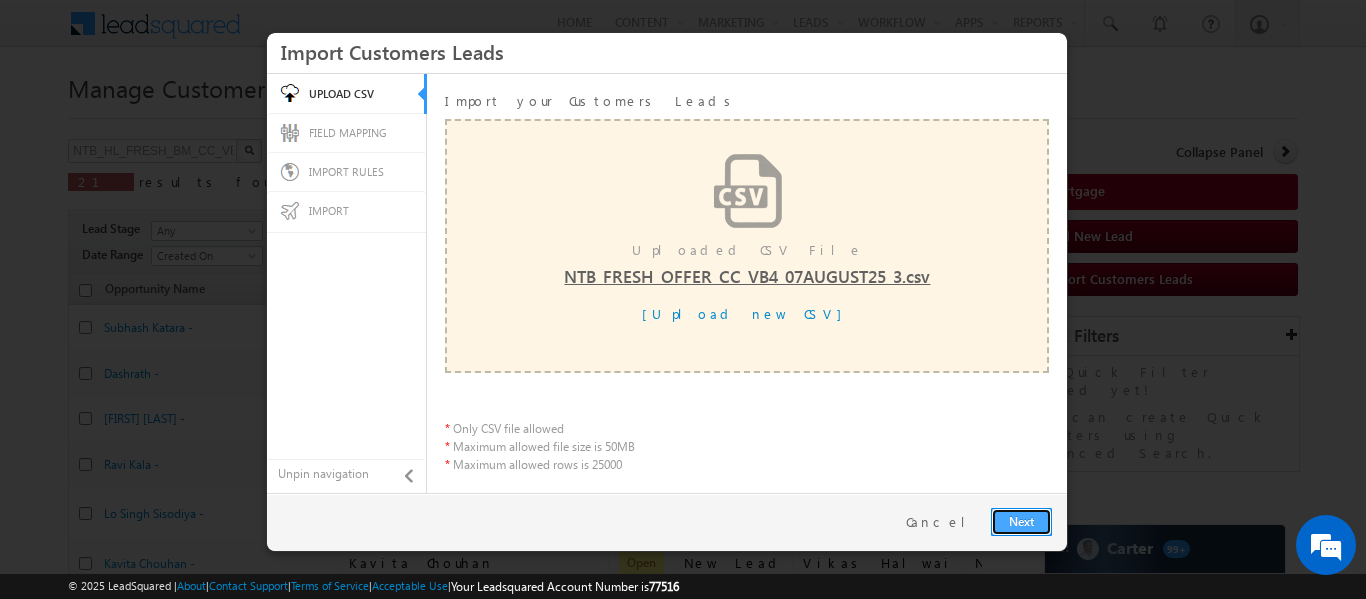 click on "Next" at bounding box center (1021, 522) 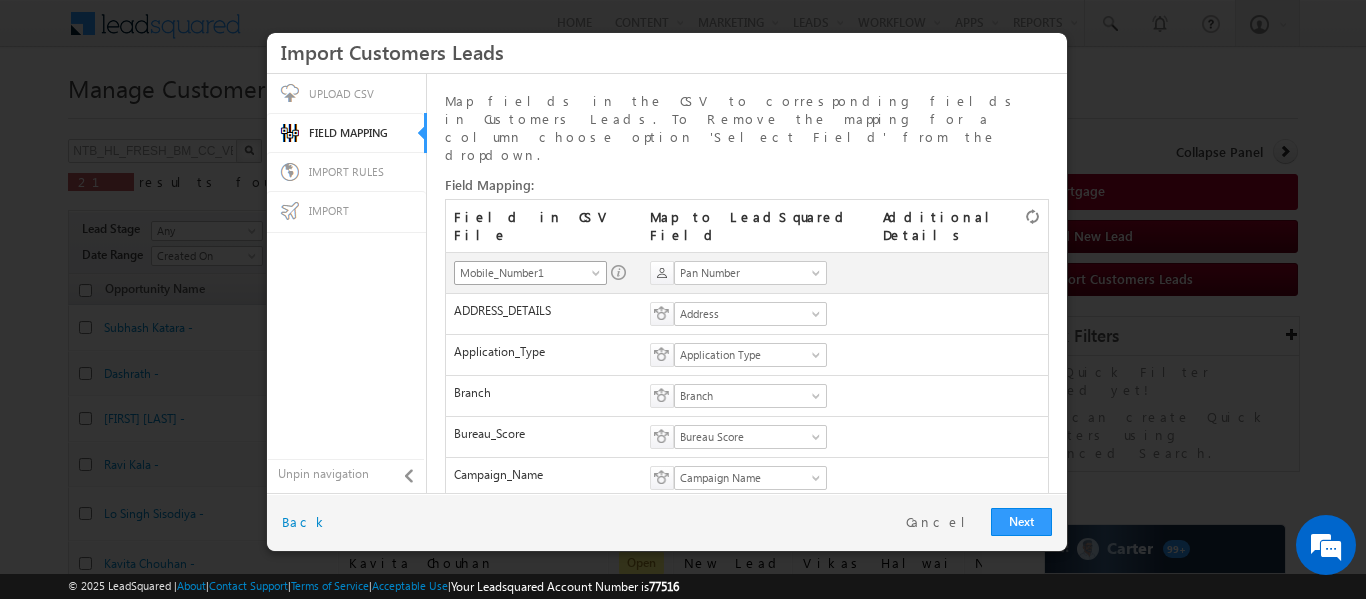 click on "Mobile_Number1" at bounding box center (524, 273) 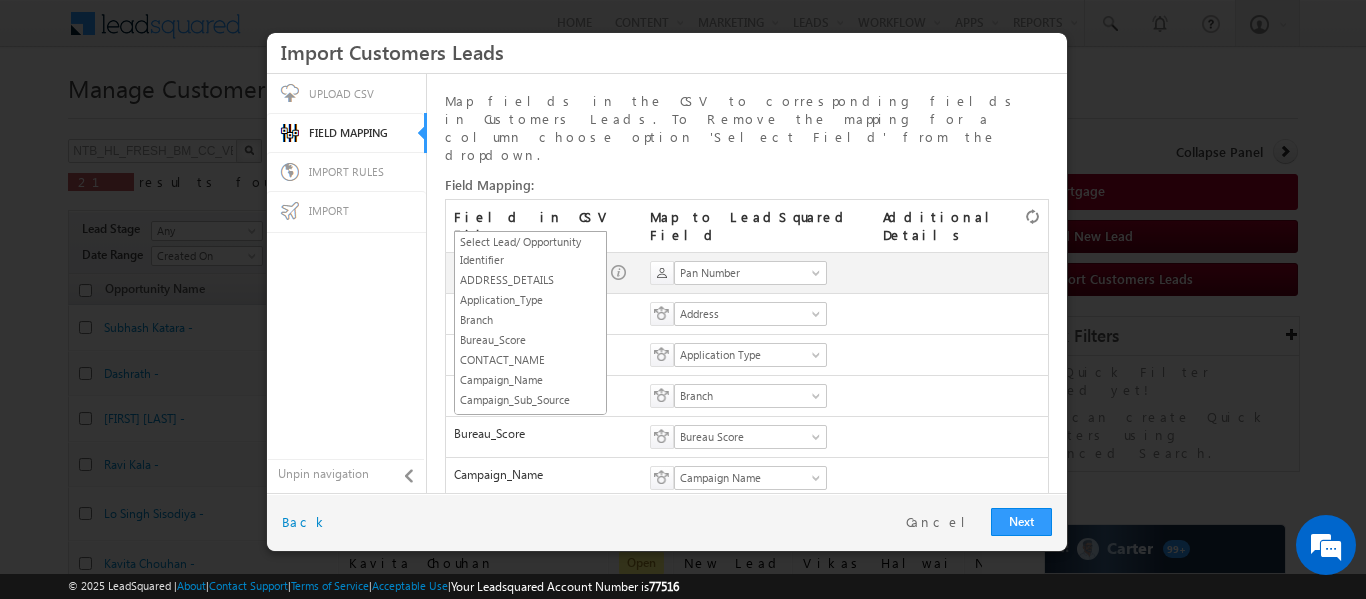 scroll, scrollTop: 393, scrollLeft: 0, axis: vertical 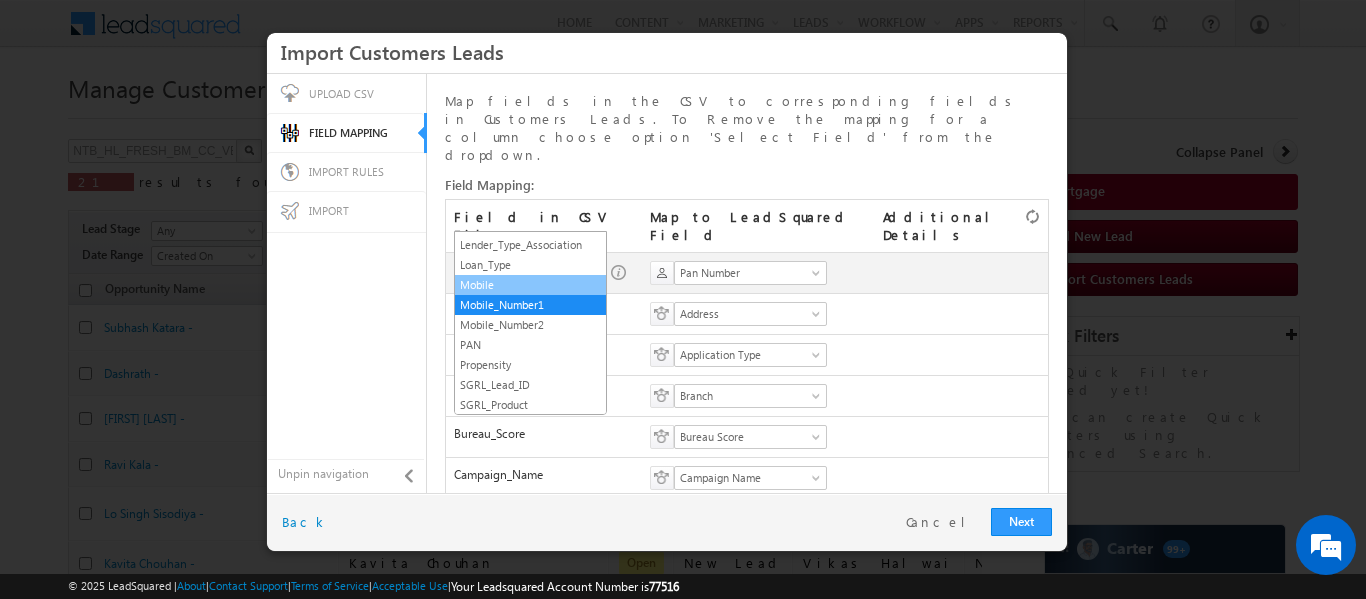 click on "Mobile" at bounding box center (530, 285) 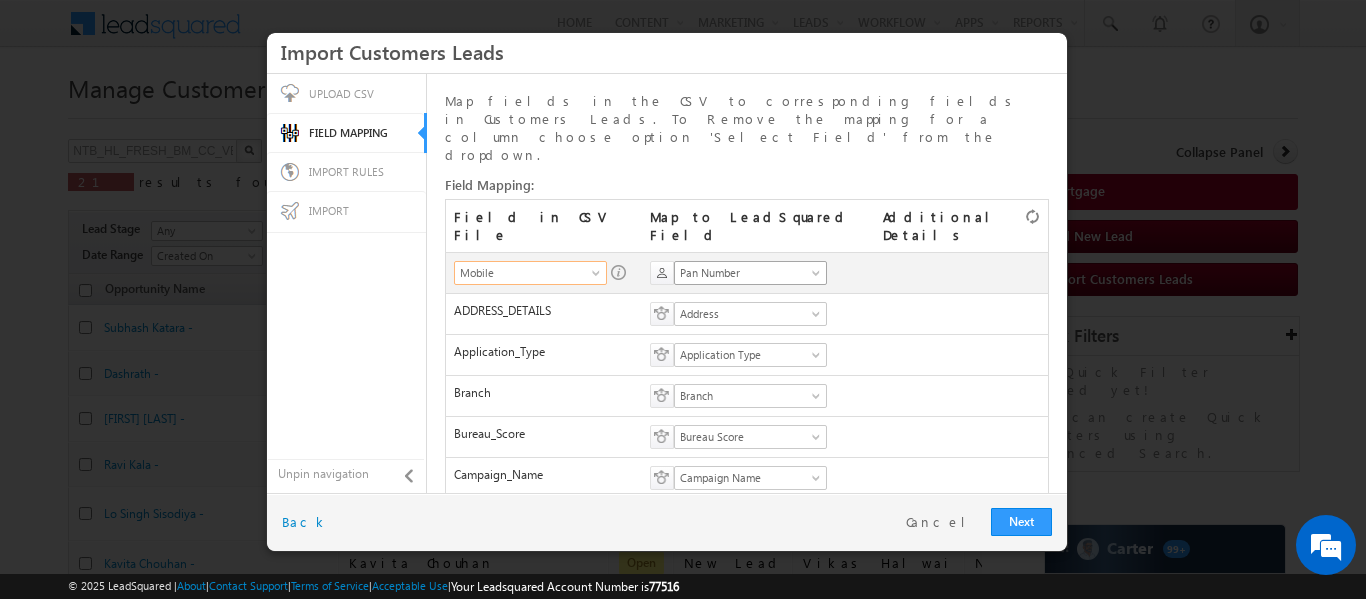 click on "Pan Number" at bounding box center [744, 273] 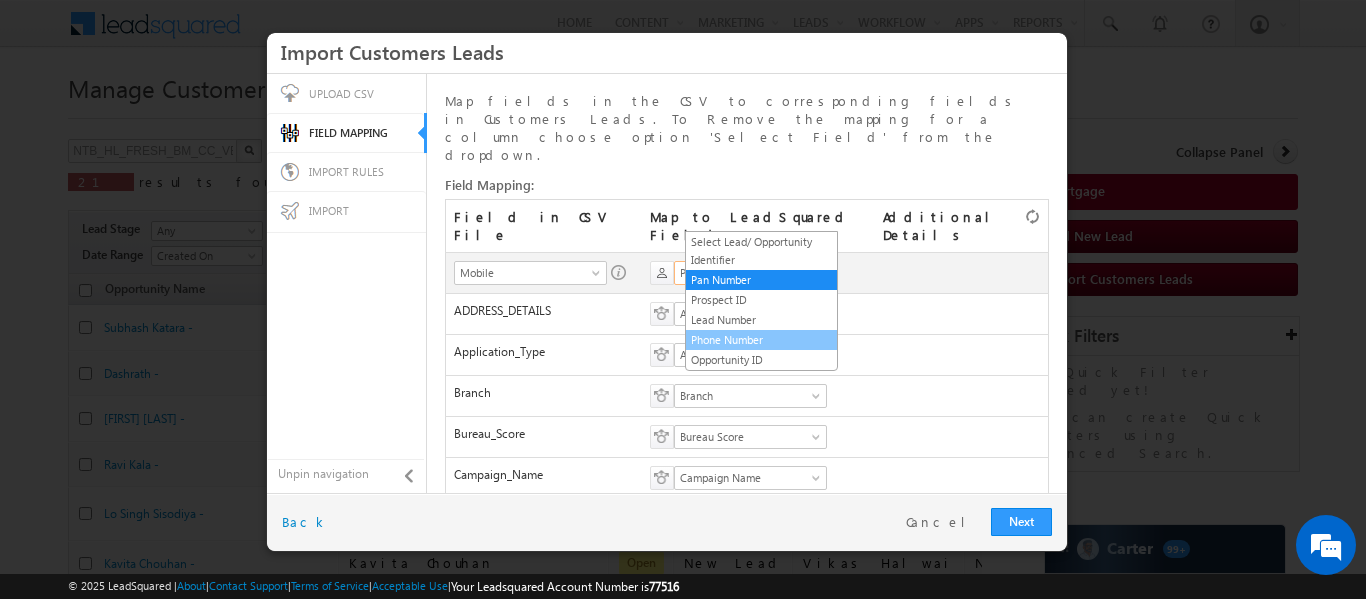 click on "Phone Number" at bounding box center (761, 340) 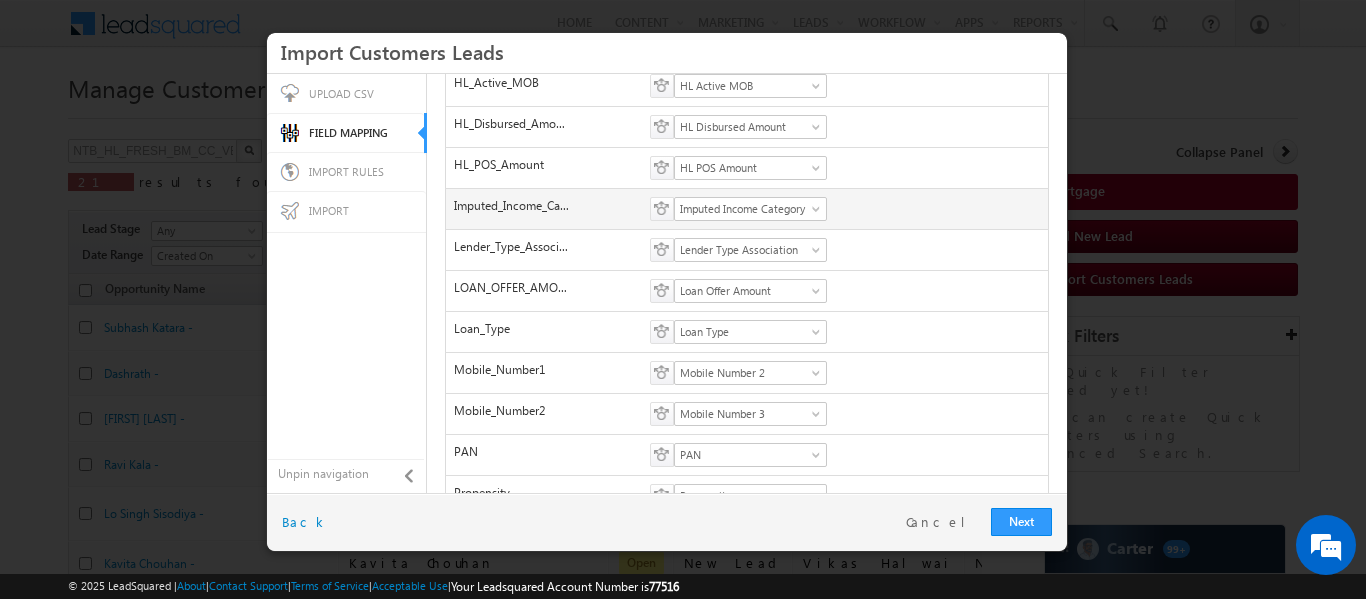 scroll, scrollTop: 721, scrollLeft: 0, axis: vertical 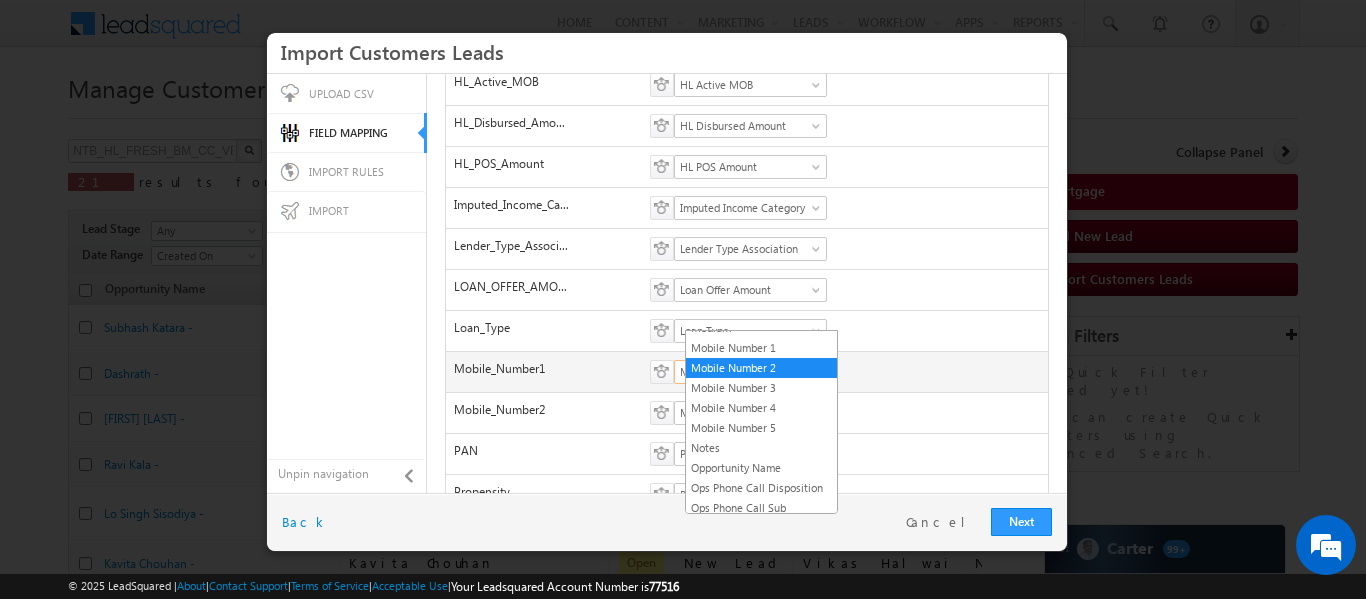 click on "Mobile Number 2" at bounding box center (744, 372) 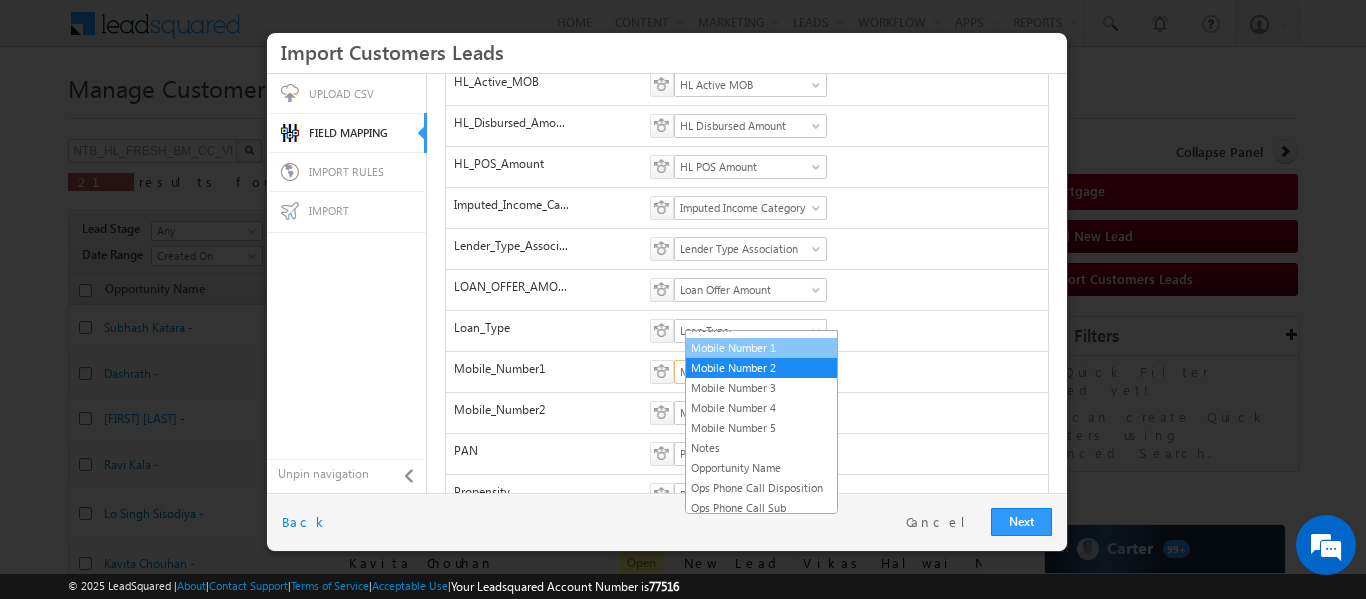 click on "Mobile Number 1" at bounding box center [761, 348] 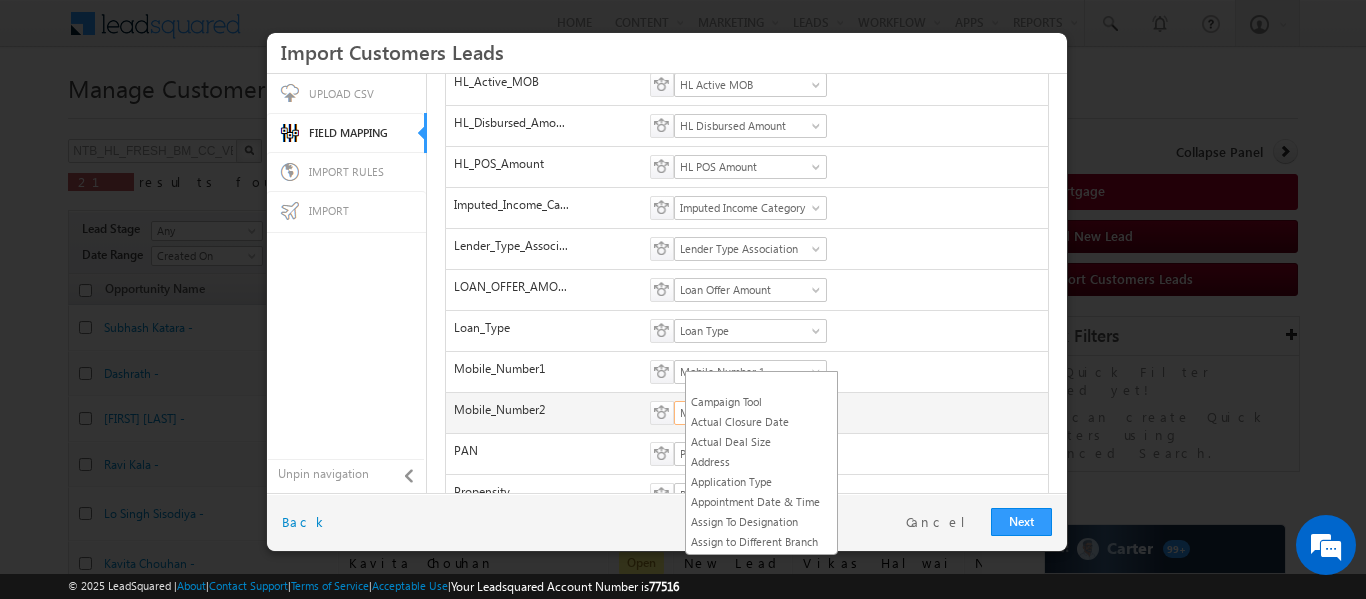 scroll, scrollTop: 1109, scrollLeft: 0, axis: vertical 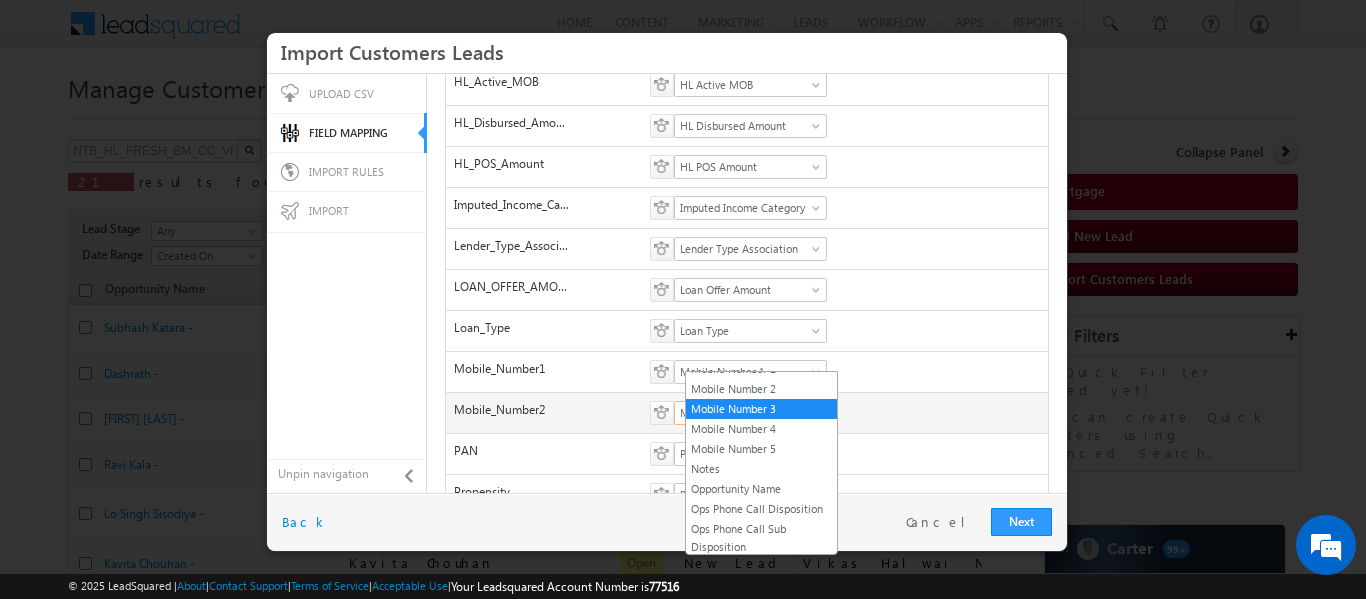 click on "Mobile Number 3" at bounding box center [744, 413] 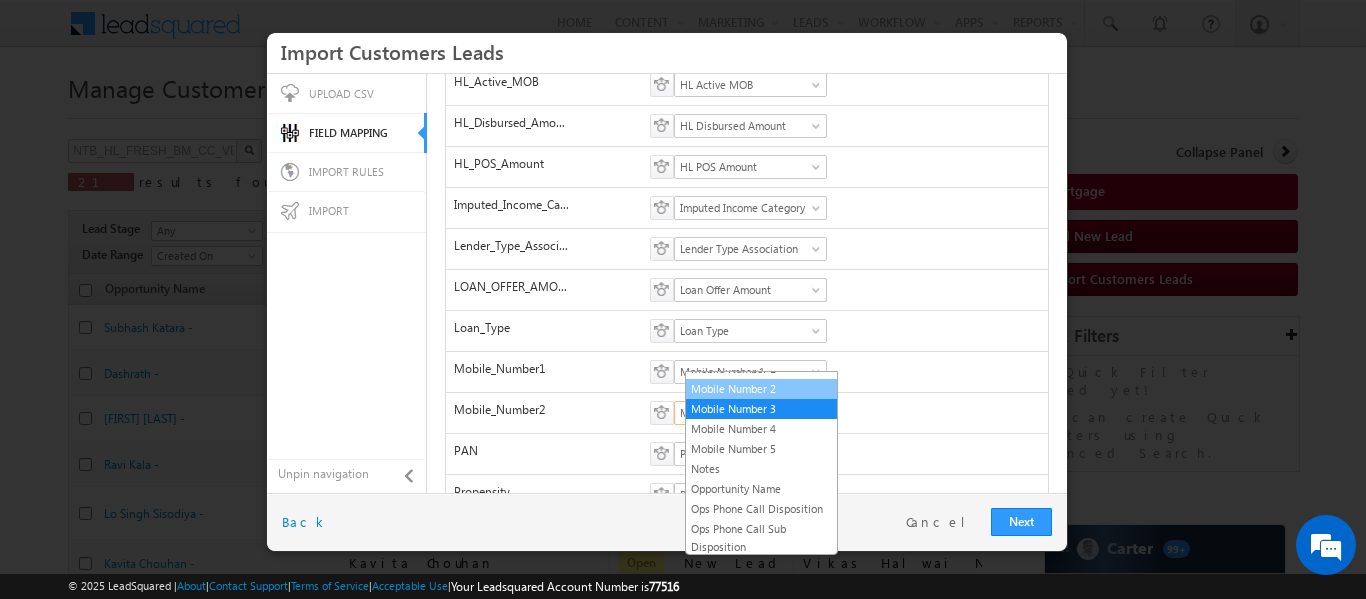 click on "Mobile Number 2" at bounding box center [761, 389] 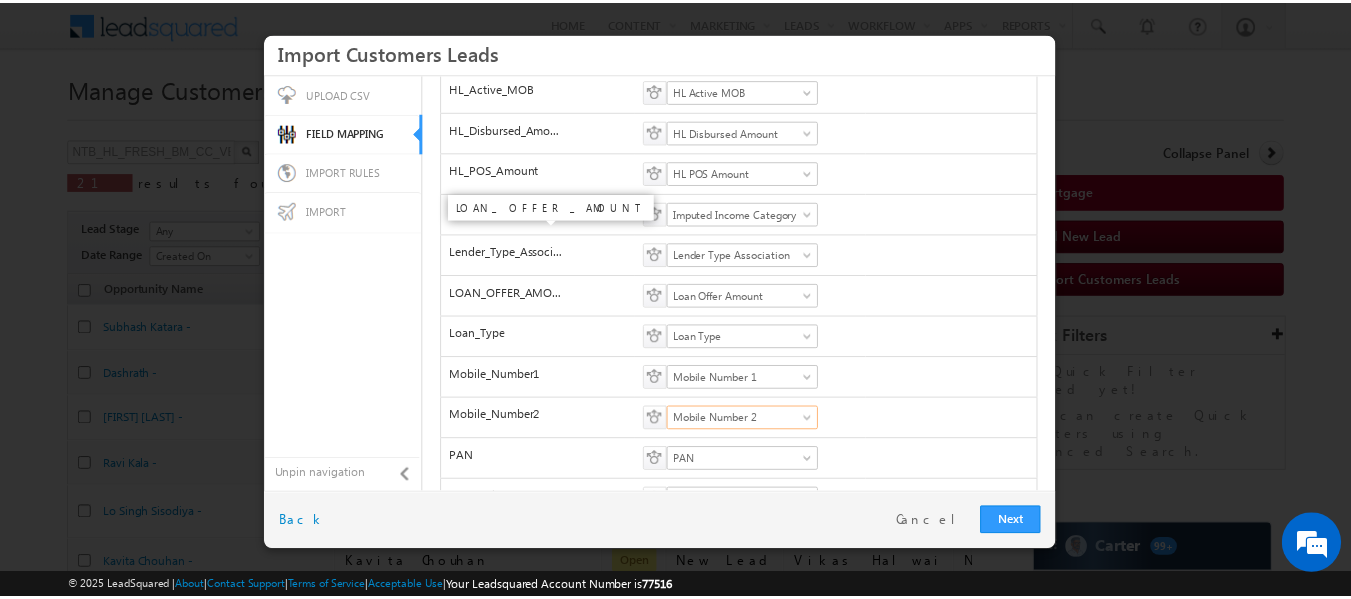 scroll, scrollTop: 949, scrollLeft: 0, axis: vertical 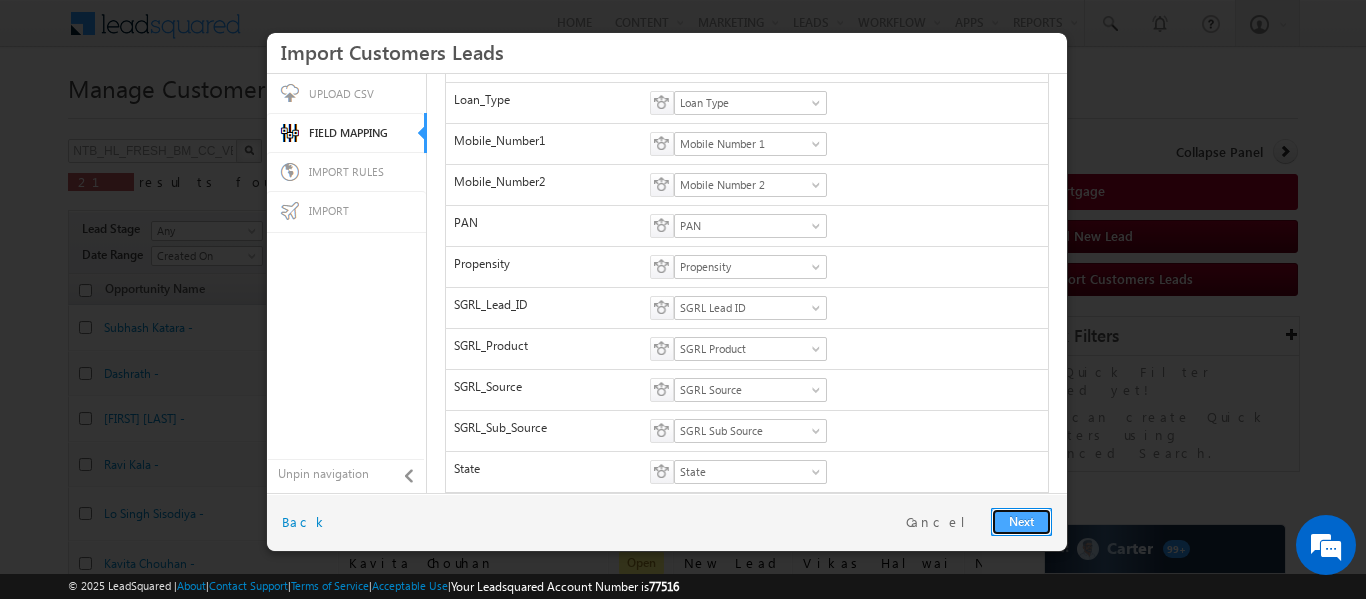 click on "Next" at bounding box center (1021, 522) 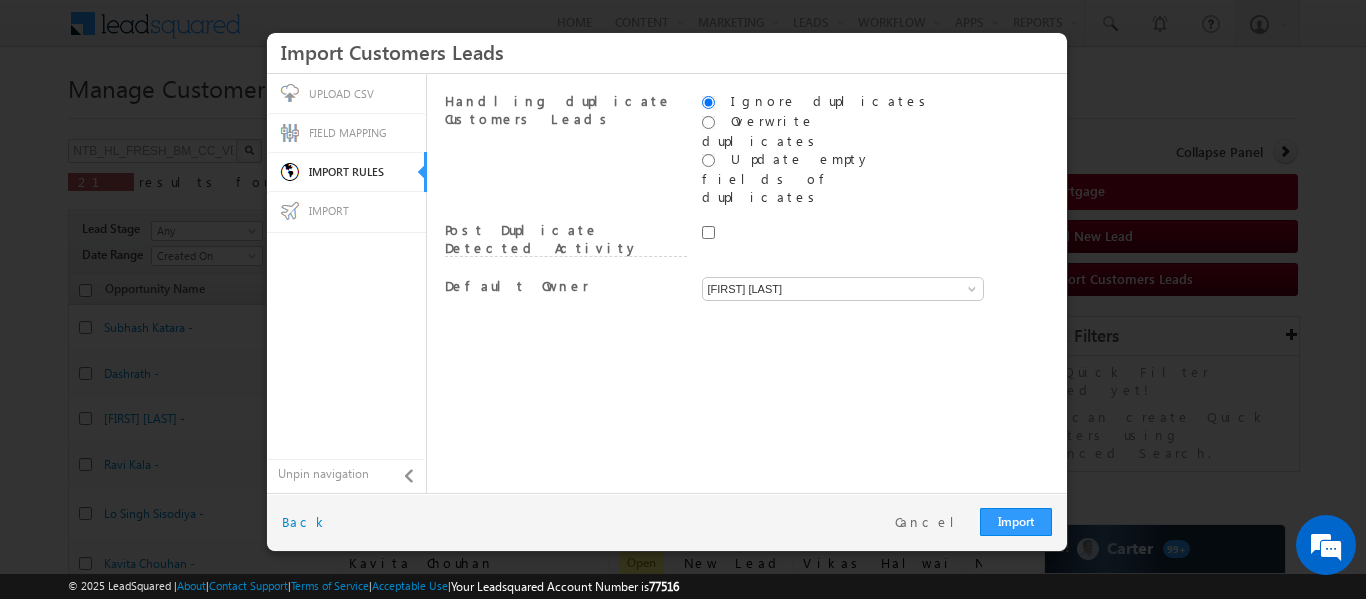 click on "Handling duplicate Customers Leads
Ignore duplicates
Overwrite duplicates
Update empty fields of duplicates" at bounding box center (747, 283) 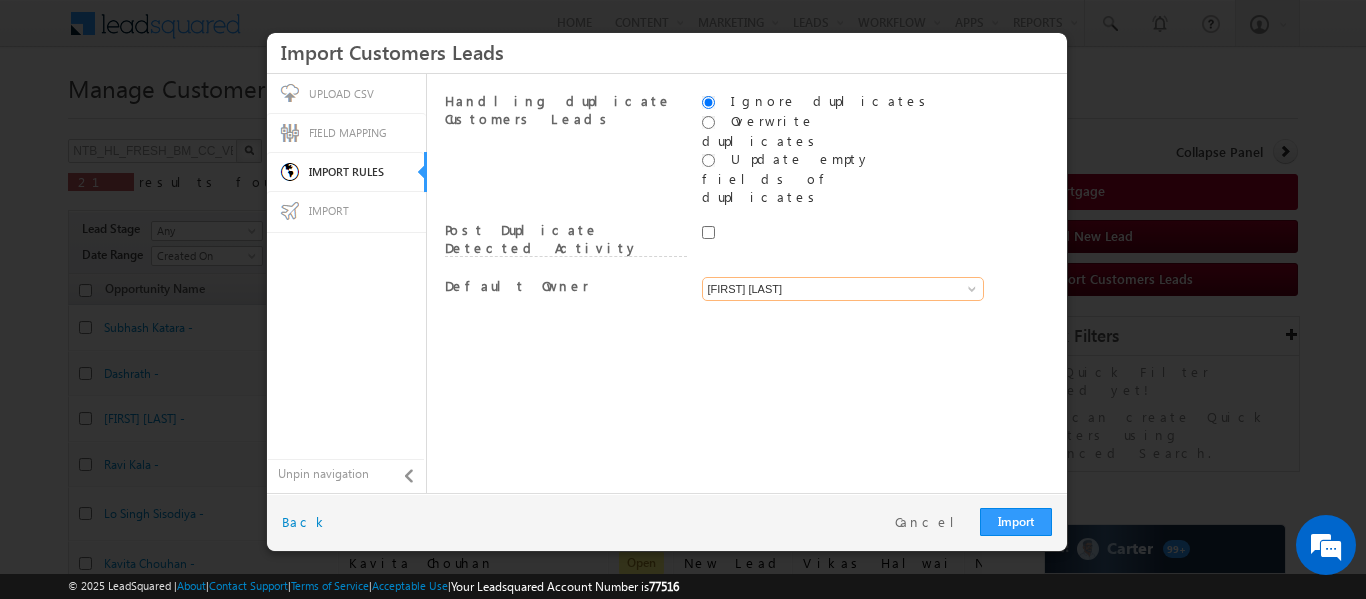 click on "[FIRST] [LAST]" at bounding box center (843, 289) 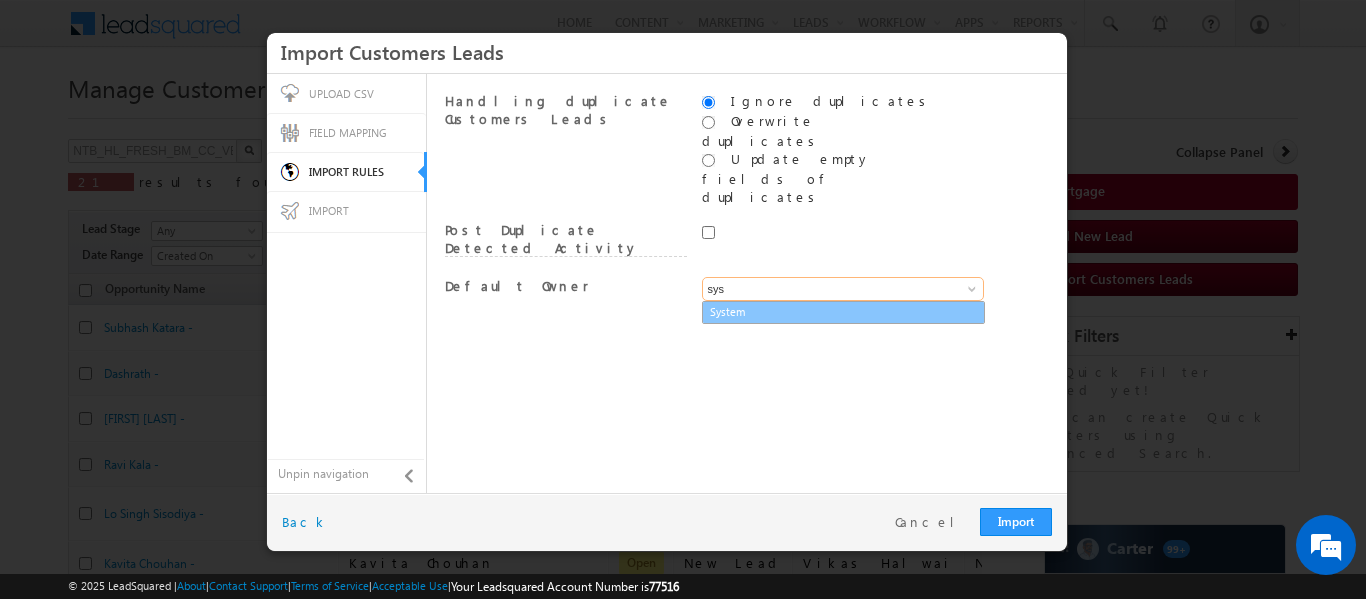click on "System" at bounding box center [843, 312] 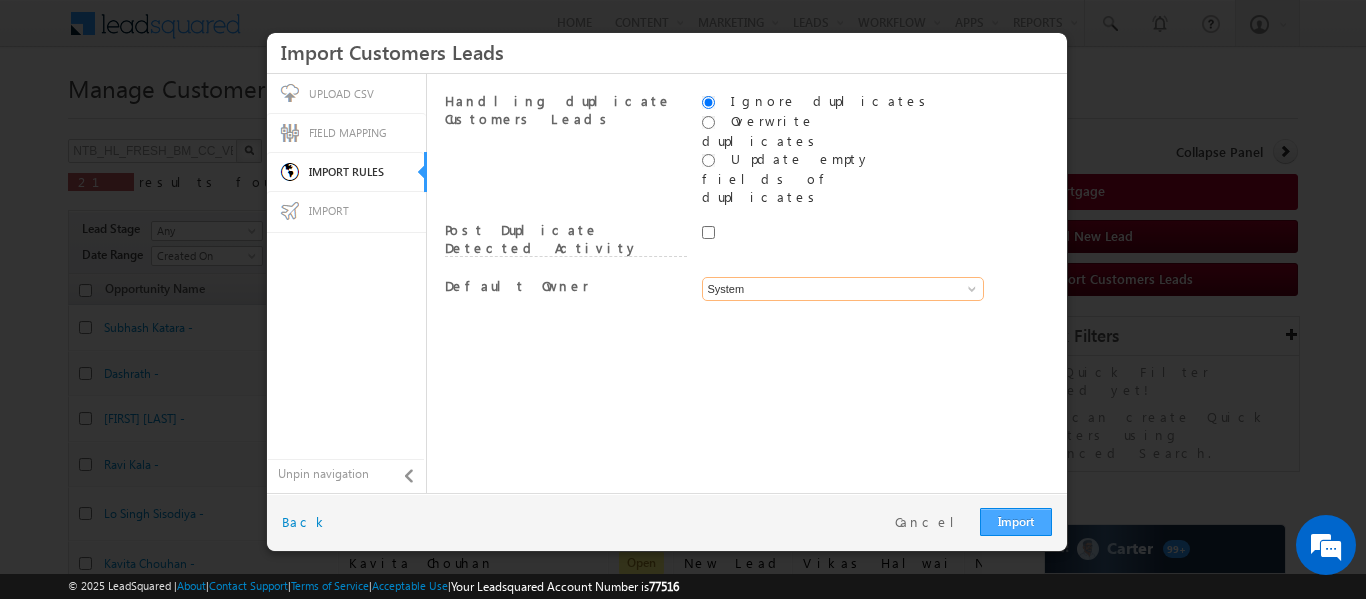 type on "System" 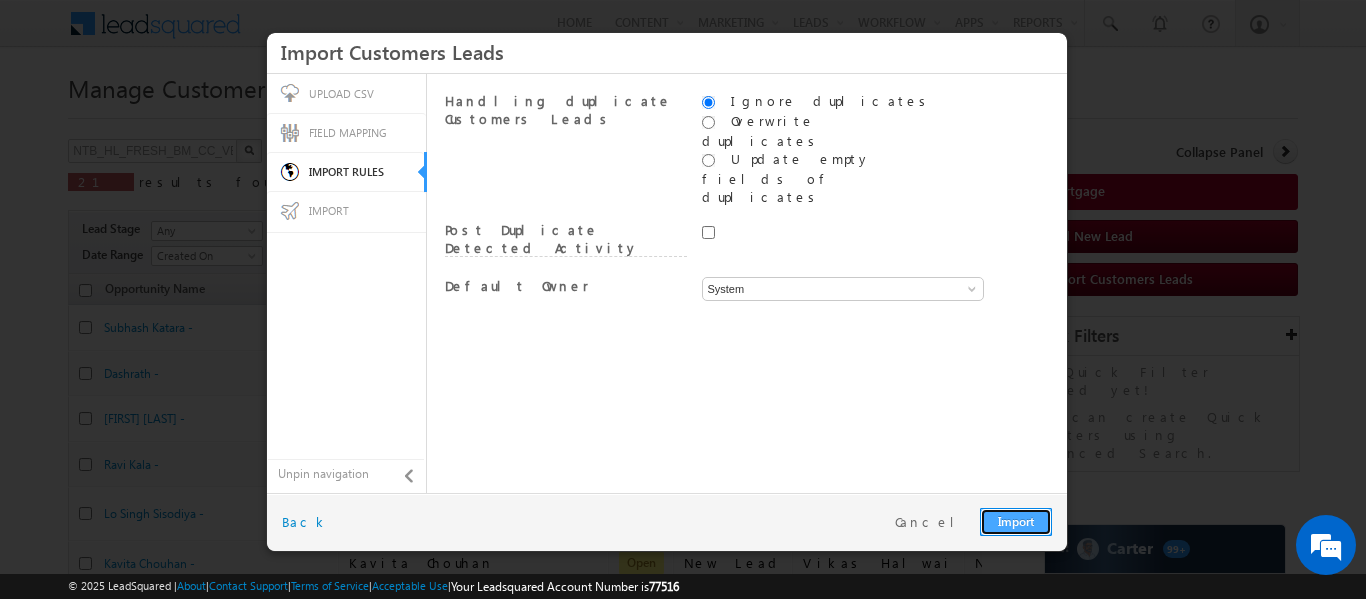 click on "Import" at bounding box center [1016, 522] 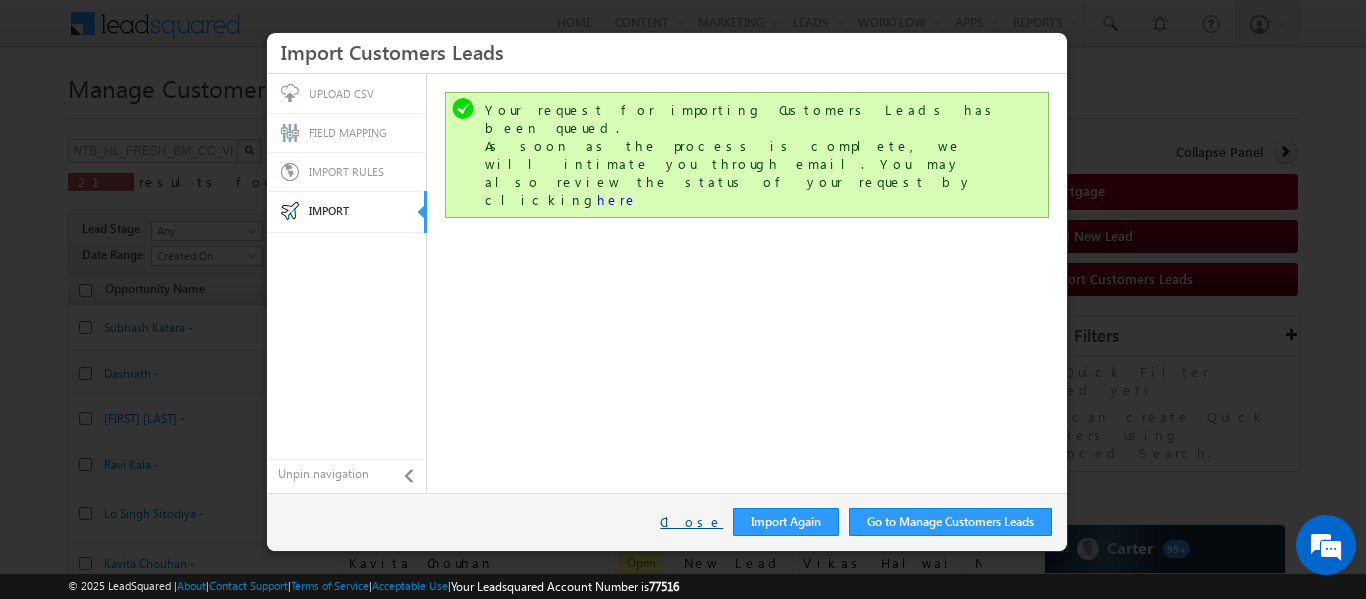 click on "Close" at bounding box center (691, 522) 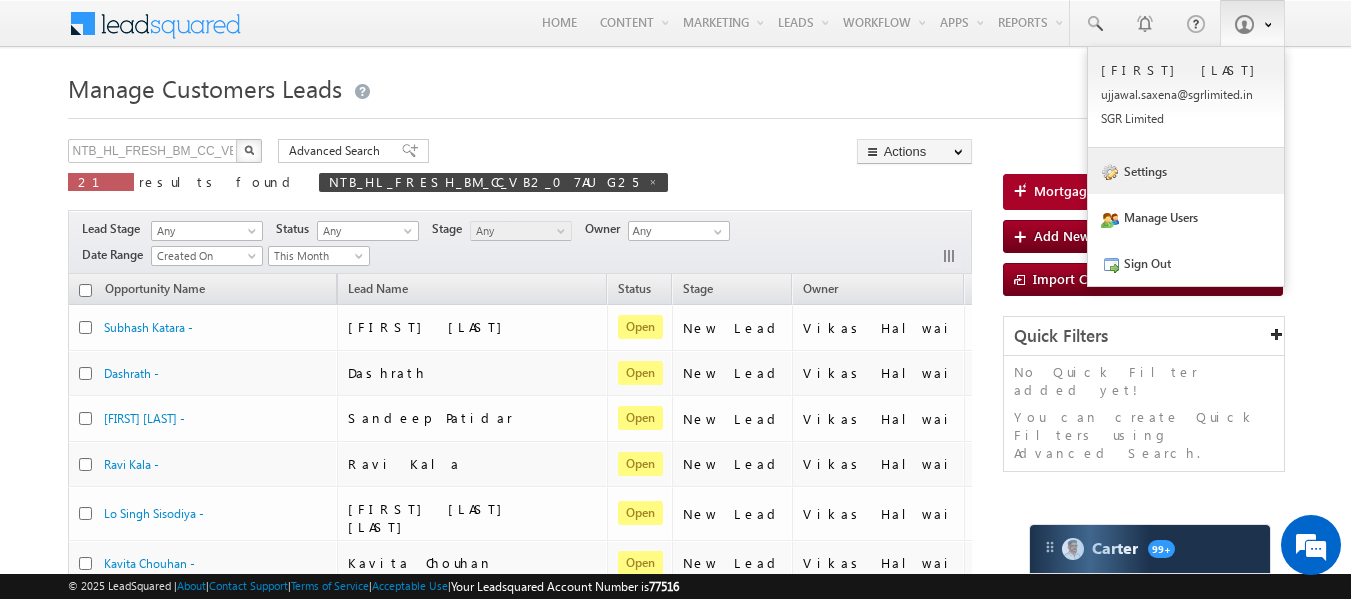click on "Settings" at bounding box center [1186, 171] 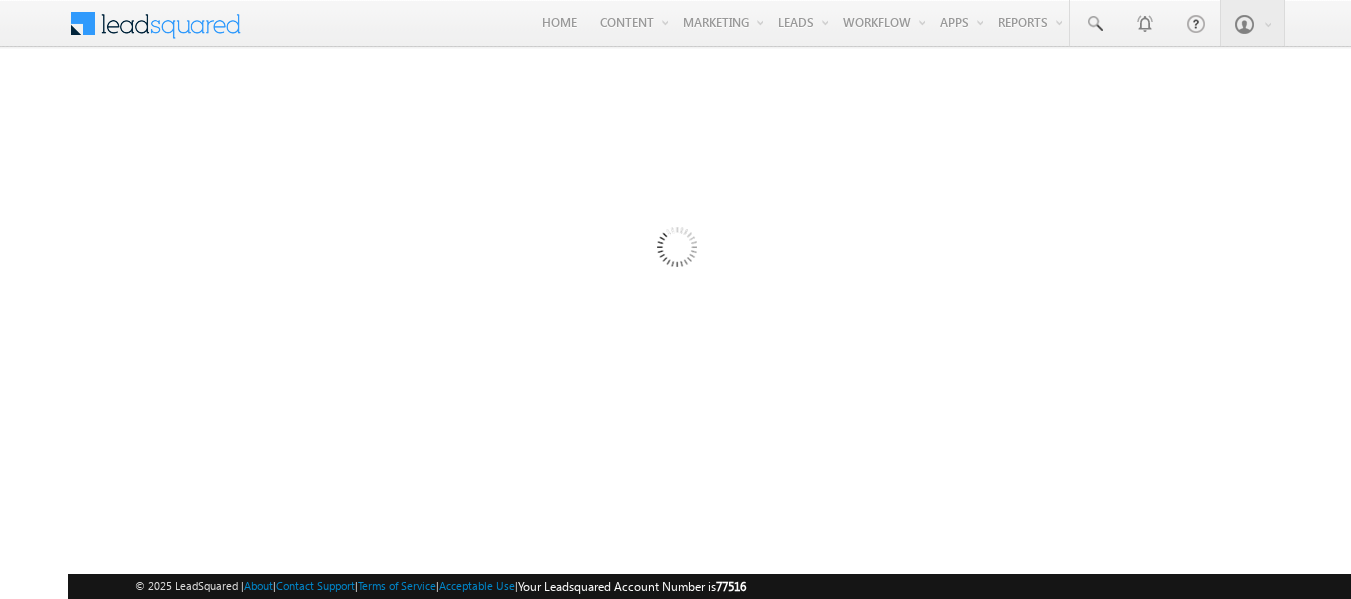 scroll, scrollTop: 0, scrollLeft: 0, axis: both 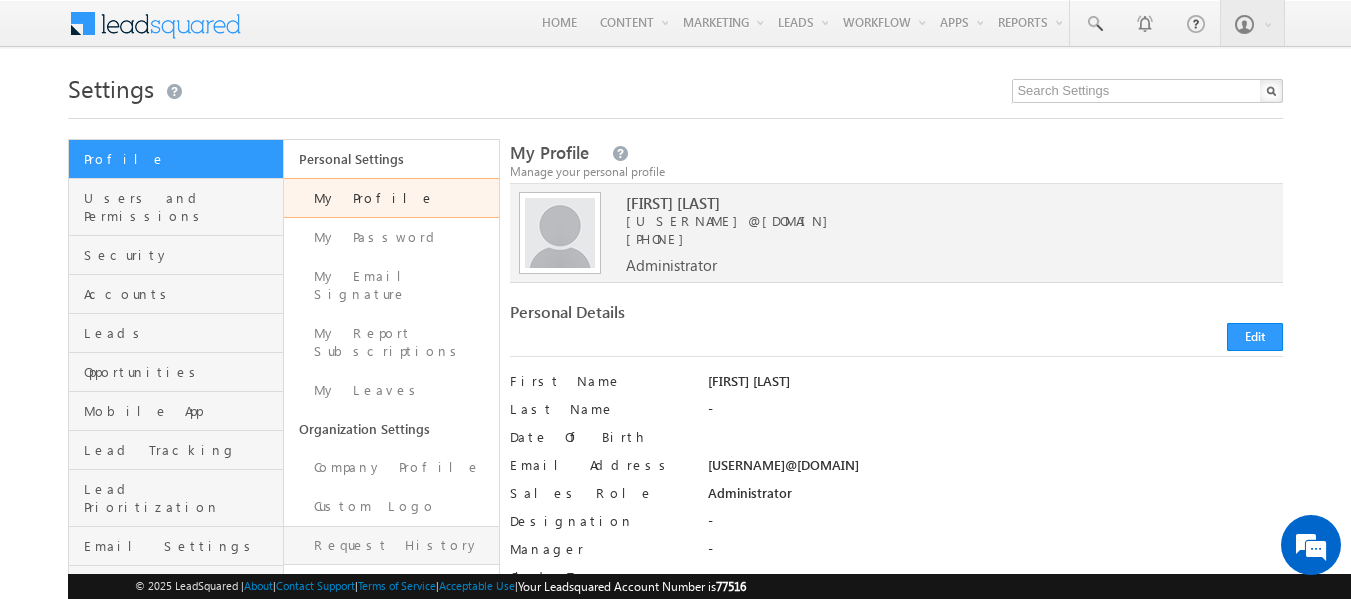 click on "Request History" at bounding box center (391, 545) 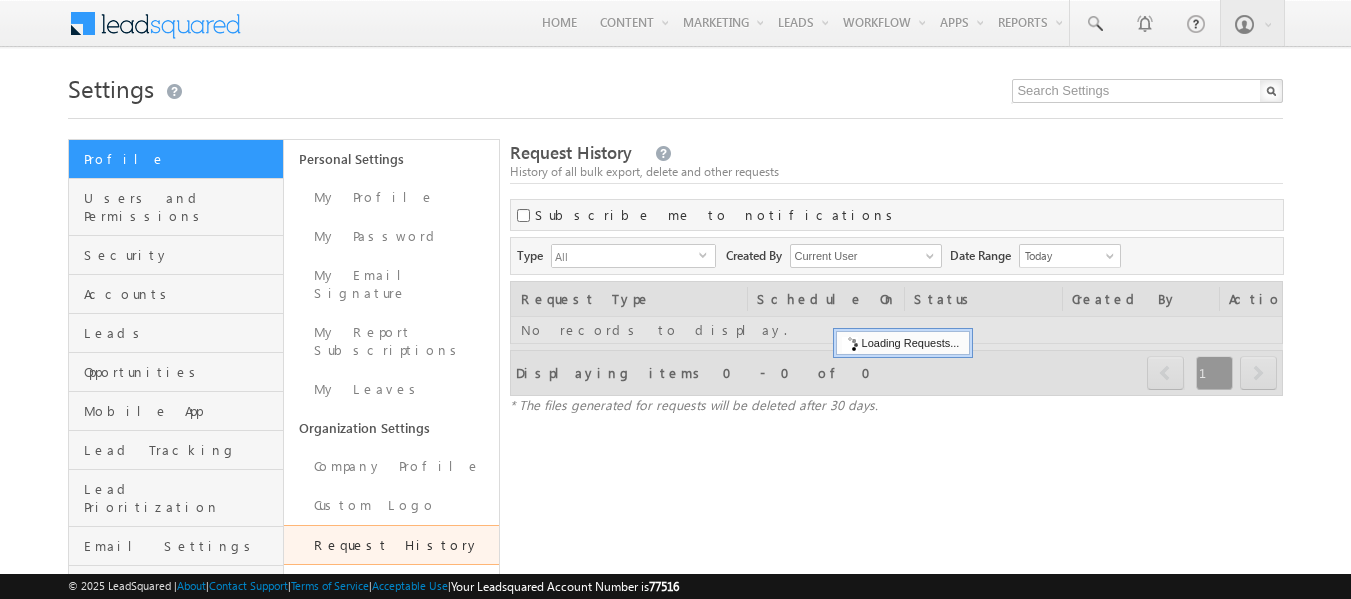 scroll, scrollTop: 0, scrollLeft: 0, axis: both 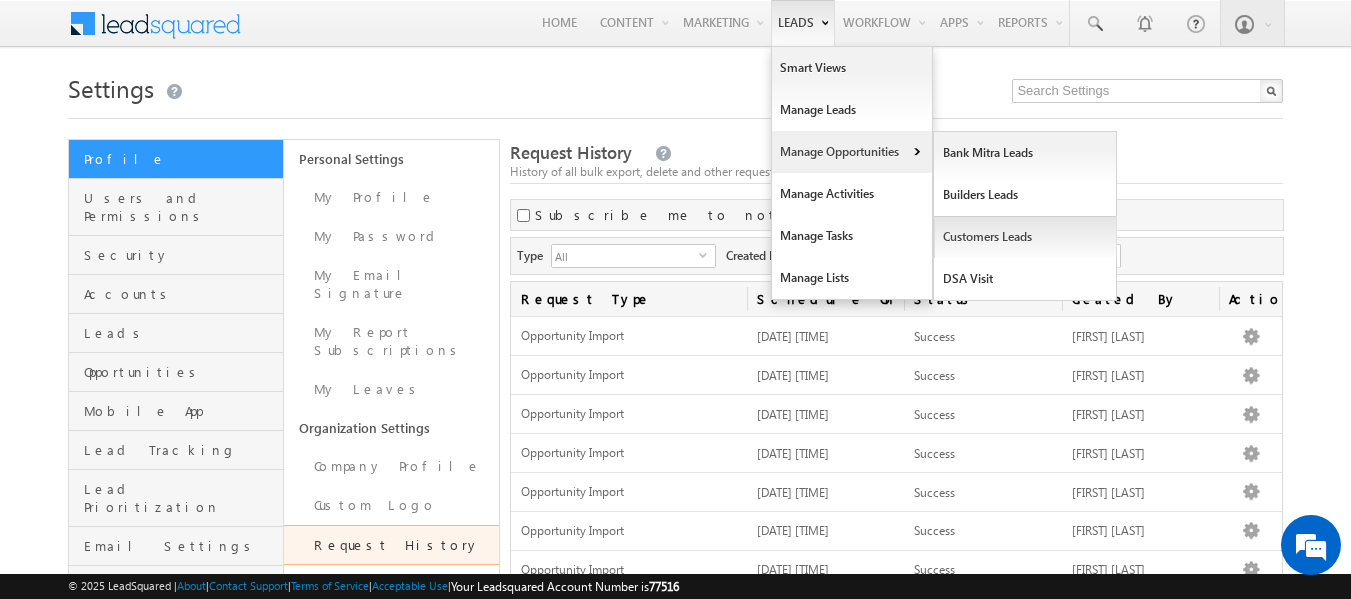 click on "Customers Leads" at bounding box center [1025, 237] 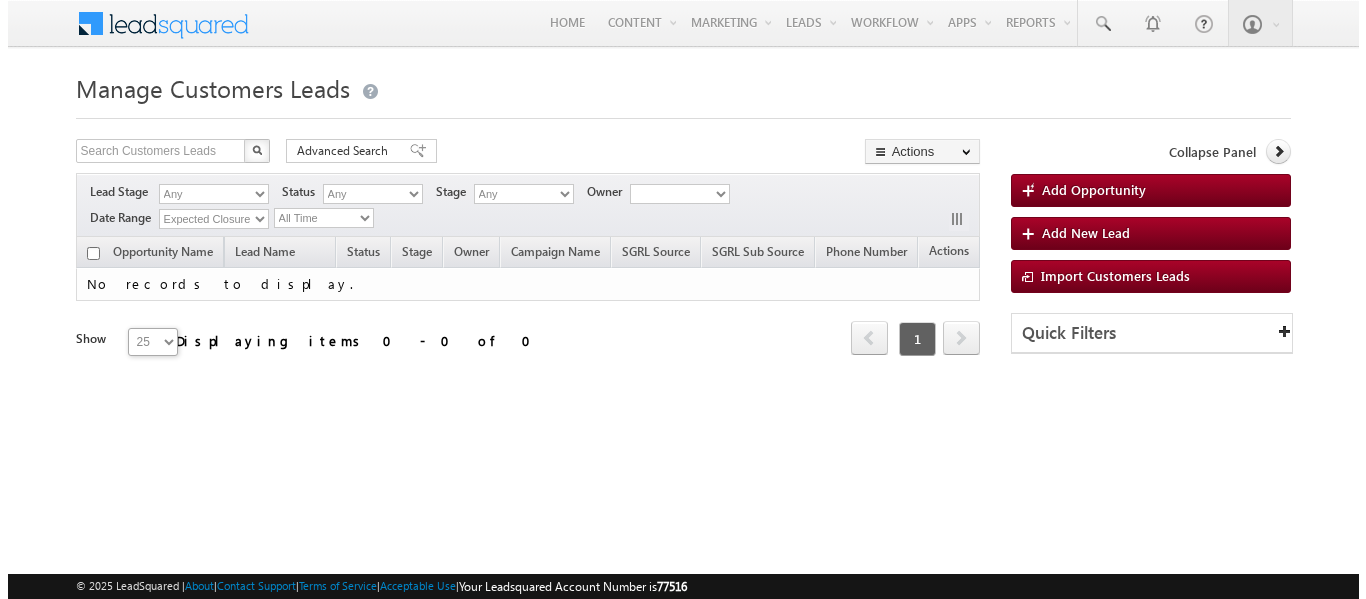 scroll, scrollTop: 0, scrollLeft: 0, axis: both 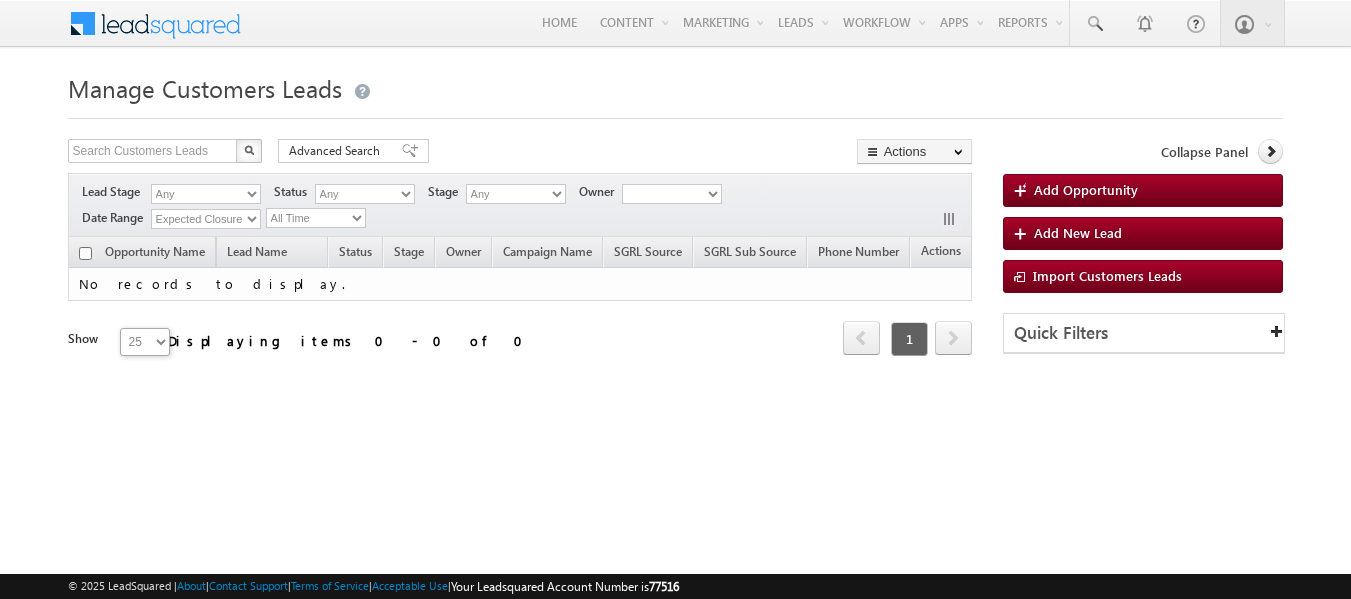 type on "NTB_HL_FRESH_BM_CC_VB2_07AUG25" 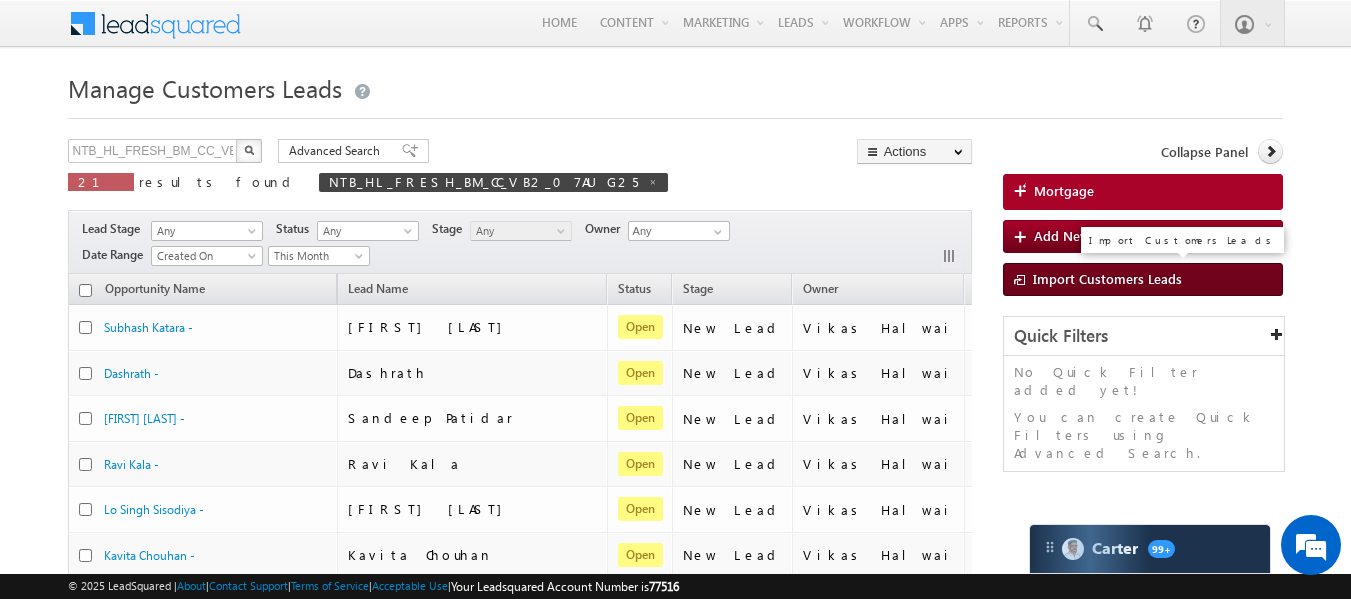 click on "Import Customers Leads" at bounding box center [1107, 278] 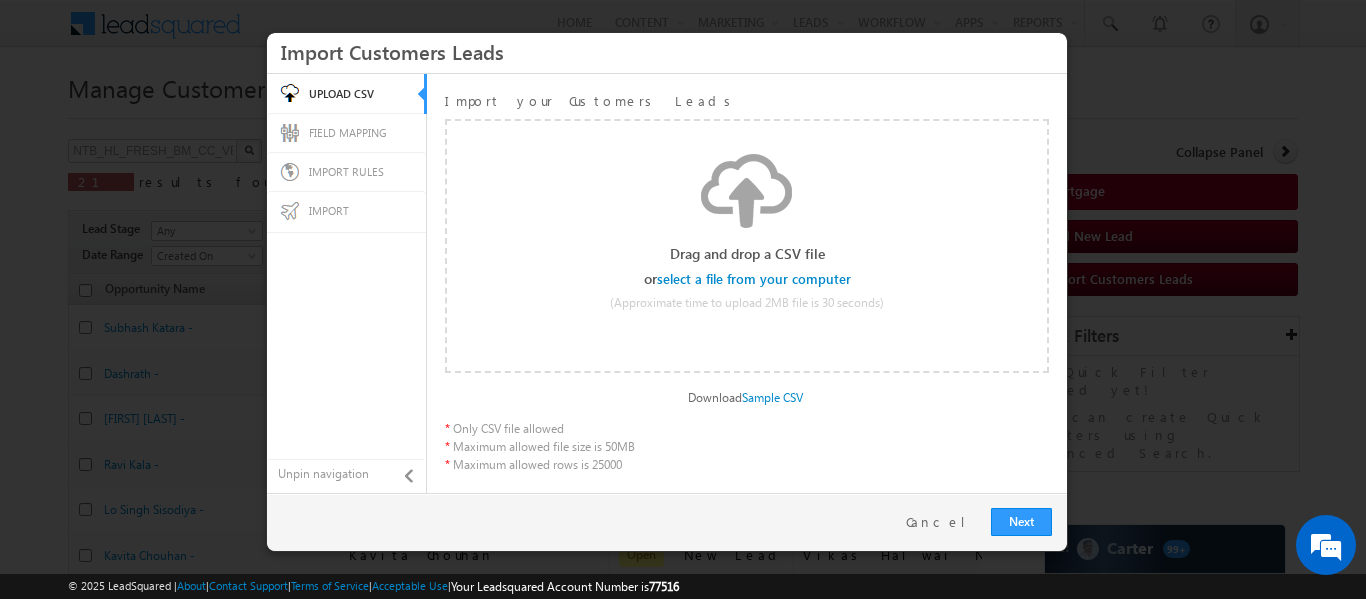 click at bounding box center (755, 279) 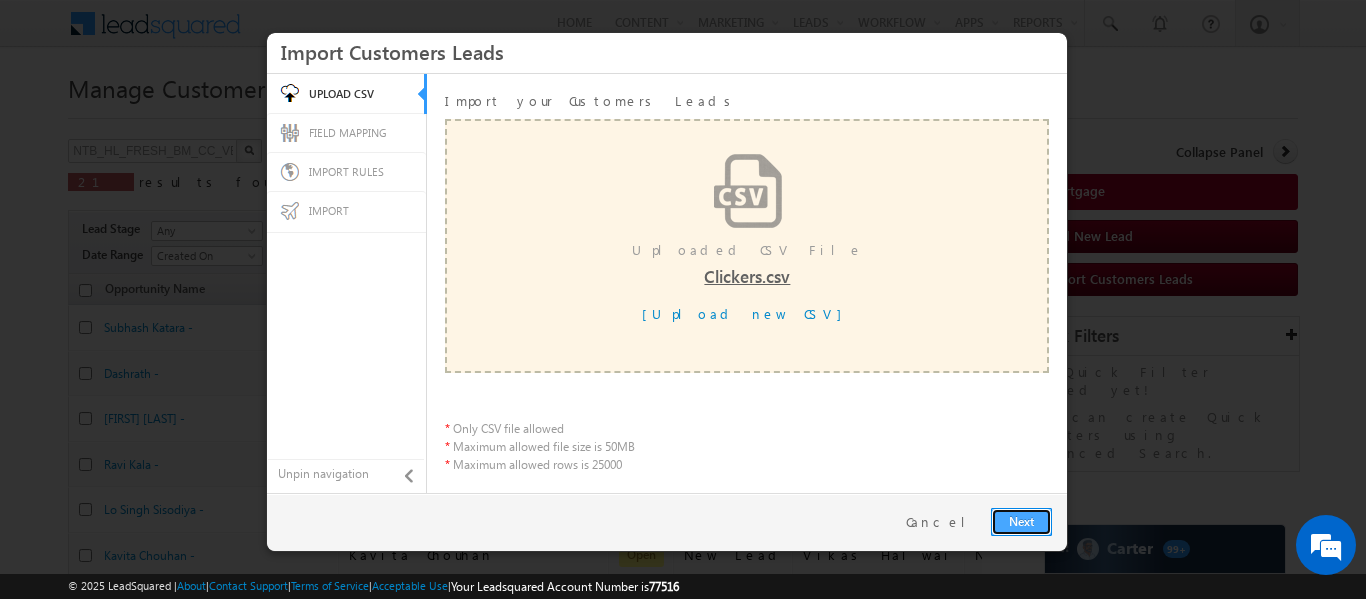 click on "Next" at bounding box center [1021, 522] 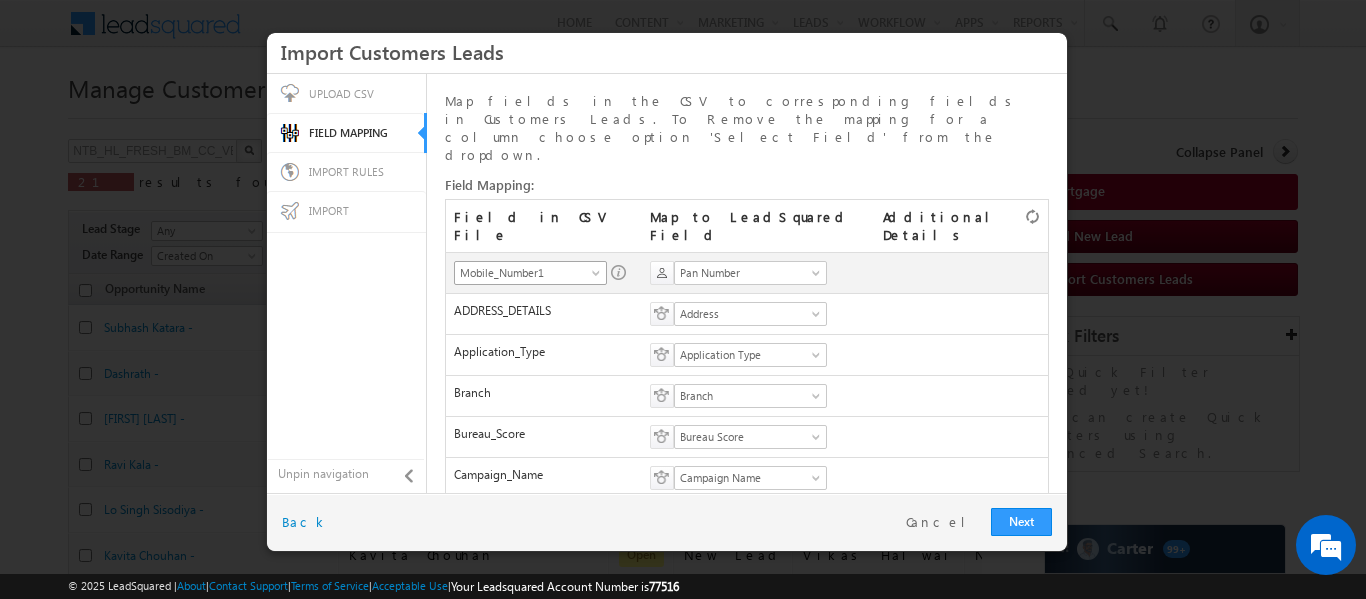 click on "Mobile_Number1" at bounding box center (524, 273) 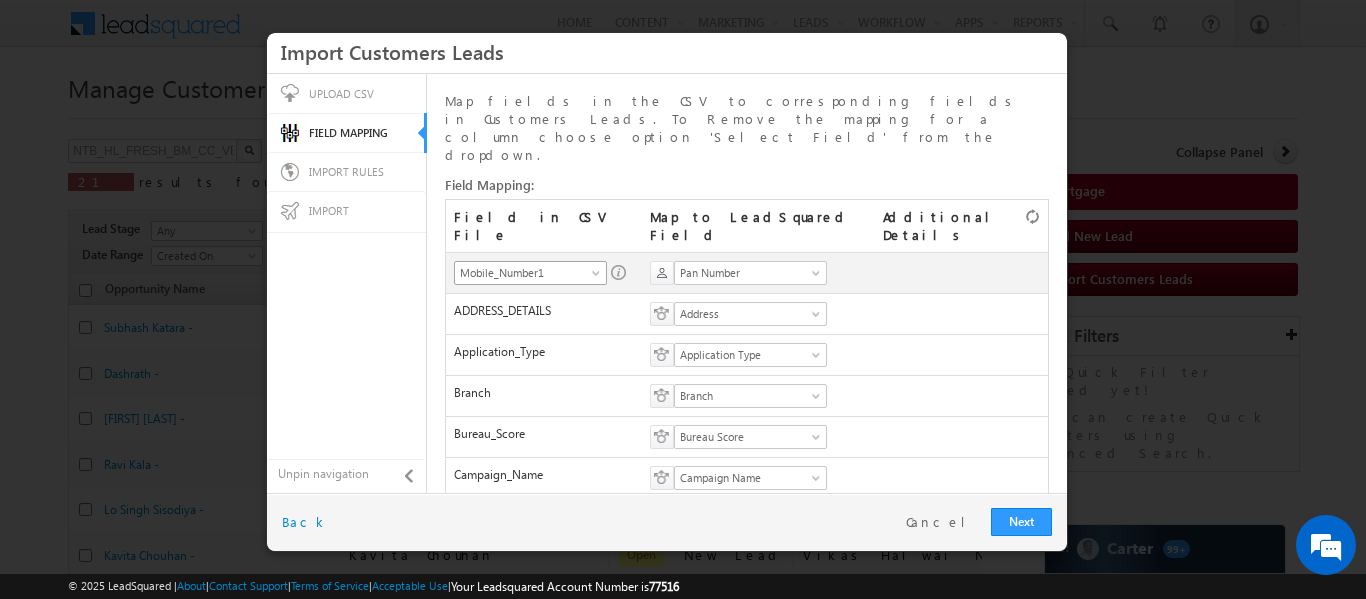 scroll, scrollTop: 393, scrollLeft: 0, axis: vertical 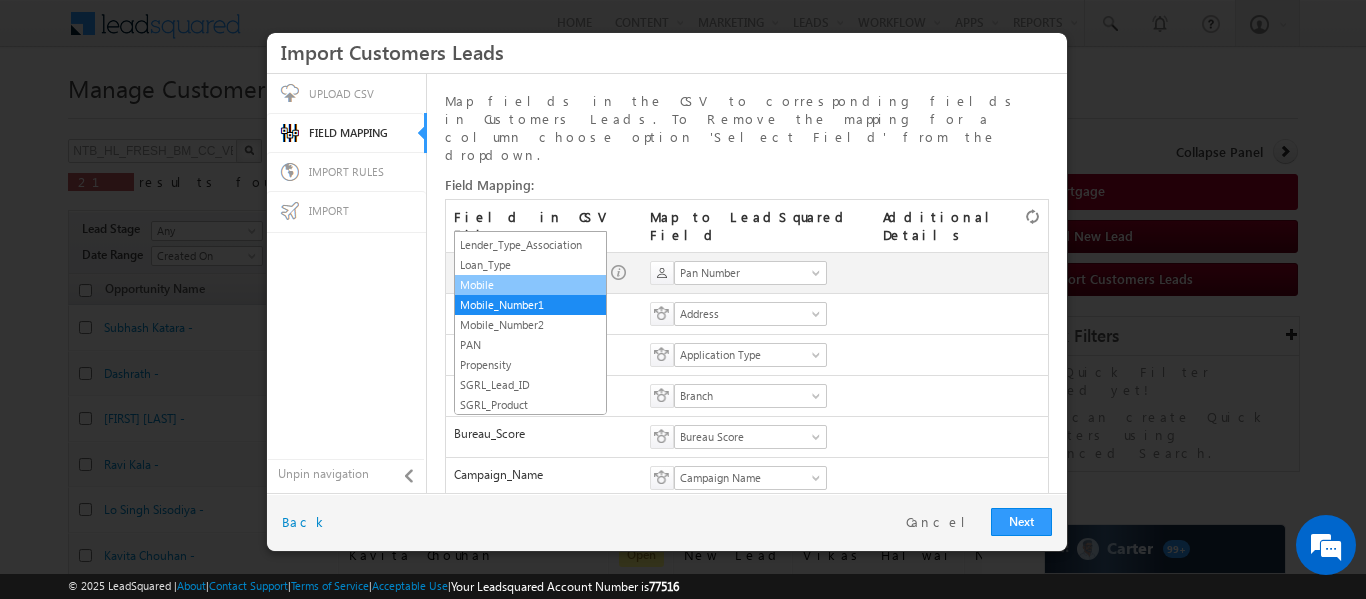 click on "Mobile" at bounding box center (530, 285) 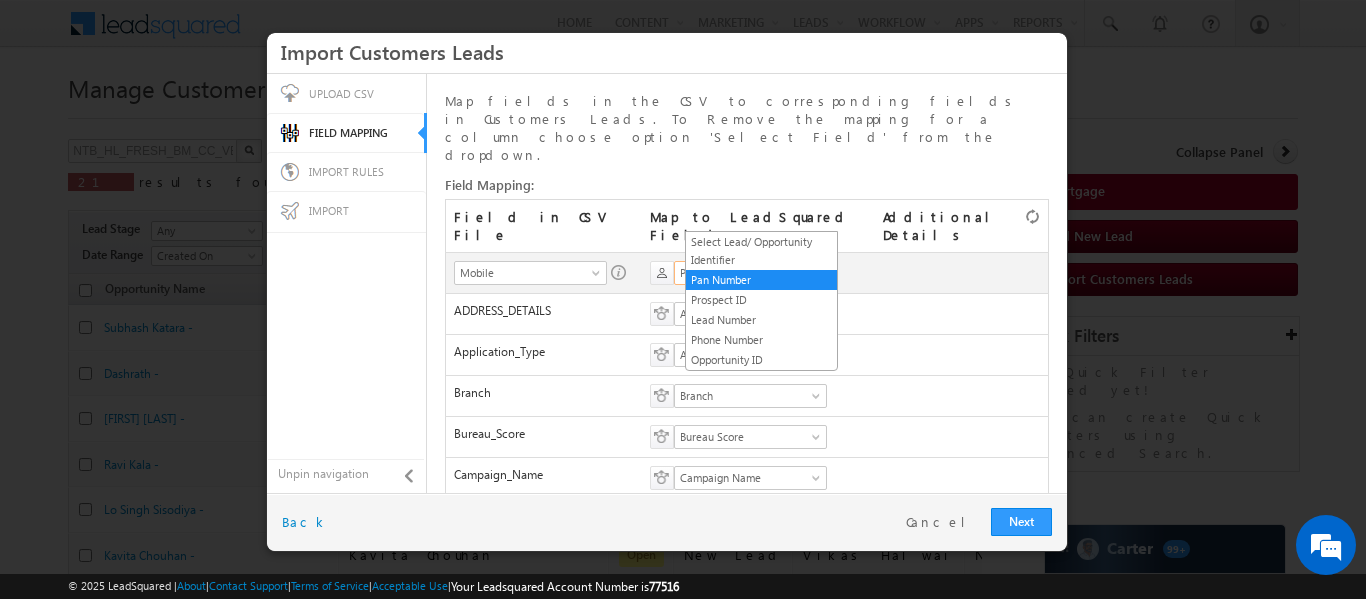 click on "Pan Number" at bounding box center (744, 273) 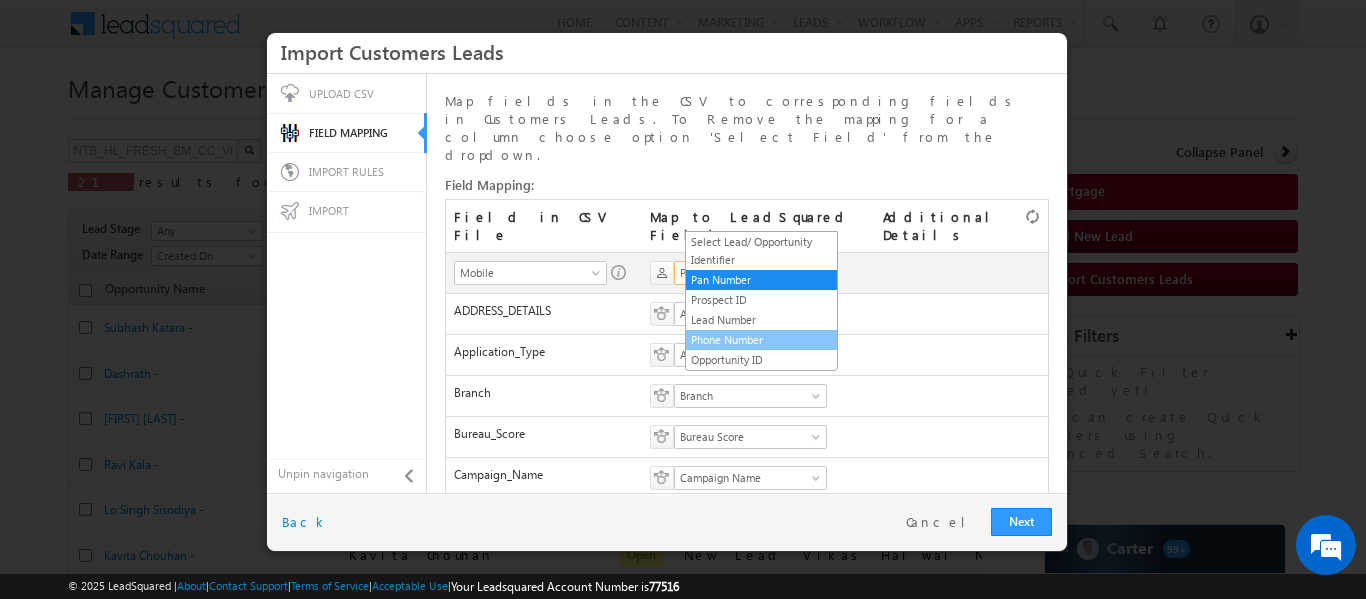 click on "Phone Number" at bounding box center [761, 340] 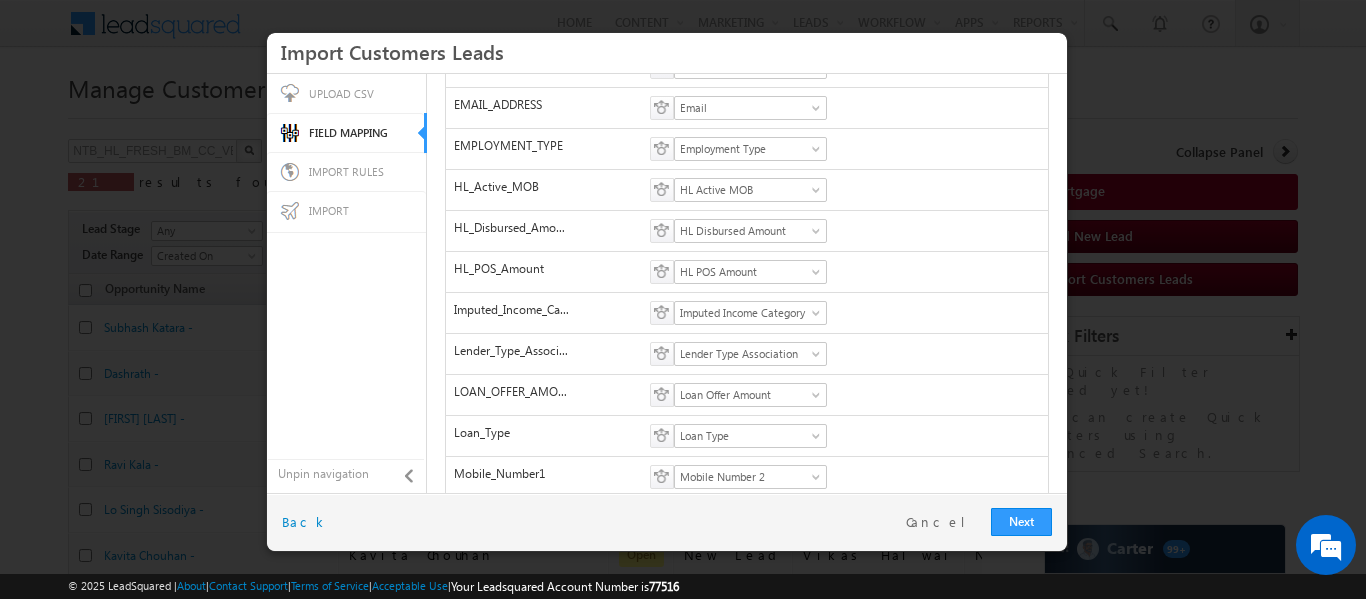 scroll, scrollTop: 683, scrollLeft: 0, axis: vertical 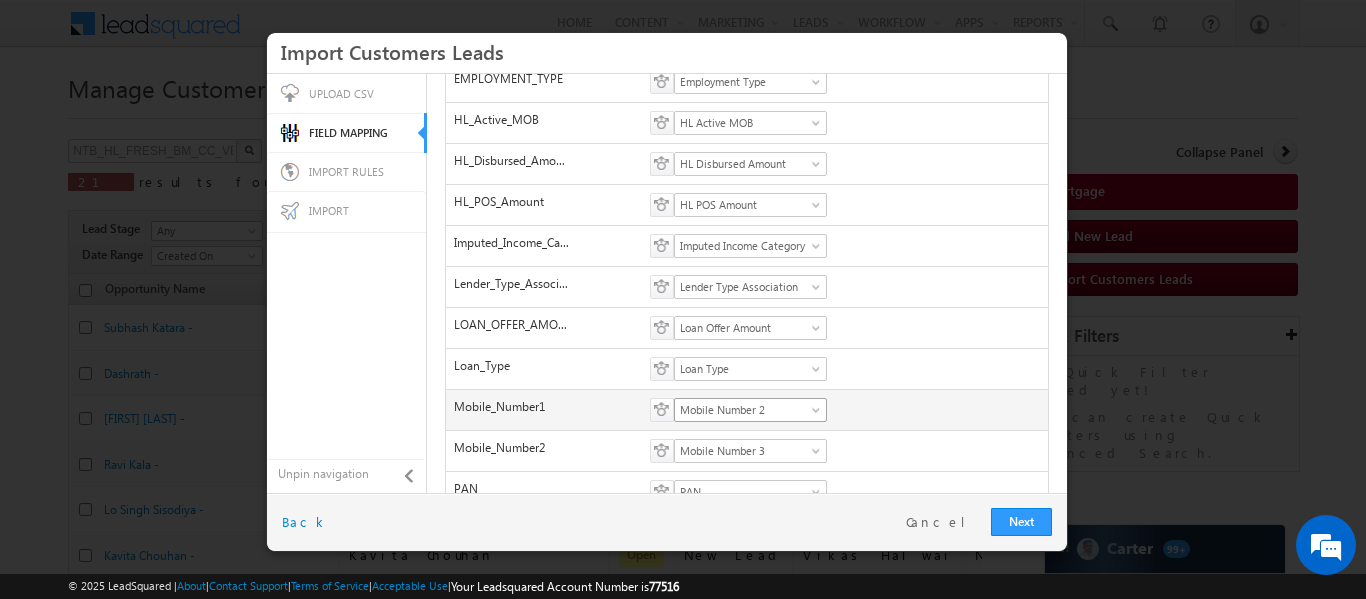 click on "Mobile Number 2" at bounding box center [744, 410] 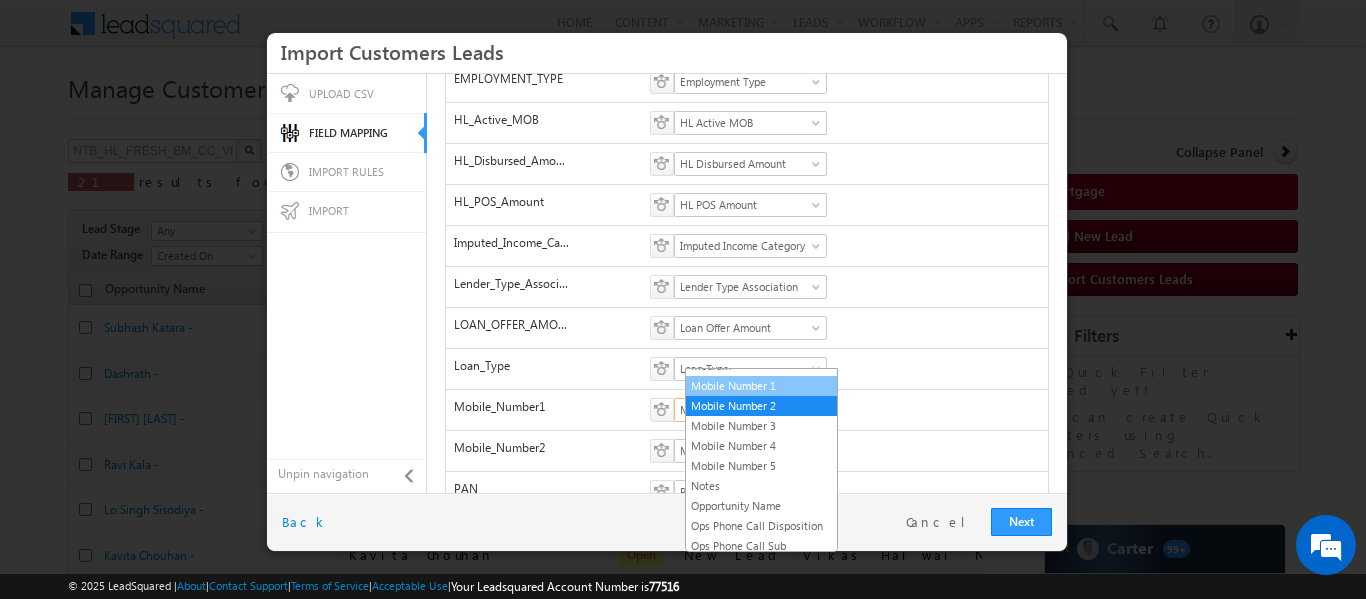 click on "Mobile Number 1" at bounding box center (761, 386) 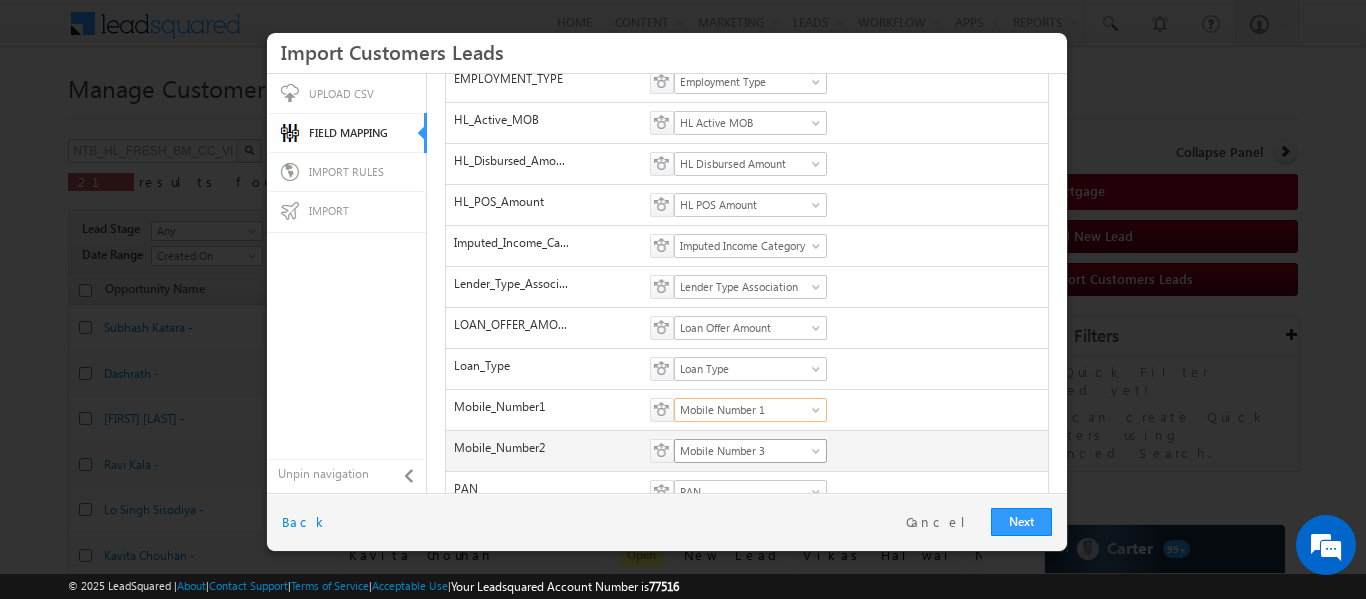 click on "Mobile Number 3" at bounding box center [744, 451] 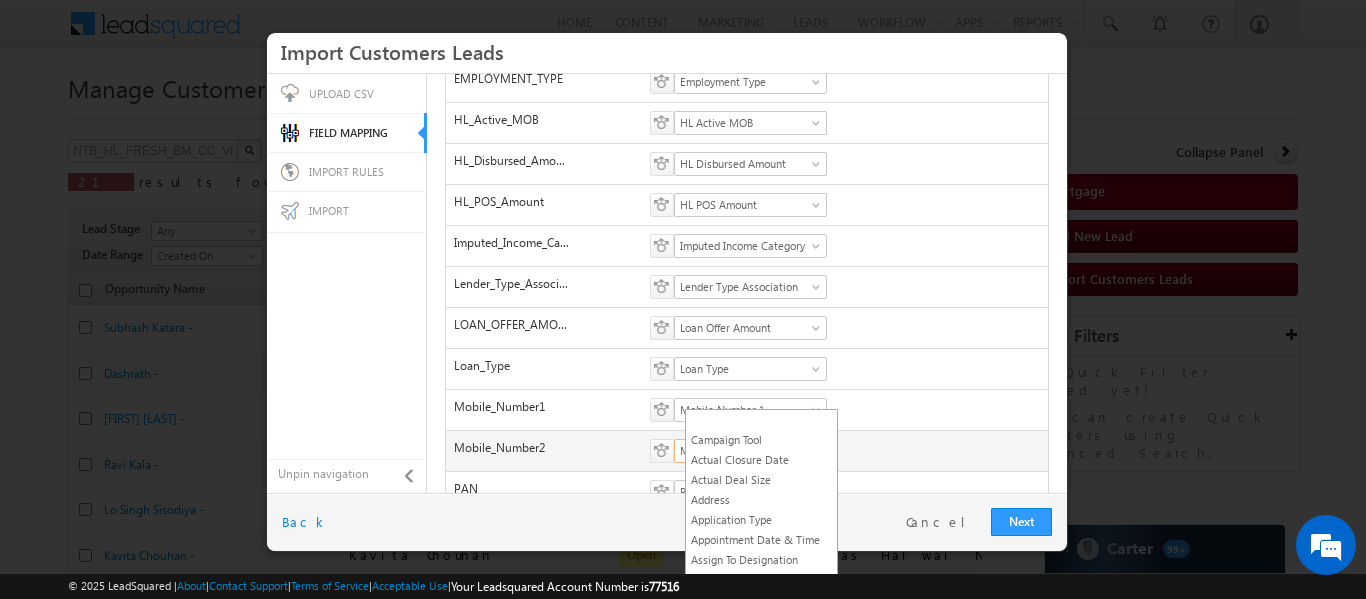 scroll, scrollTop: 1109, scrollLeft: 0, axis: vertical 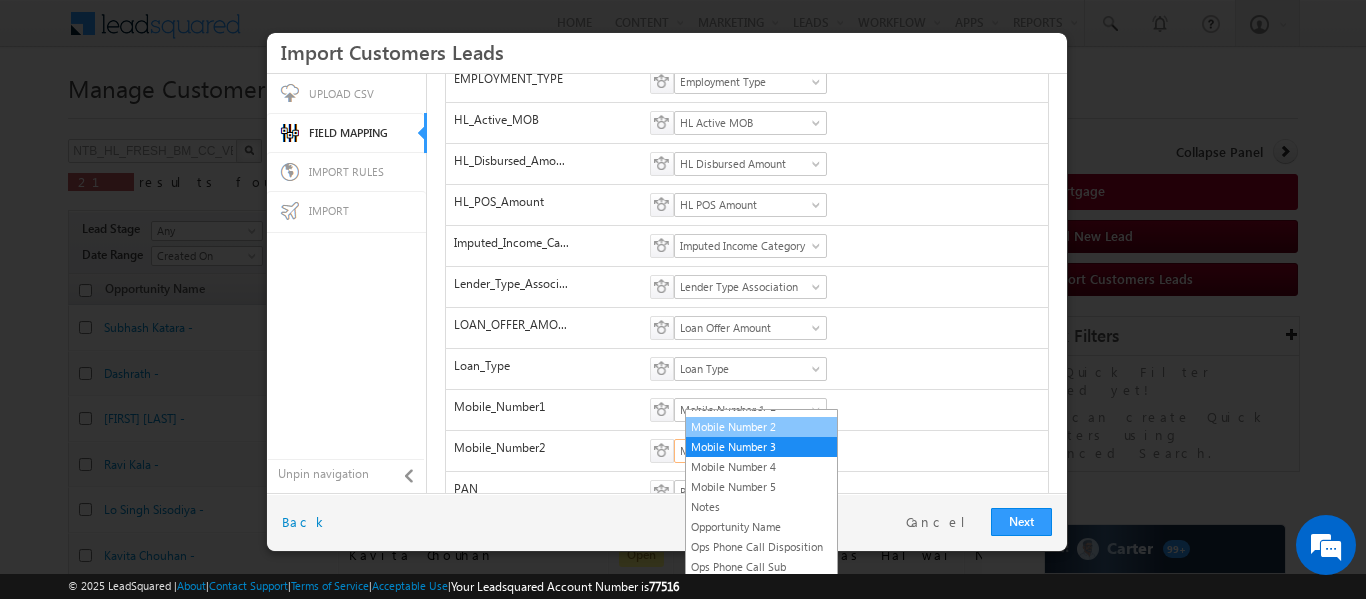 click on "Mobile Number 2" at bounding box center (761, 427) 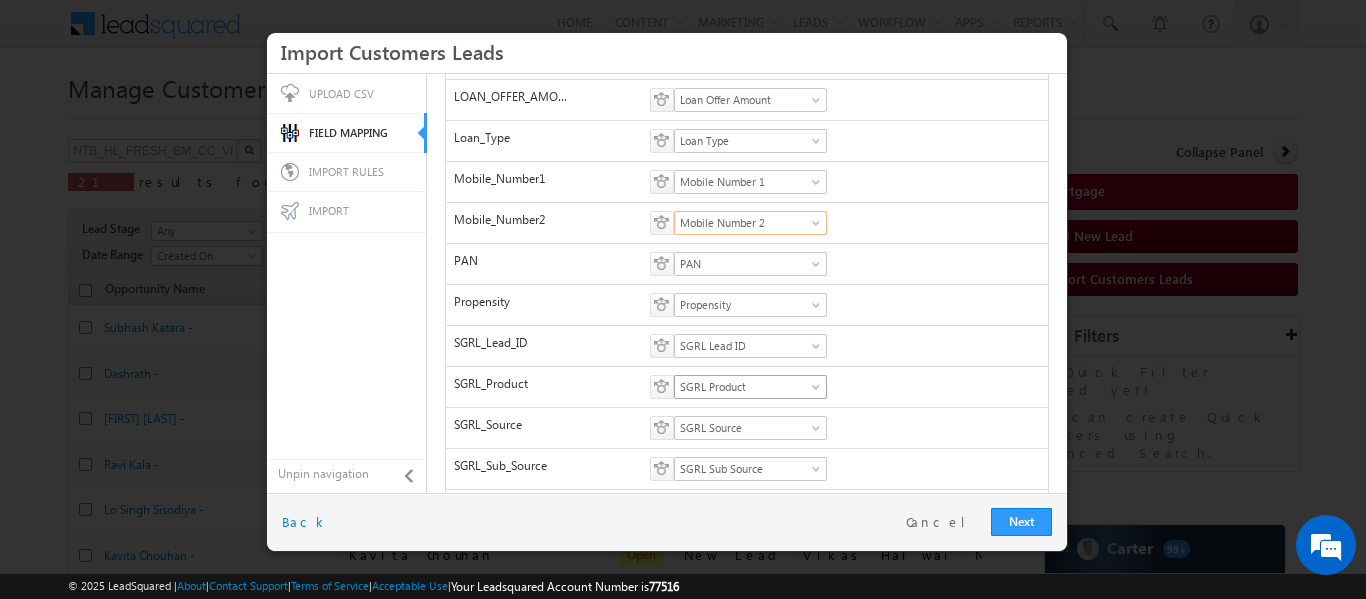 scroll, scrollTop: 949, scrollLeft: 0, axis: vertical 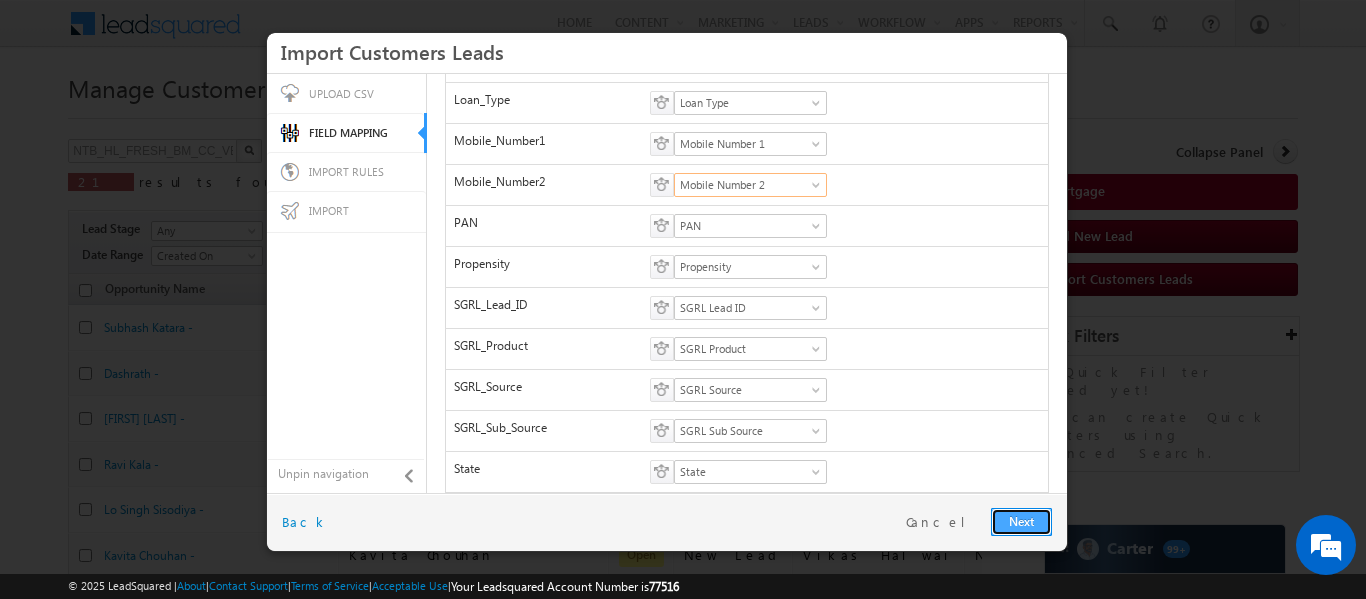 click on "Next" at bounding box center [1021, 522] 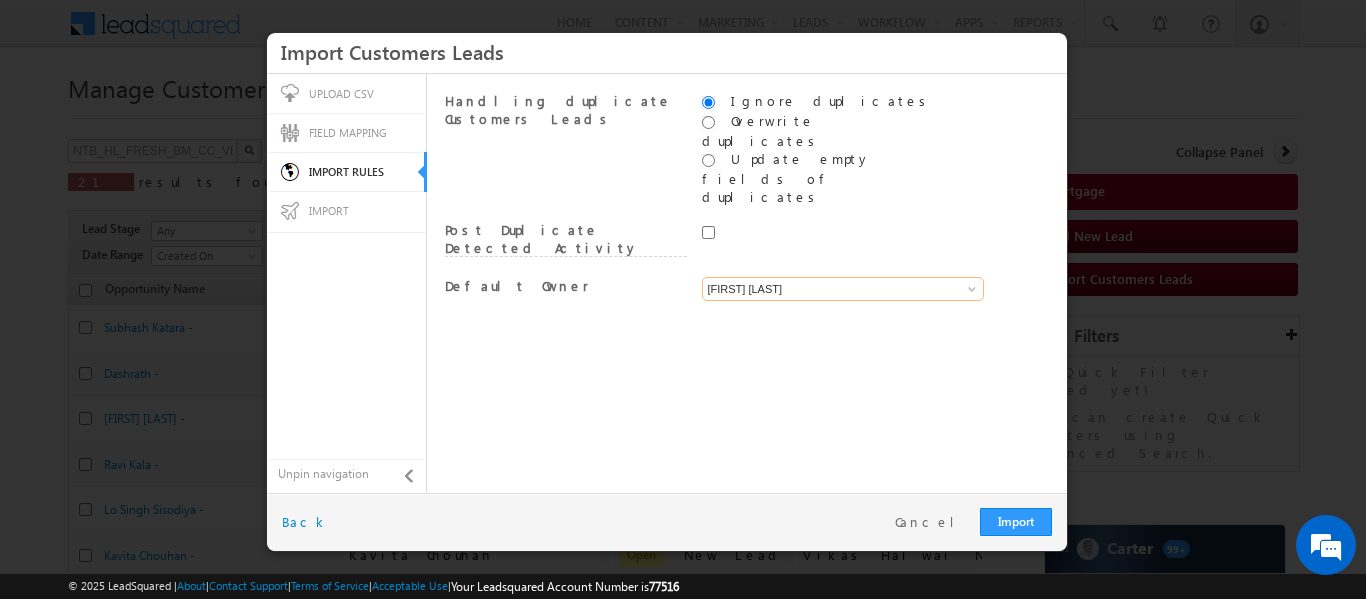 click on "[FIRST] [LAST]" at bounding box center (843, 289) 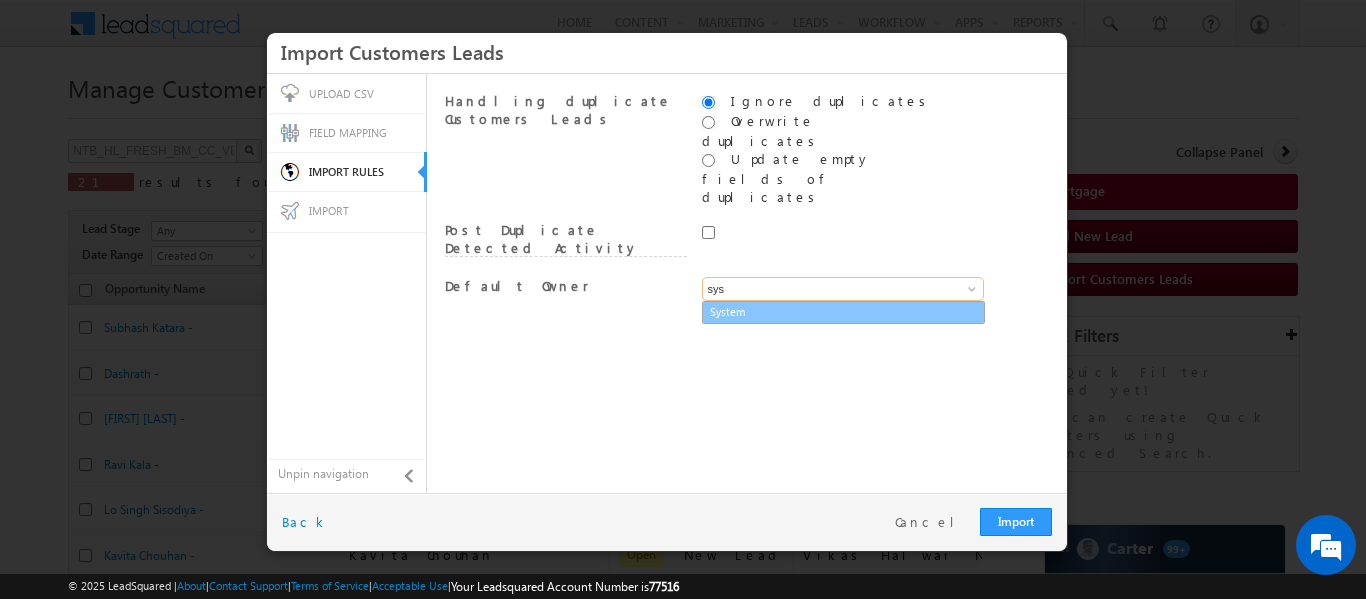 click on "System" at bounding box center [843, 312] 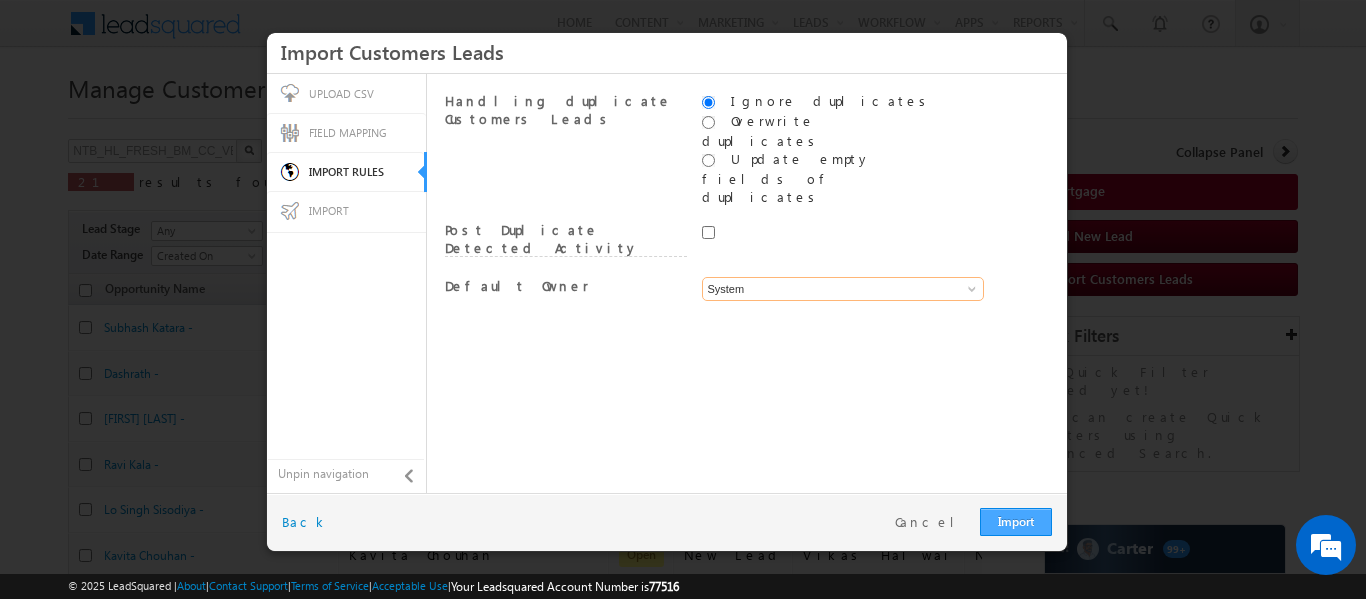 type on "System" 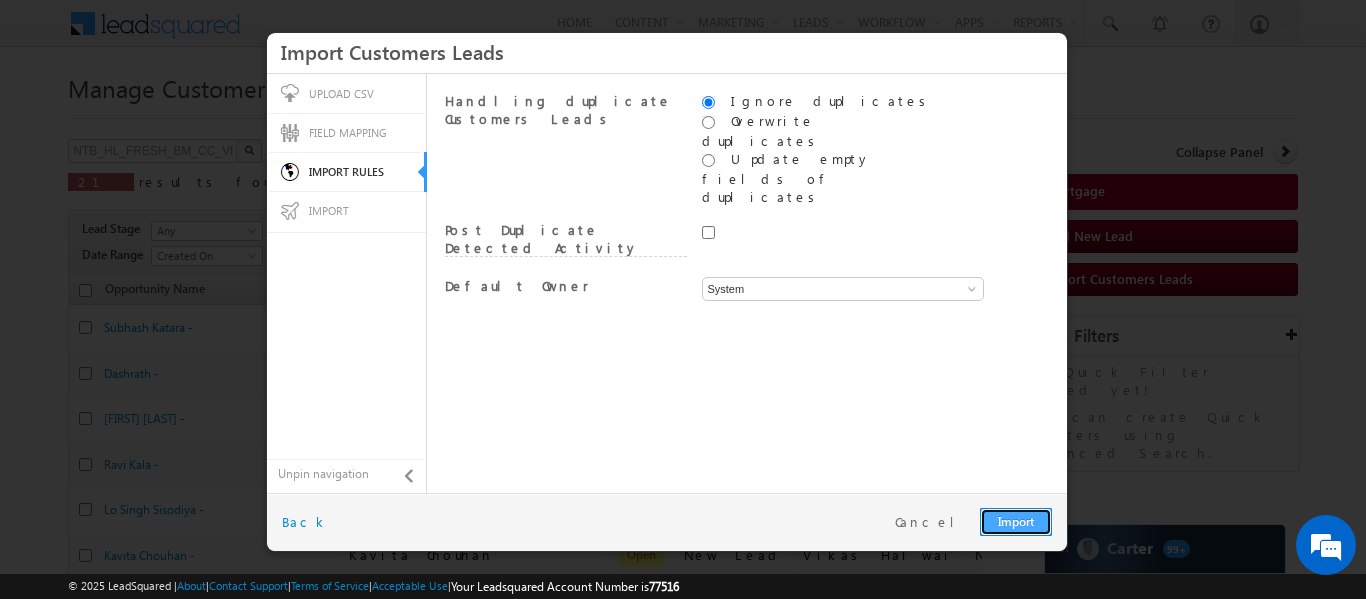 click on "Import" at bounding box center (1016, 522) 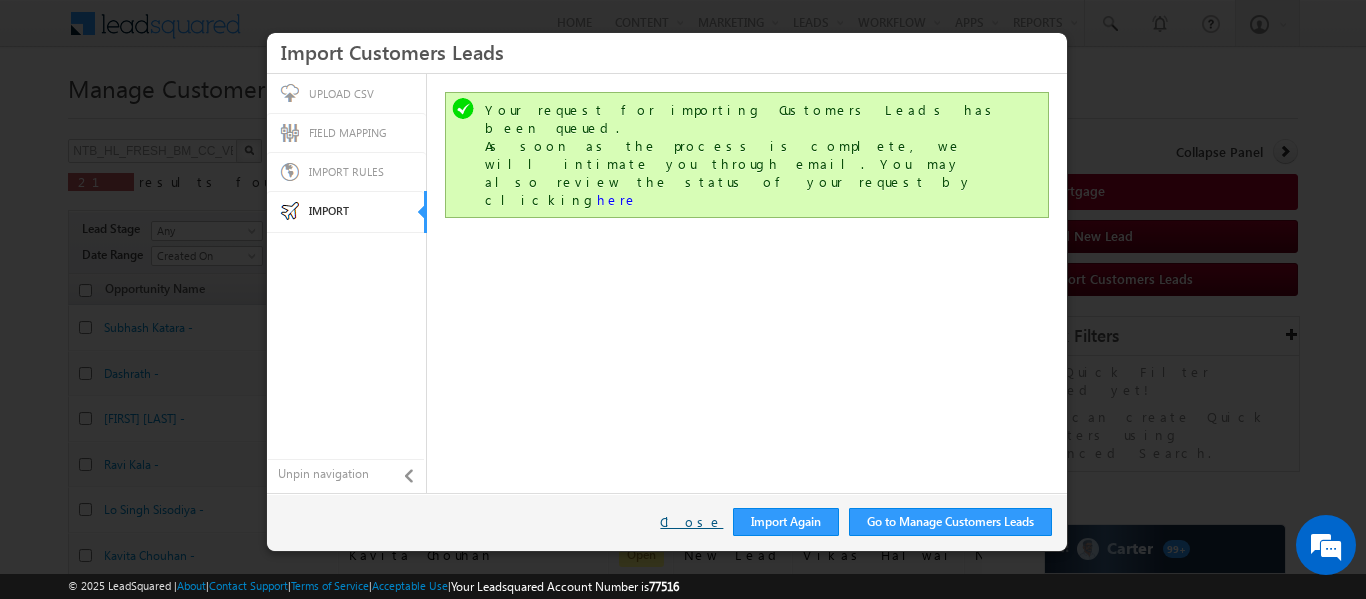 click on "Close" at bounding box center [691, 522] 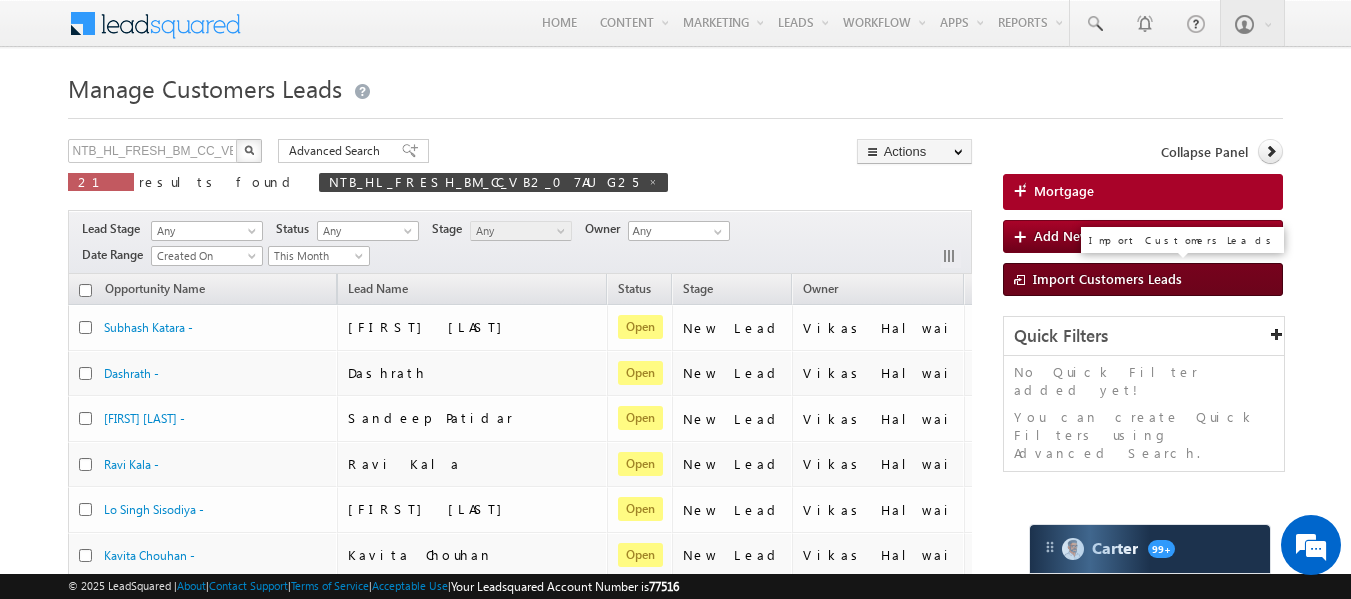 click on "Import Customers Leads" at bounding box center [1143, 279] 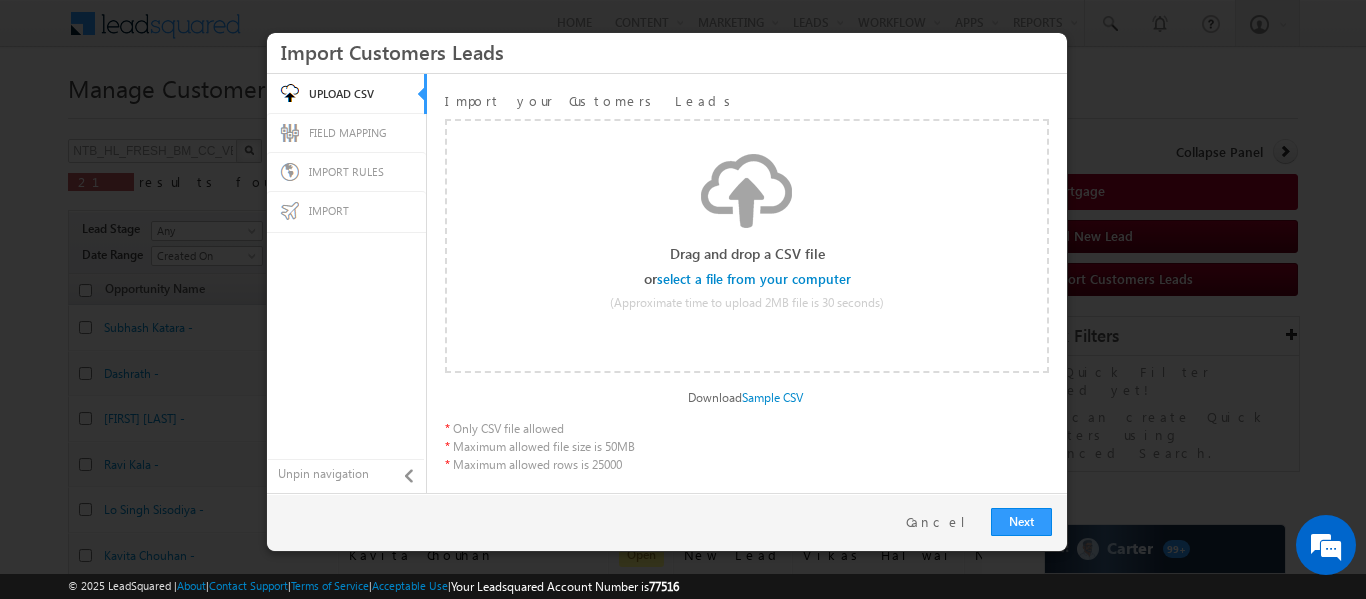 click at bounding box center (755, 279) 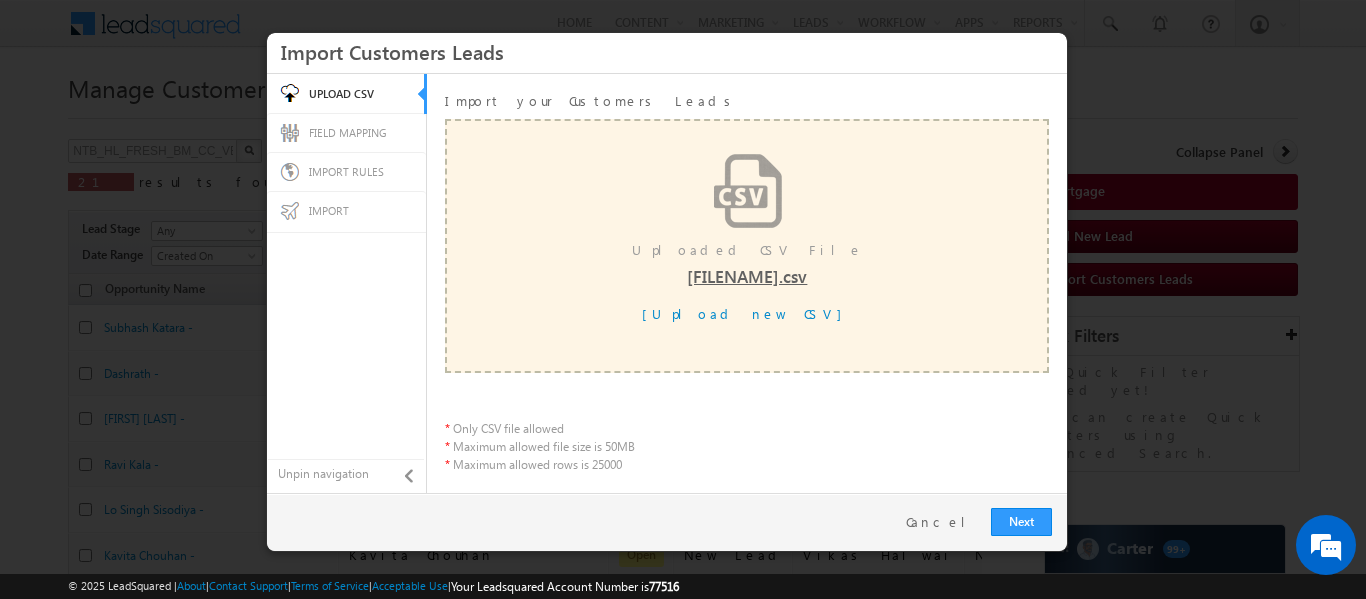 click on "Next
Restart
Cancel
Back" at bounding box center (667, 522) 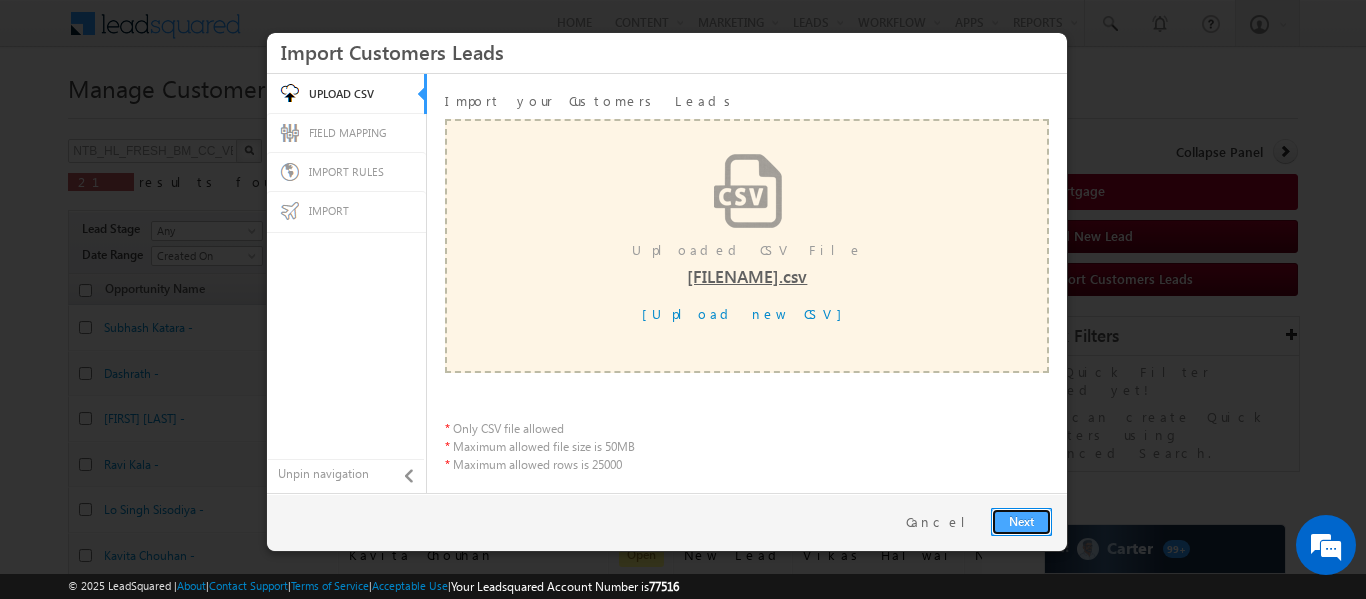 click on "Next" at bounding box center [1021, 522] 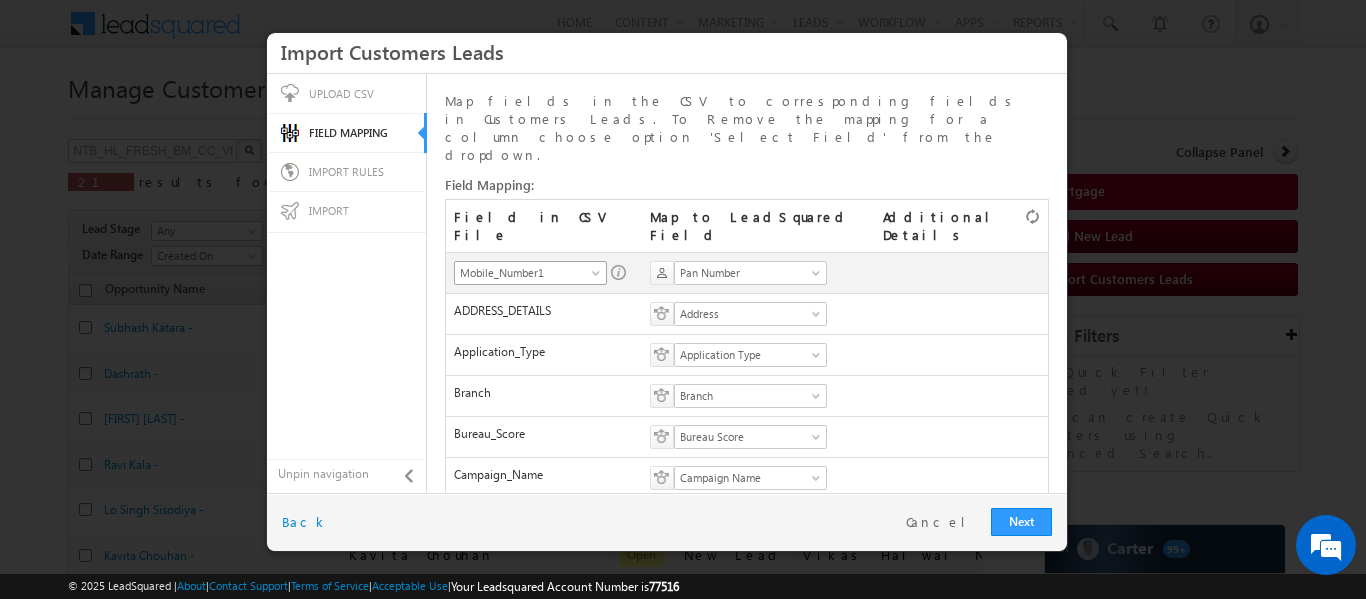 click at bounding box center (598, 277) 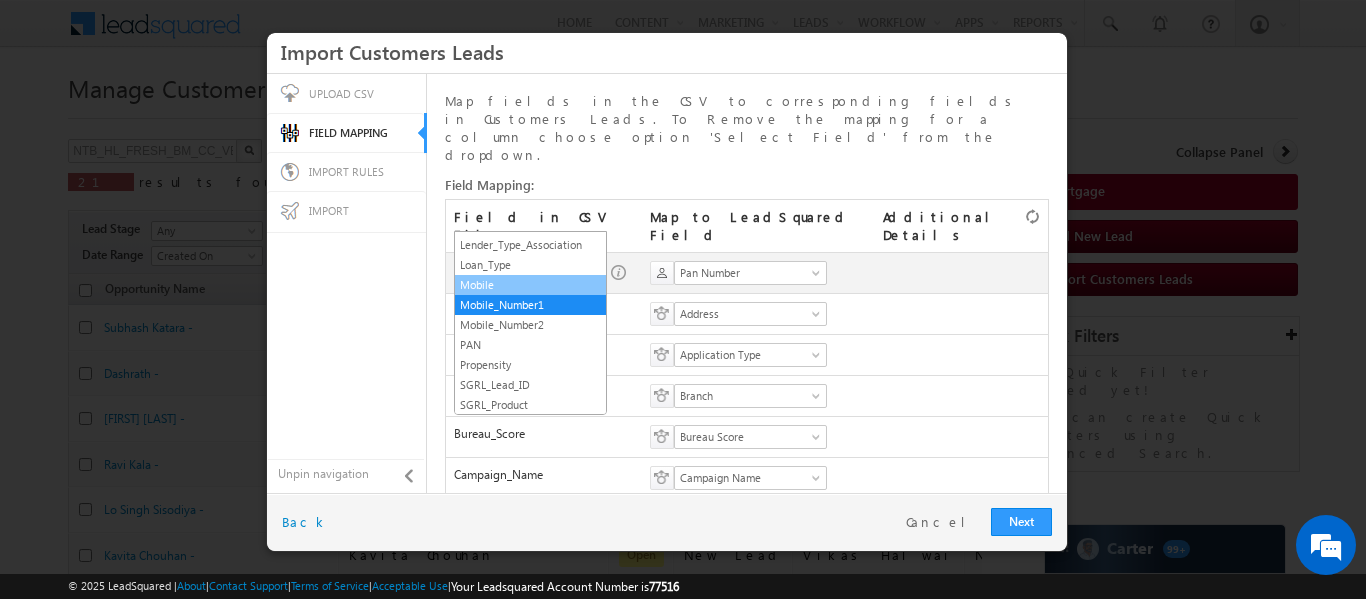 click on "Mobile" at bounding box center (530, 285) 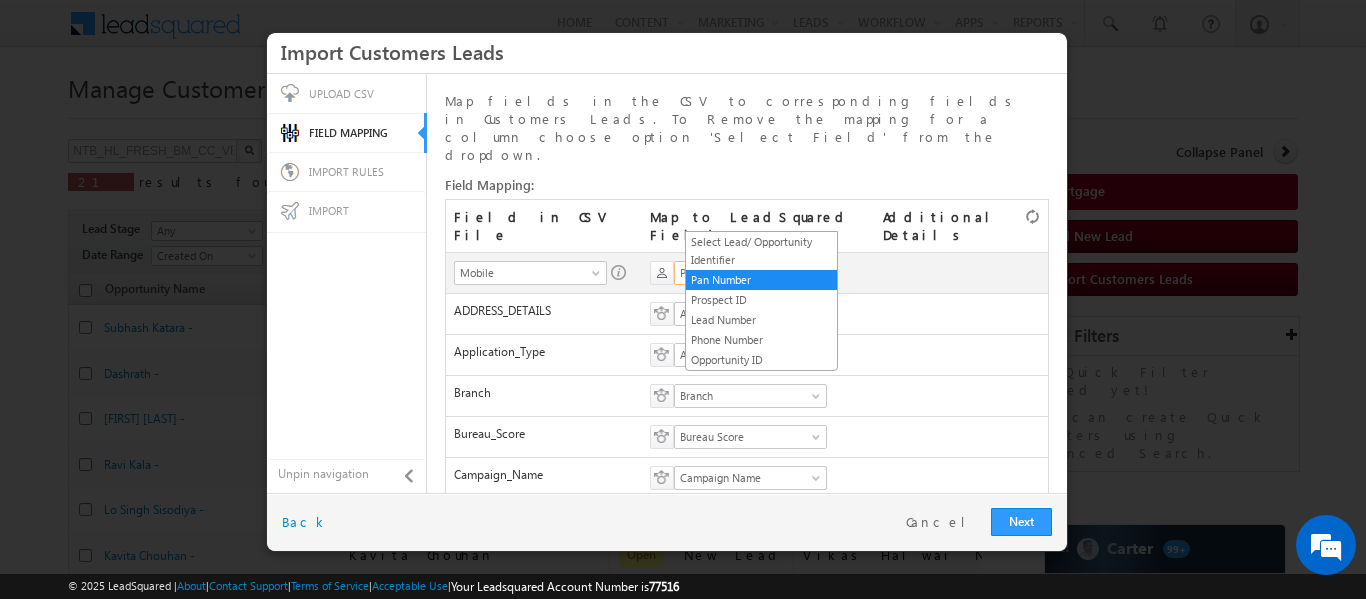 click on "Pan Number" at bounding box center (744, 273) 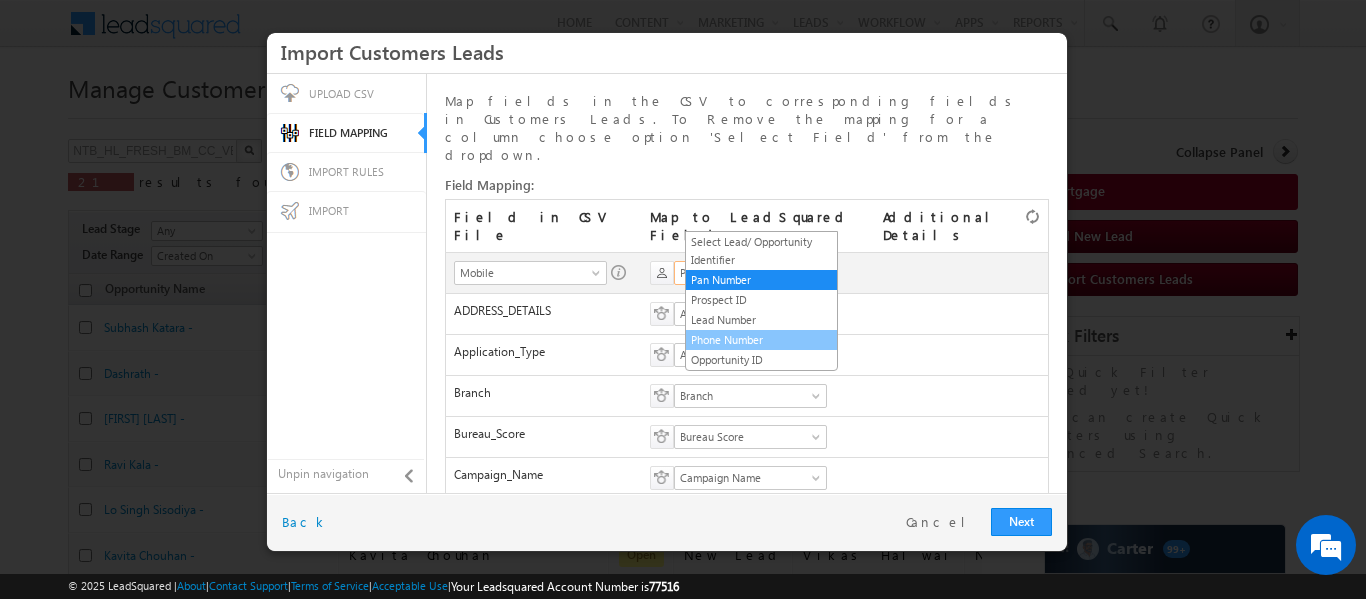 click on "Phone Number" at bounding box center (761, 340) 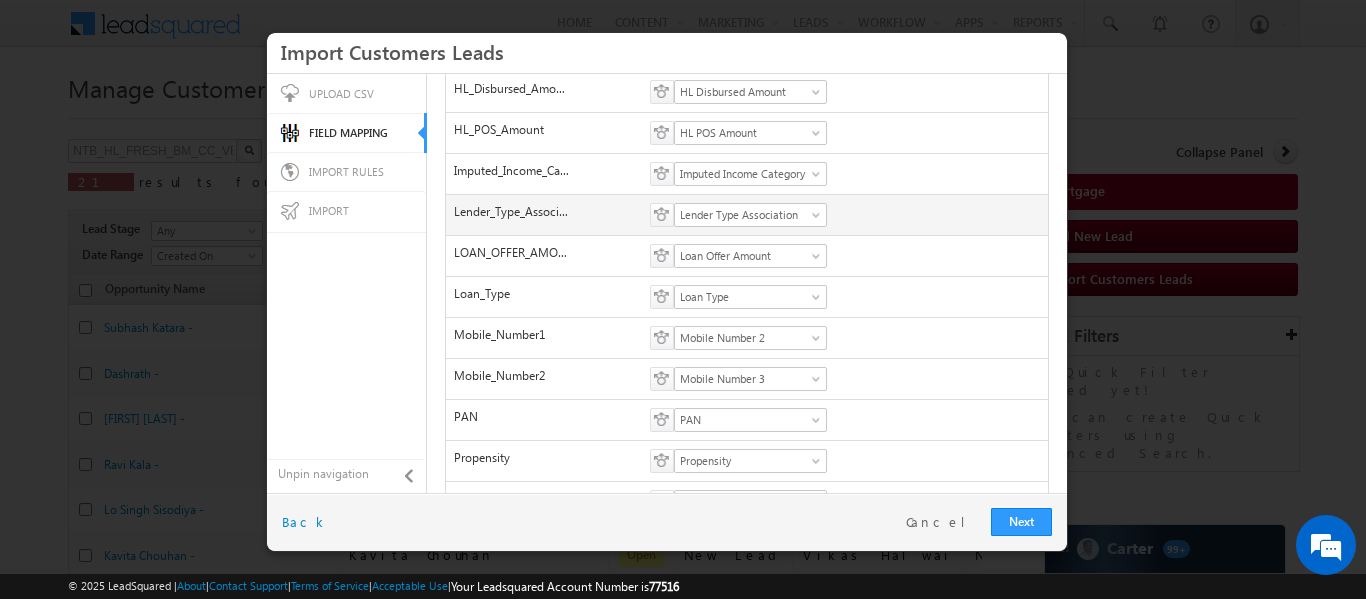scroll, scrollTop: 756, scrollLeft: 0, axis: vertical 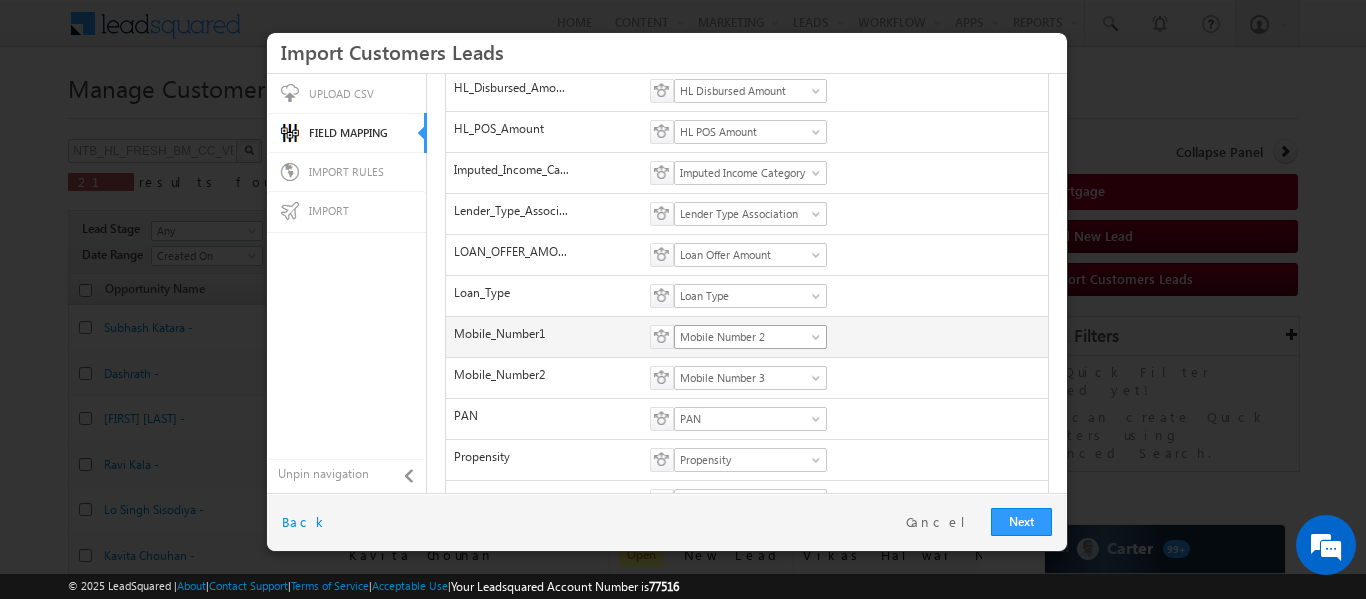 click on "Mobile Number 2" at bounding box center (744, 337) 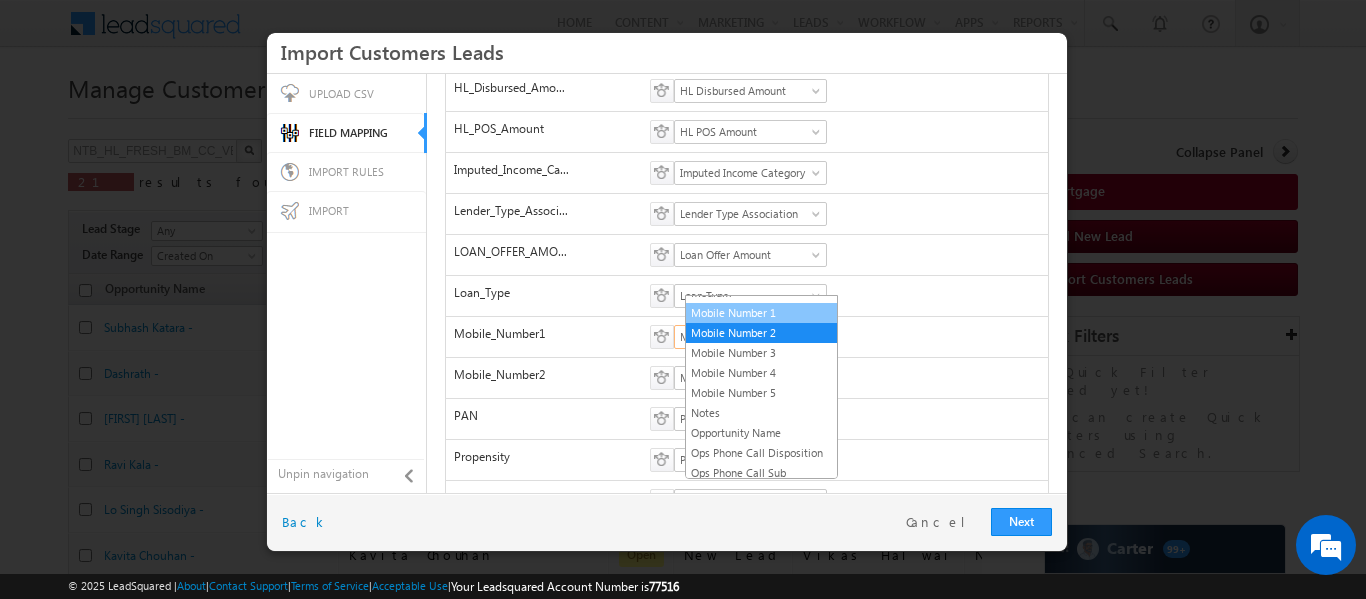 click on "Mobile Number 1" at bounding box center (761, 313) 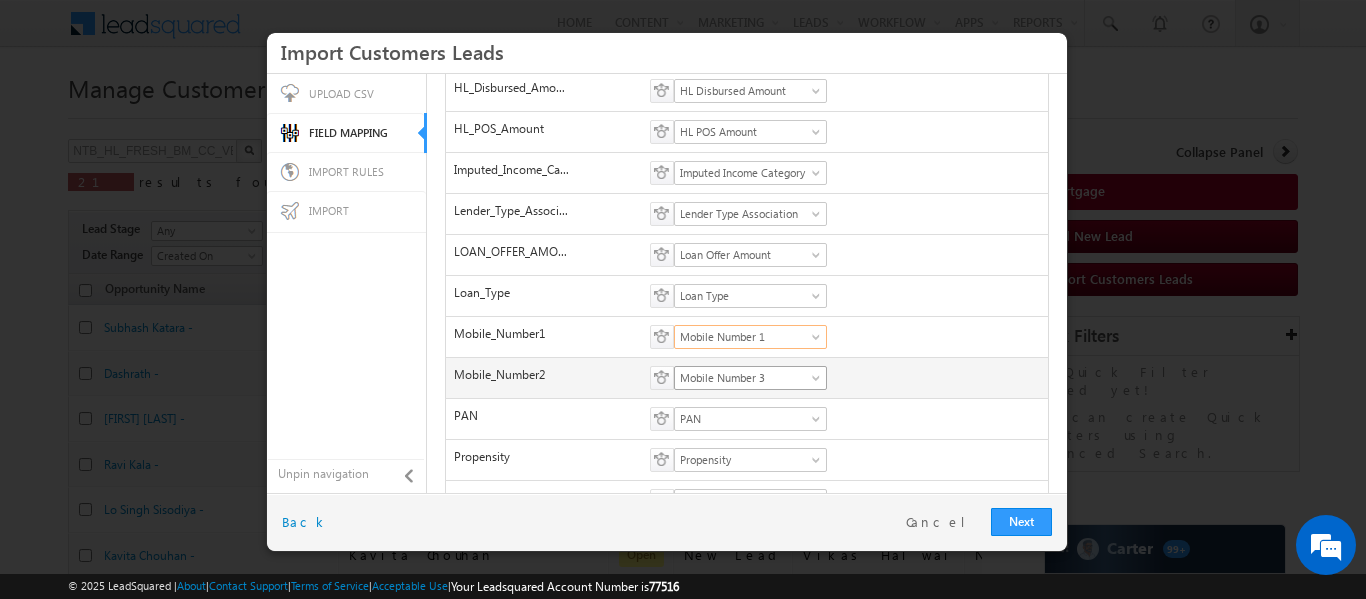 click on "Mobile Number 3" at bounding box center (744, 378) 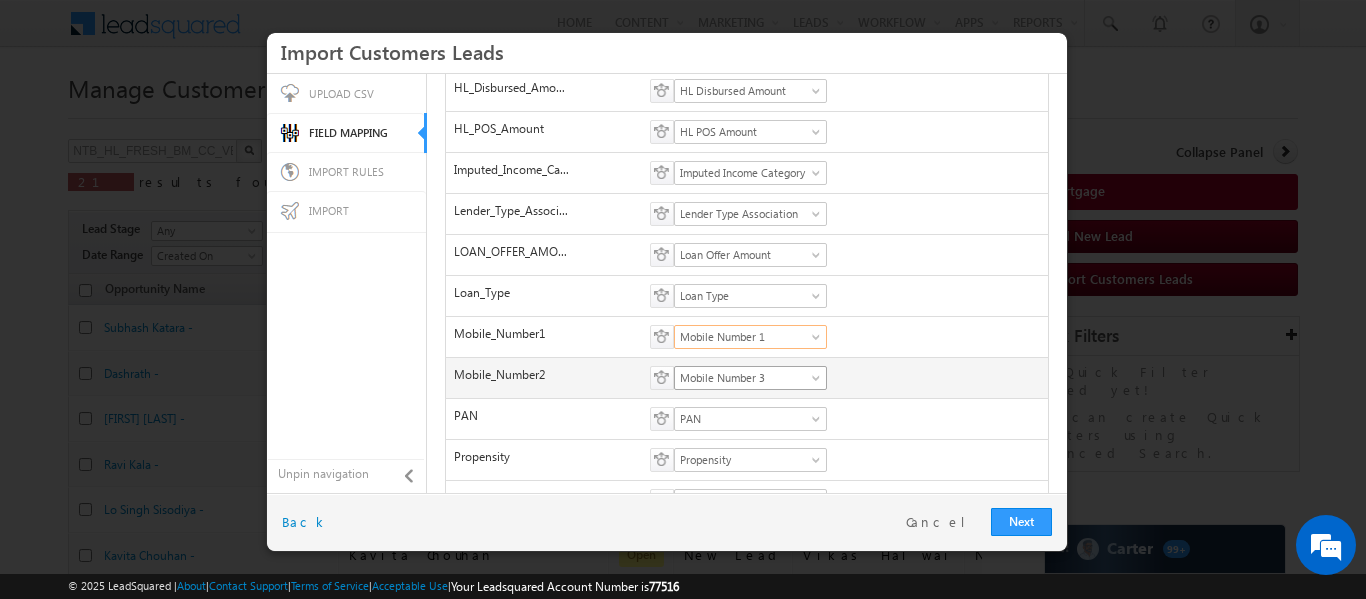 scroll, scrollTop: 1109, scrollLeft: 0, axis: vertical 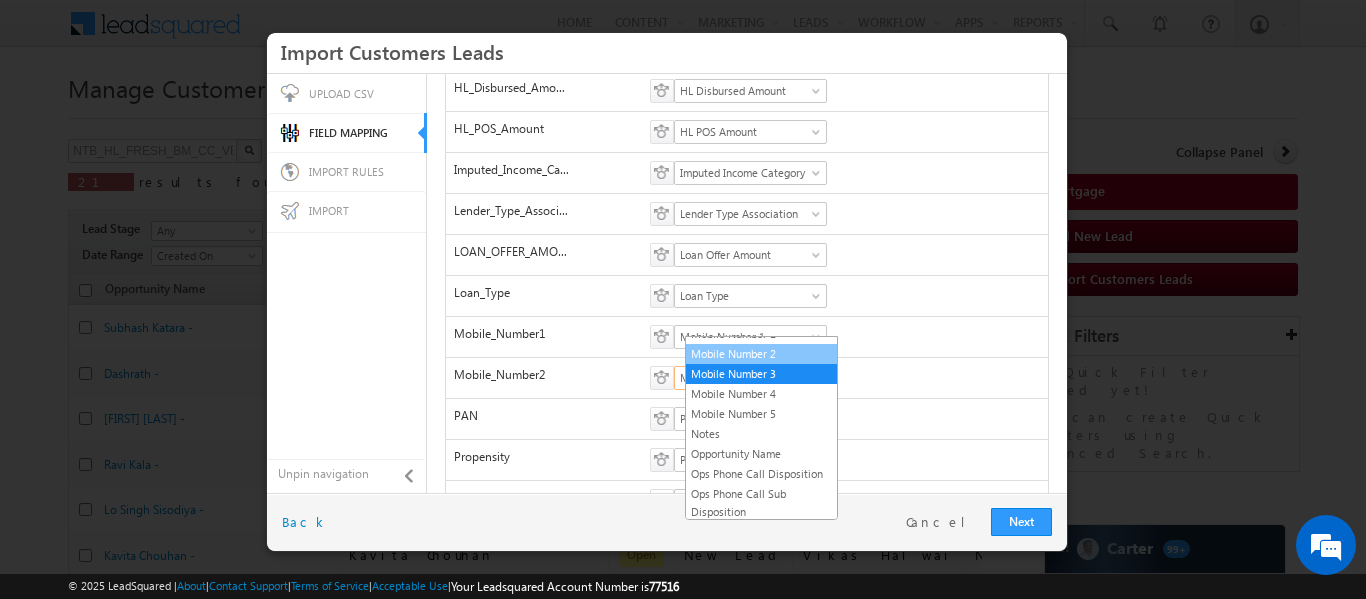 click on "Mobile Number 2" at bounding box center (761, 354) 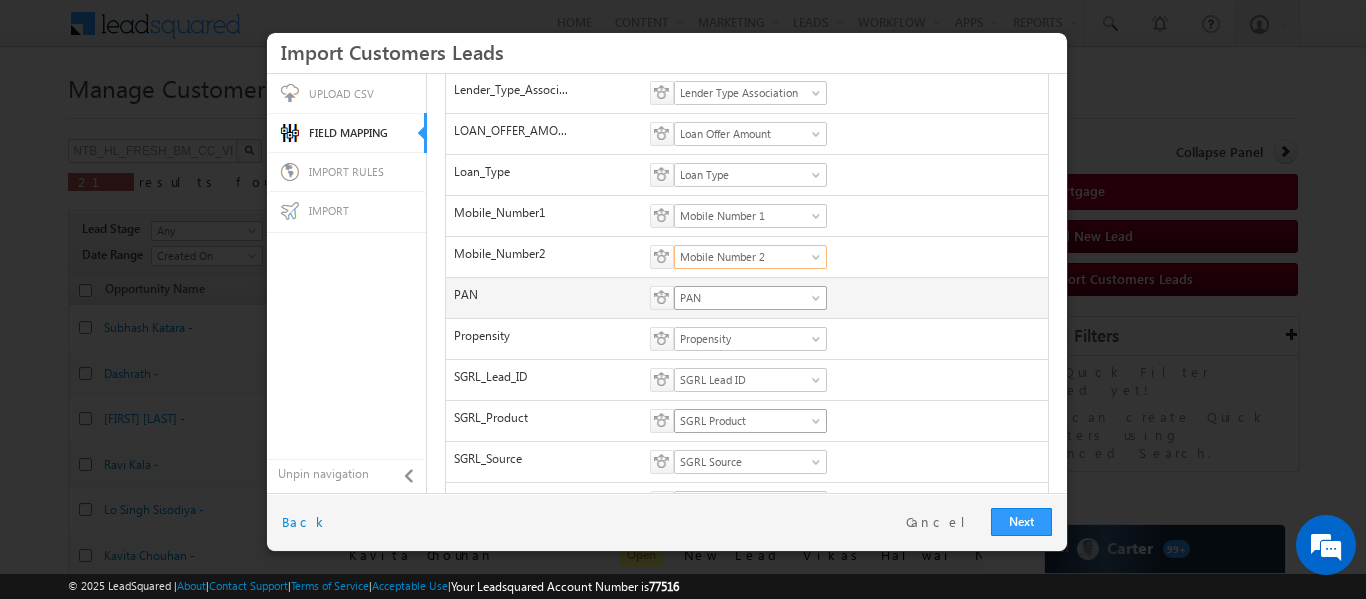 scroll, scrollTop: 949, scrollLeft: 0, axis: vertical 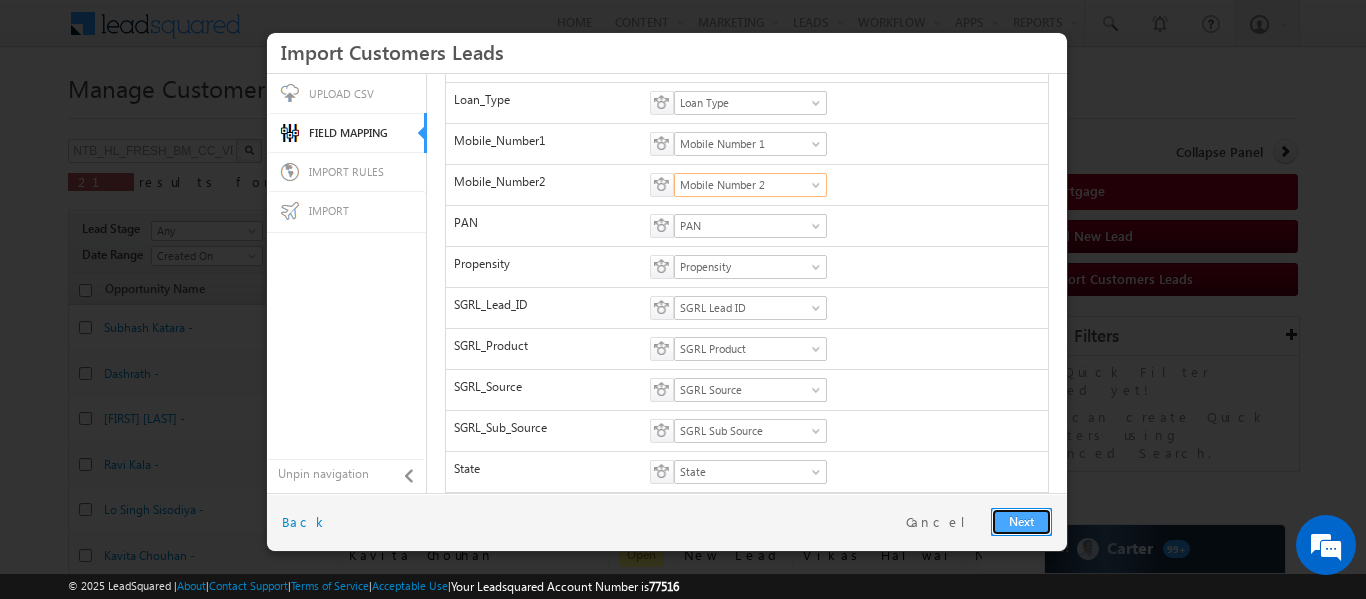 click on "Next" at bounding box center (1021, 522) 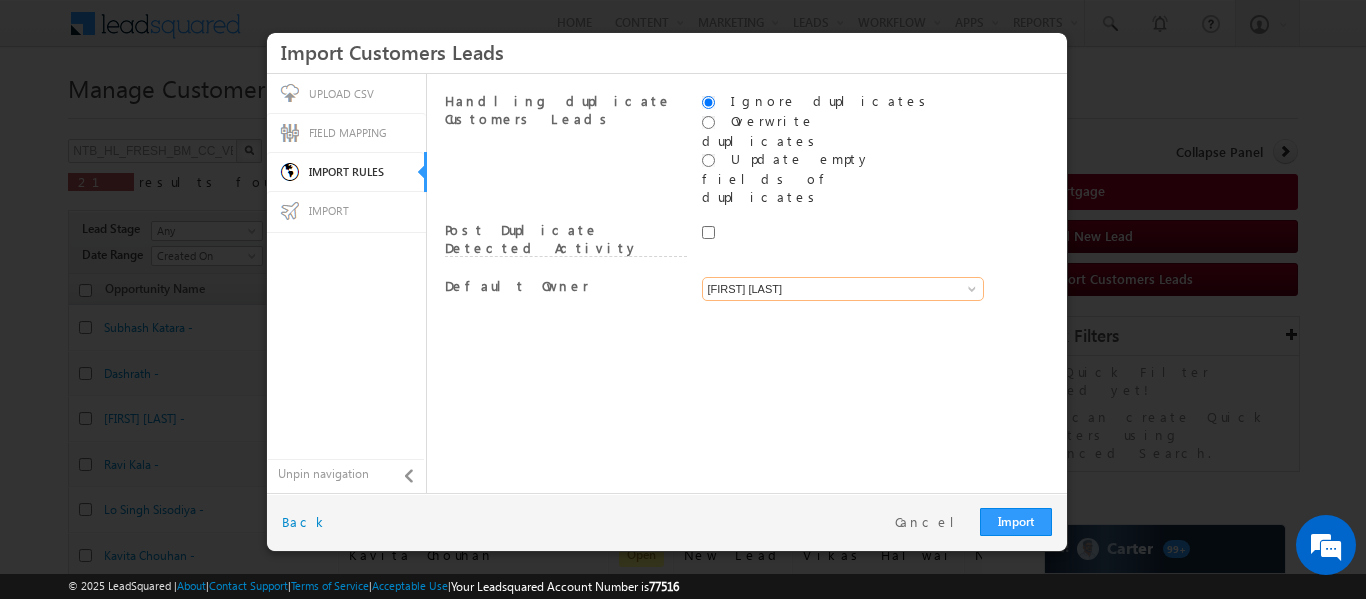 click on "[FIRST] [LAST]" at bounding box center (843, 289) 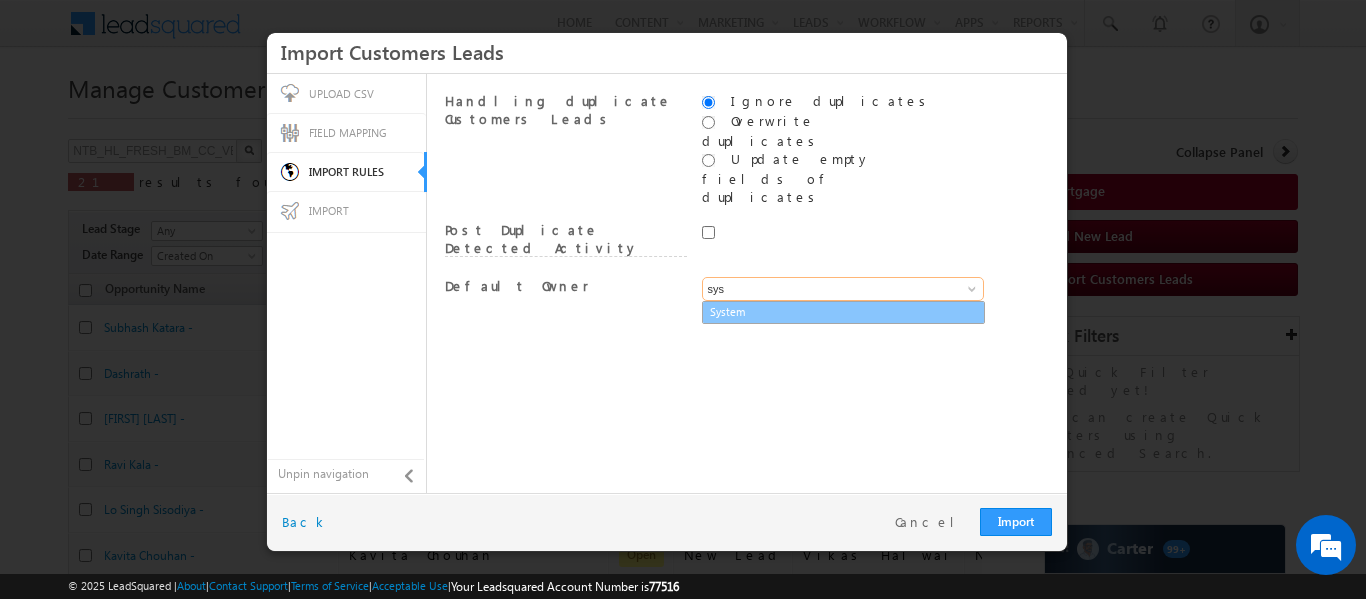 click on "System" at bounding box center (843, 312) 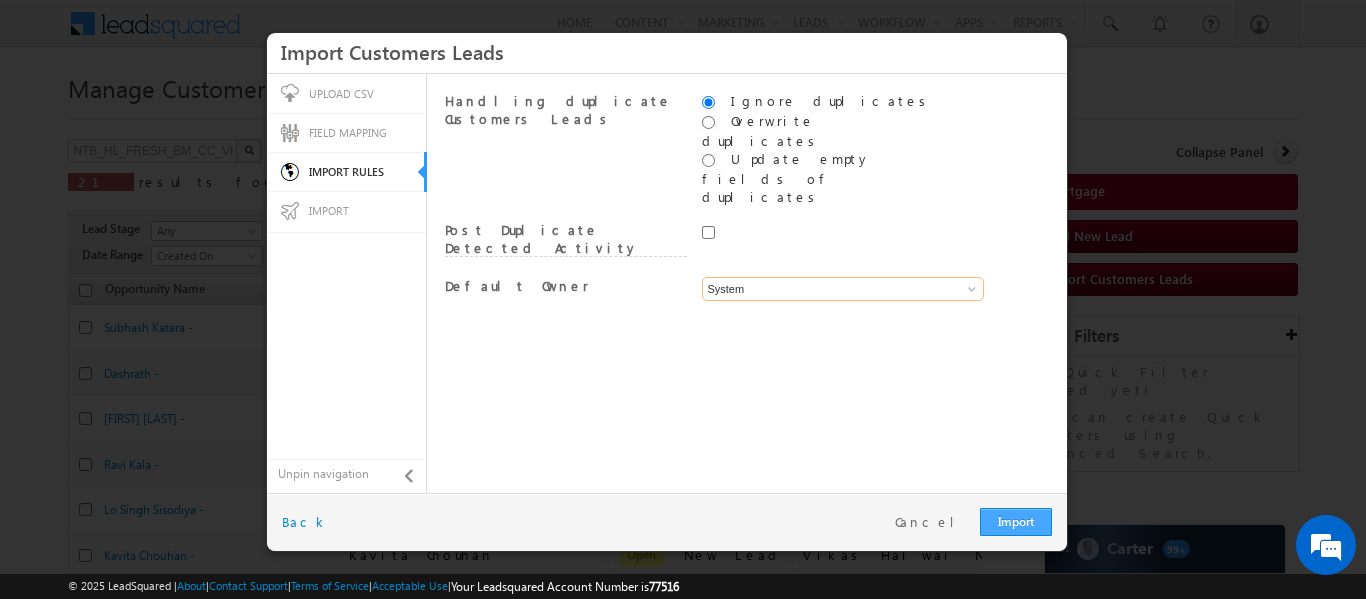 type on "System" 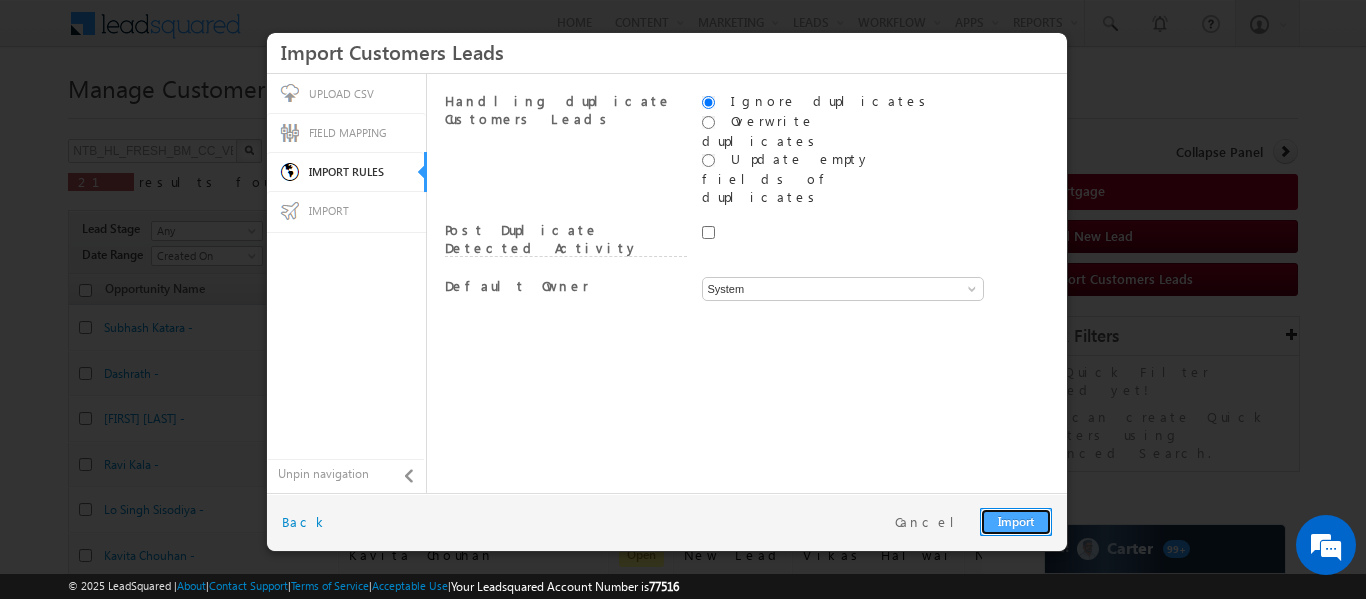 click on "Import" at bounding box center (1016, 522) 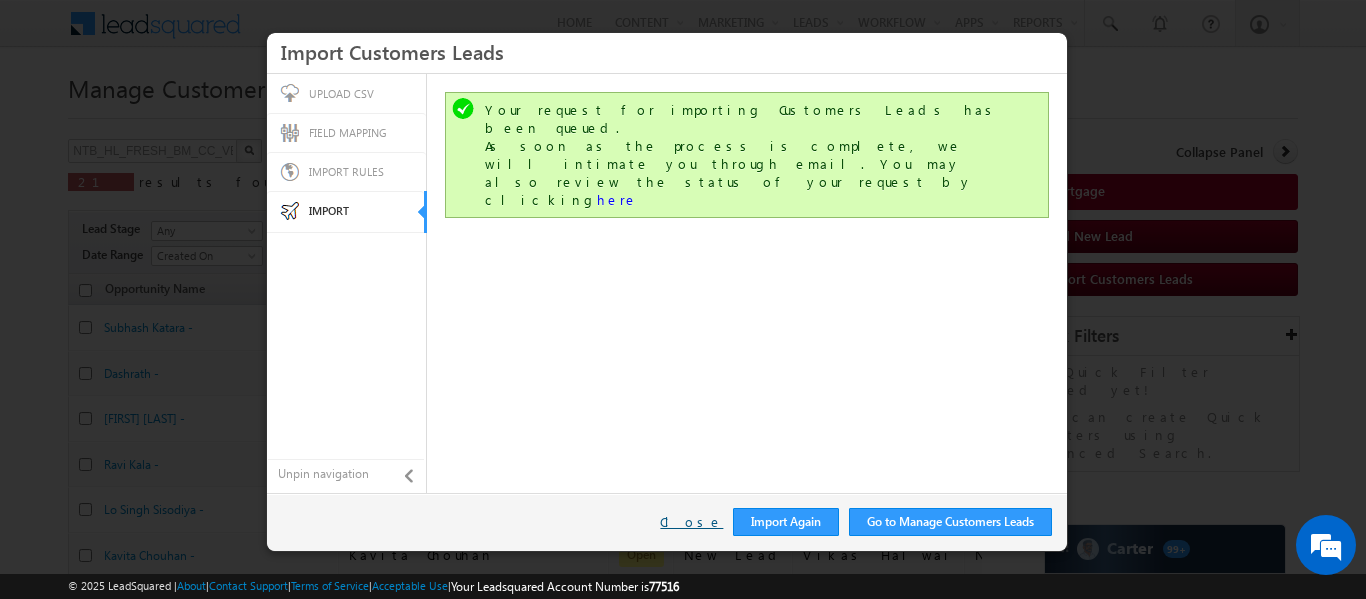 click on "Close" at bounding box center (691, 522) 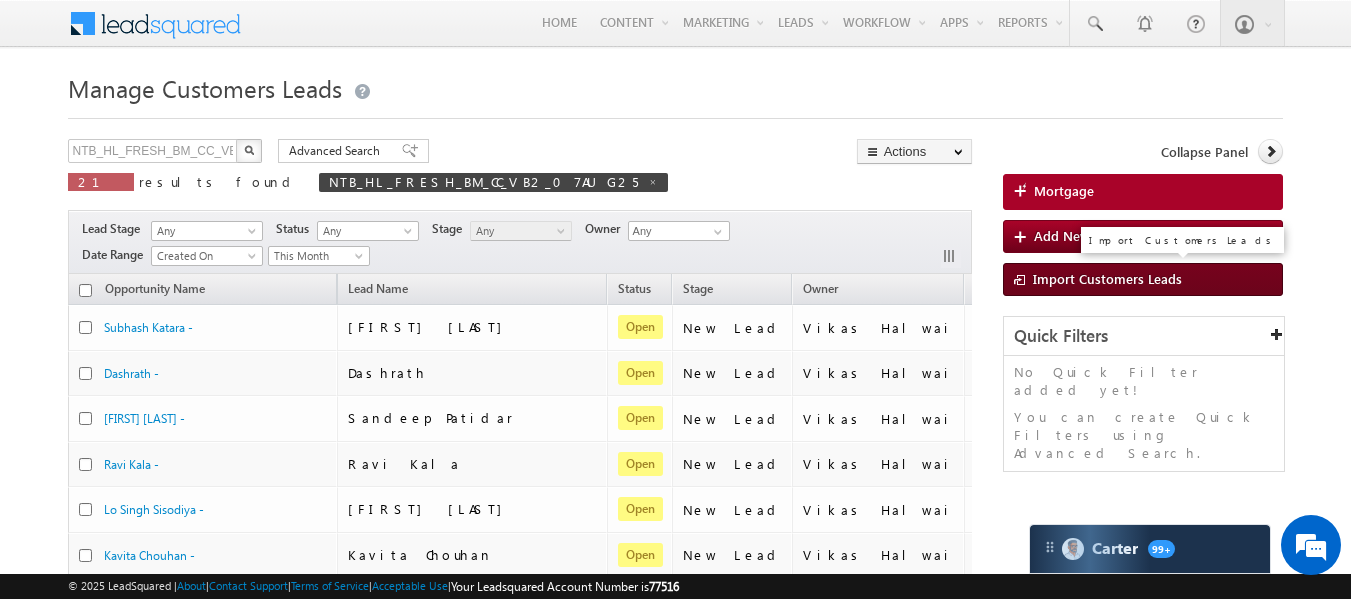 click on "Import Customers Leads" at bounding box center [1107, 278] 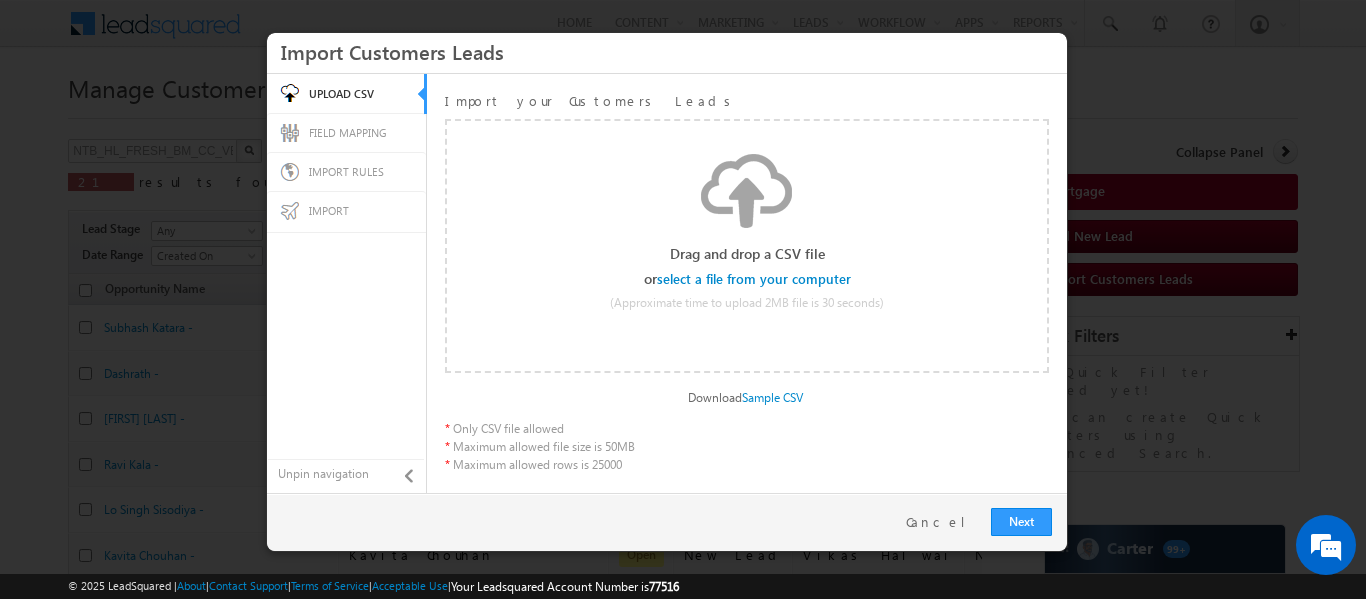 click at bounding box center [755, 279] 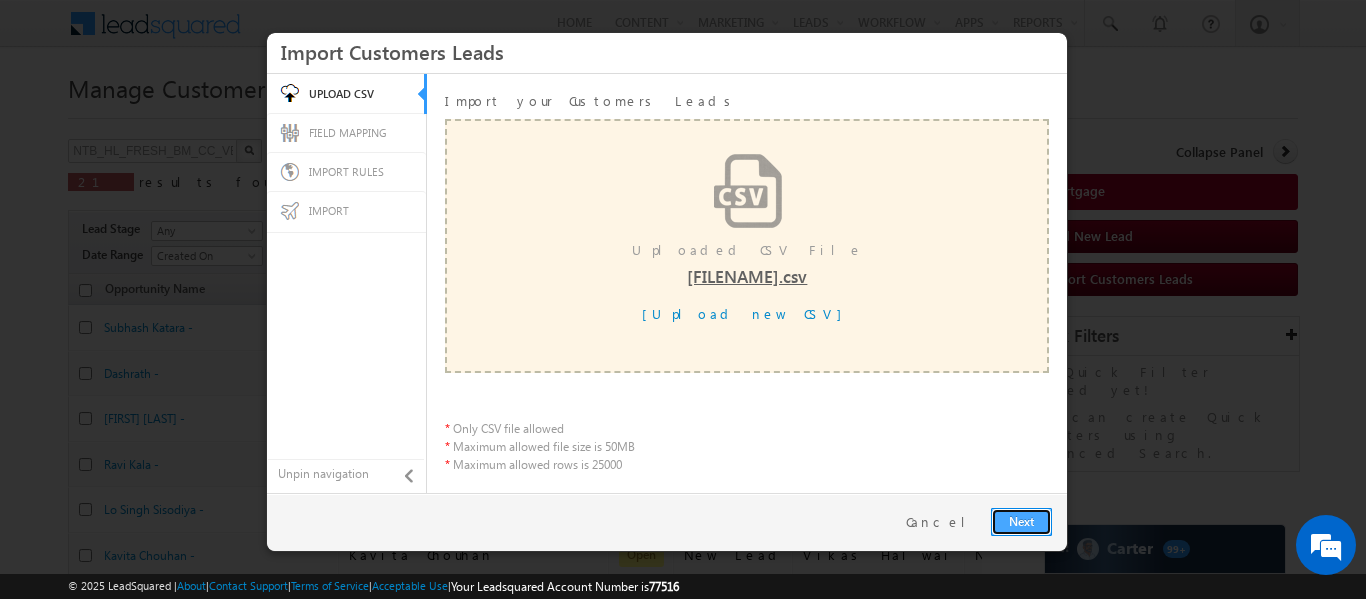 click on "Next" at bounding box center [1021, 522] 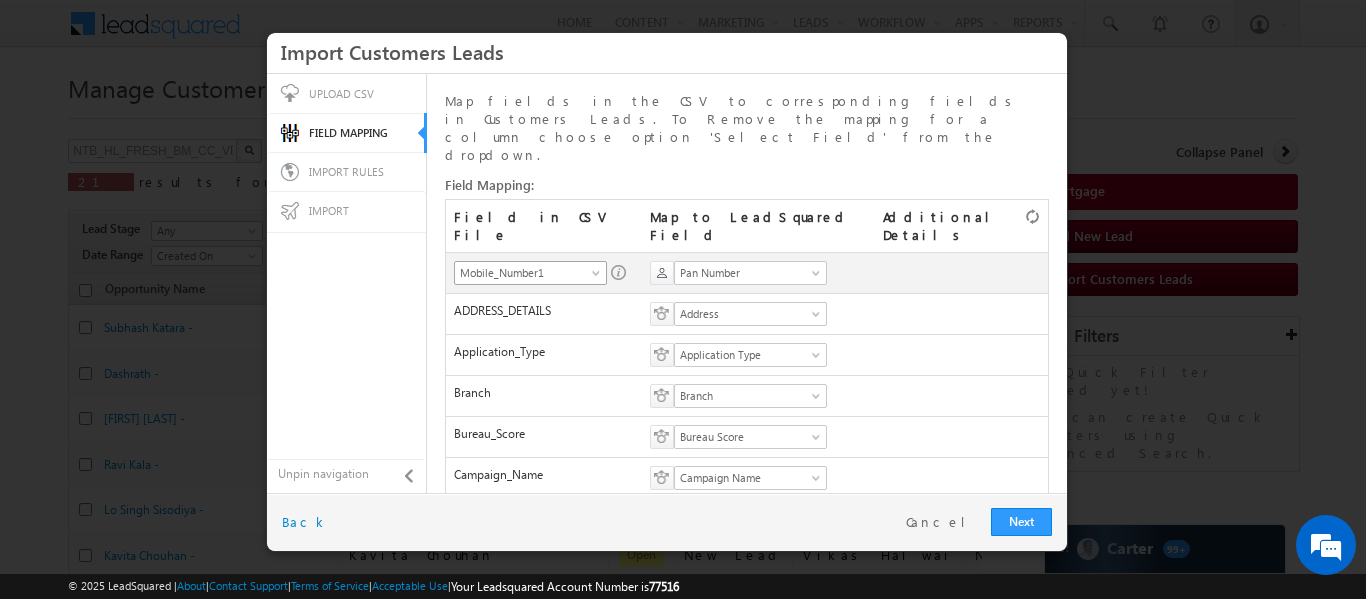 click on "Mobile_Number1" at bounding box center (524, 273) 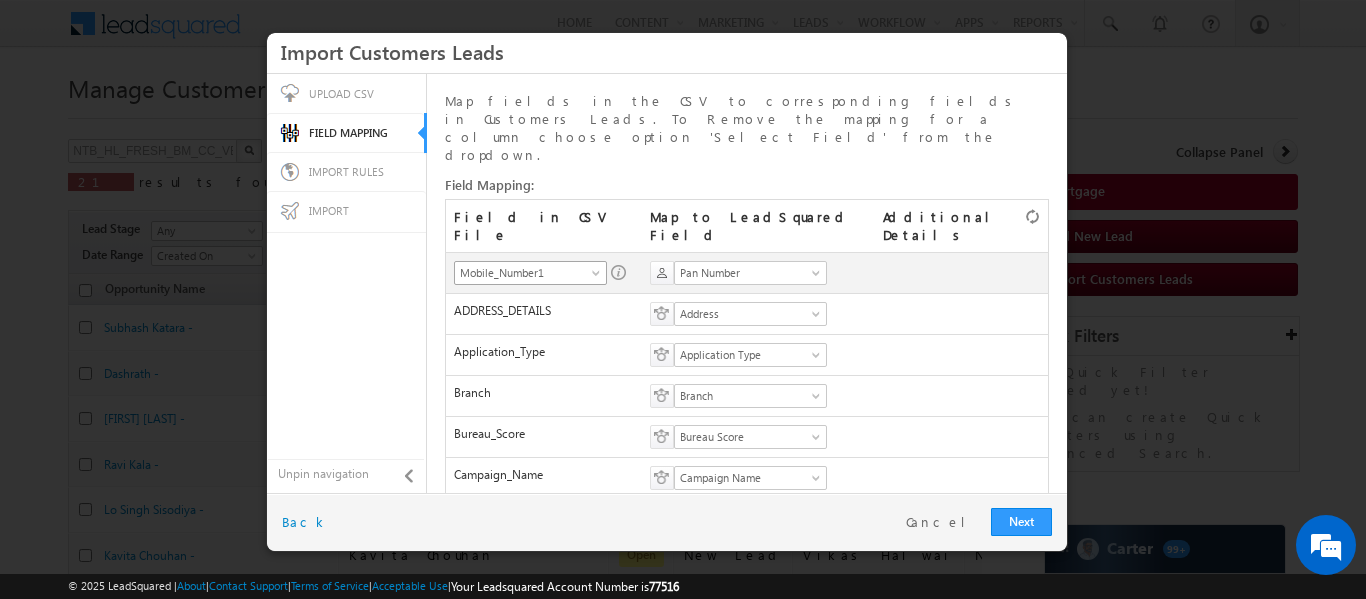 scroll, scrollTop: 393, scrollLeft: 0, axis: vertical 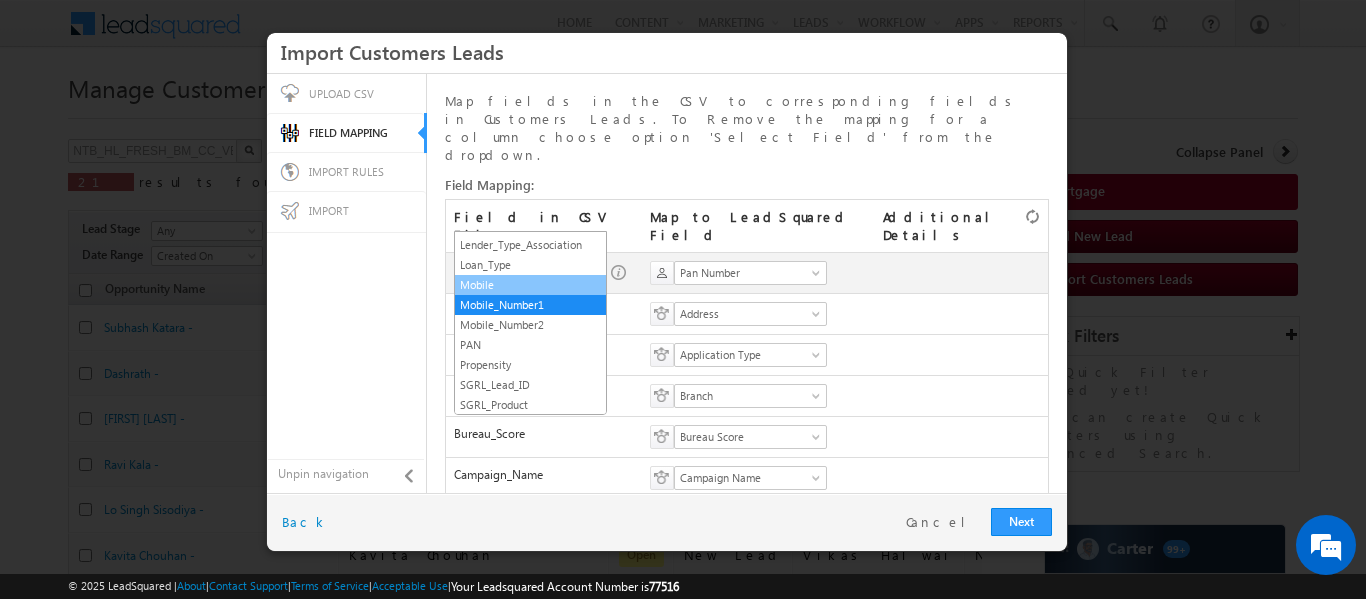click on "Mobile" at bounding box center [530, 285] 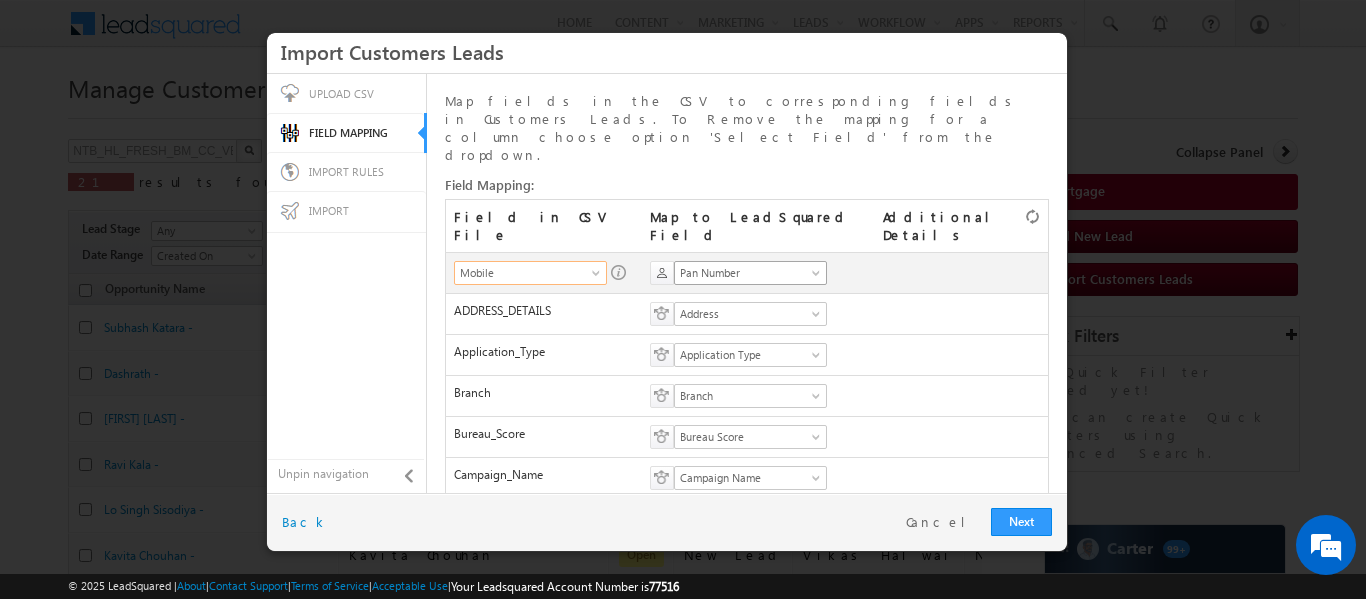 click on "Pan Number" at bounding box center [744, 273] 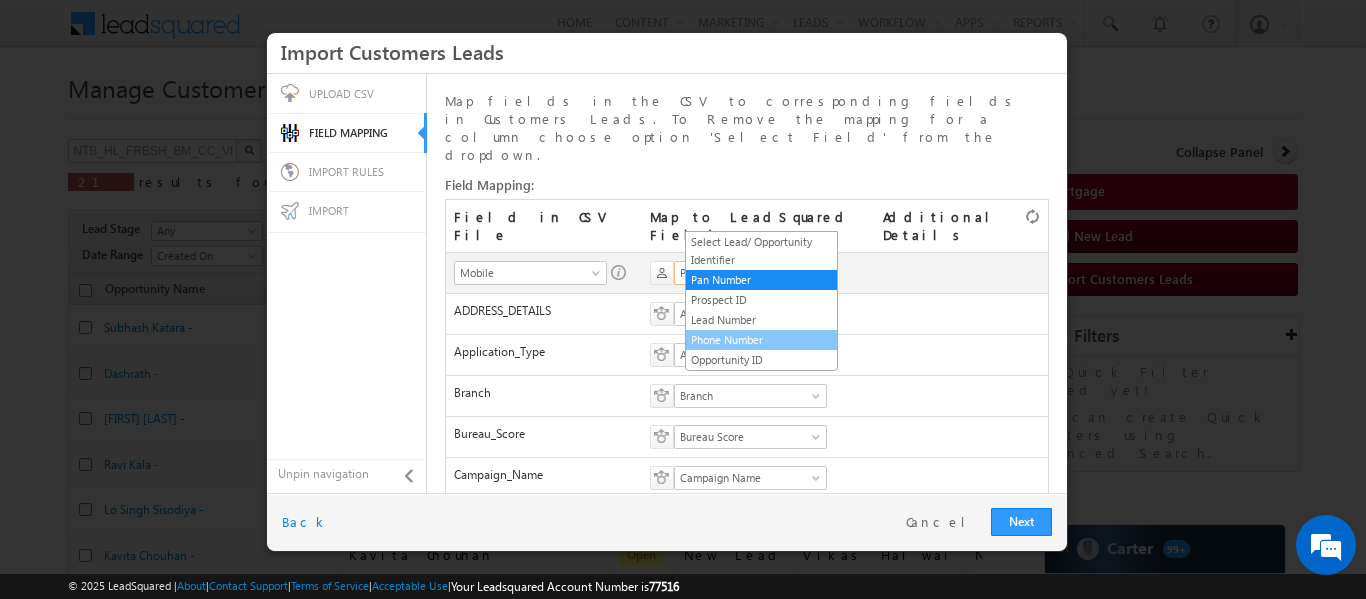 click on "Phone Number" at bounding box center [761, 340] 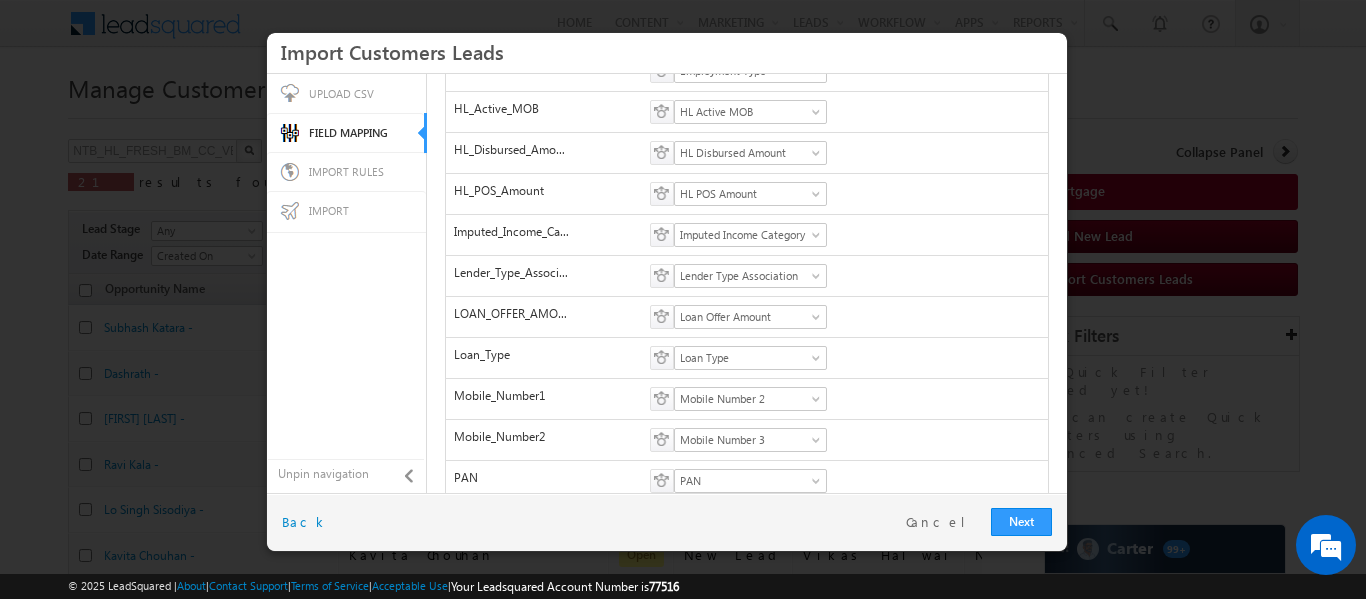 scroll, scrollTop: 697, scrollLeft: 0, axis: vertical 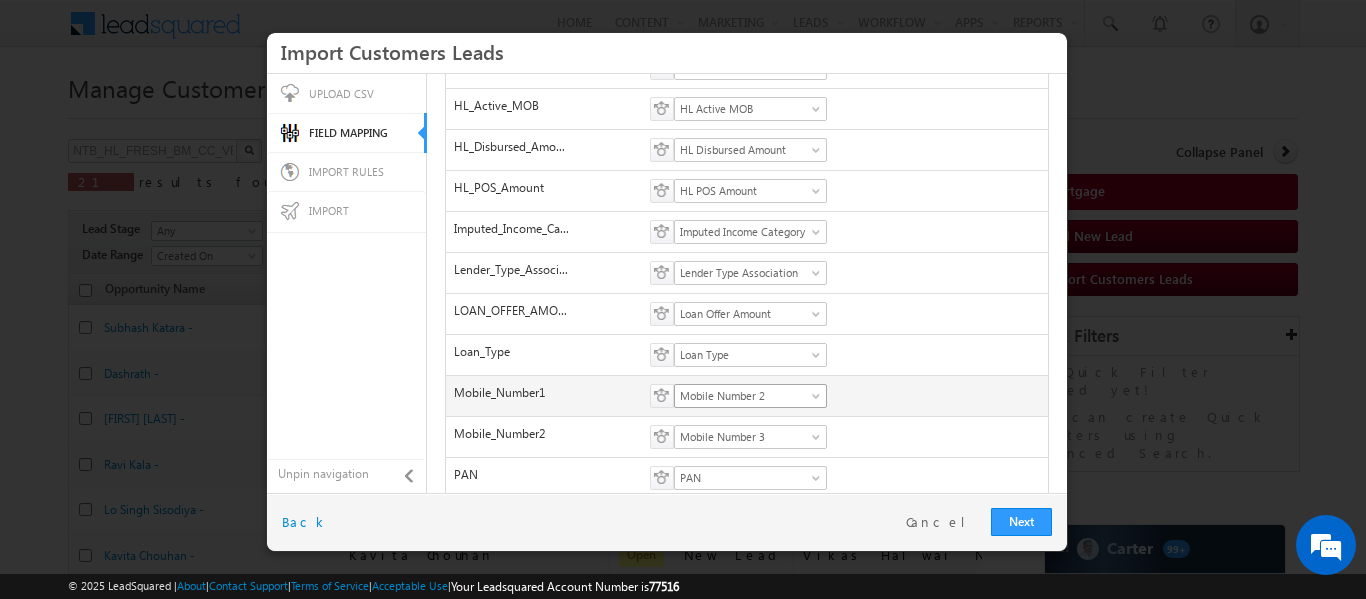 click on "Mobile Number 2" at bounding box center [744, 396] 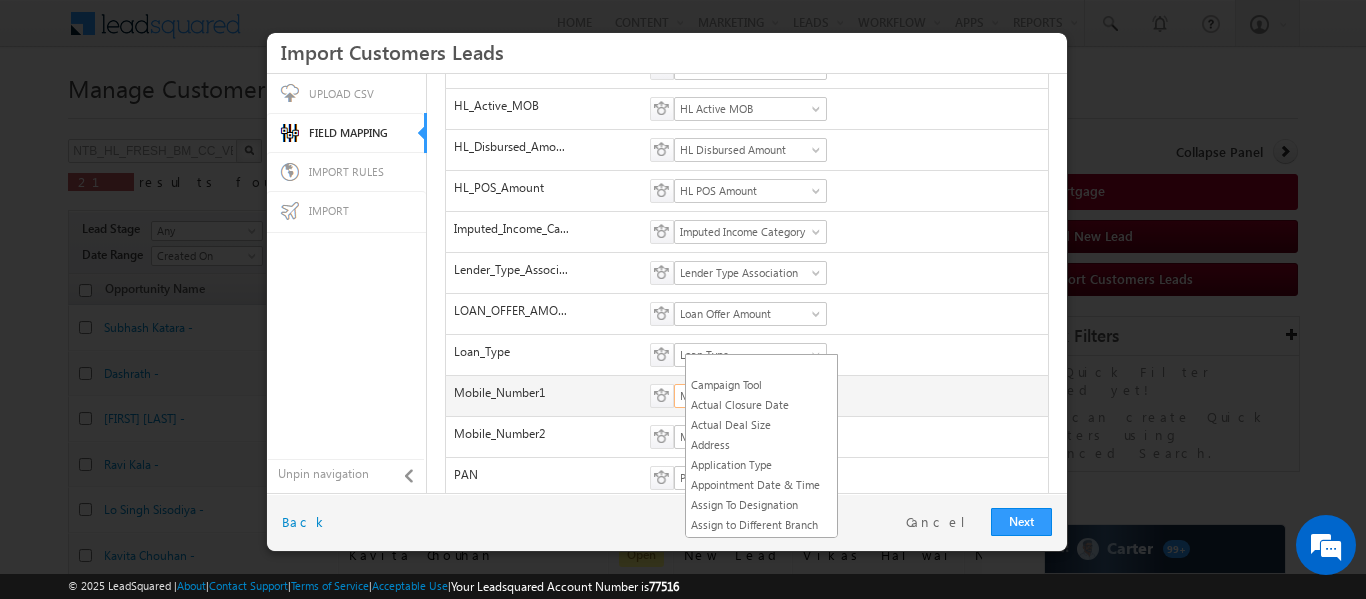 scroll, scrollTop: 1089, scrollLeft: 0, axis: vertical 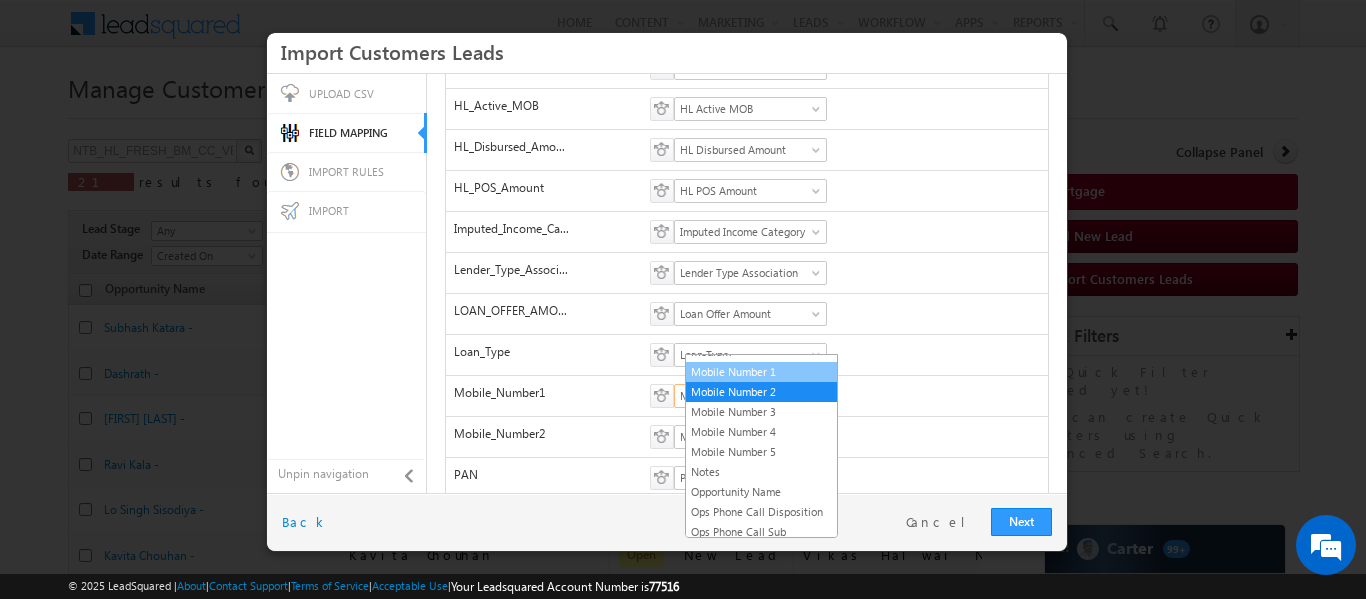 click on "Mobile Number 1" at bounding box center (761, 372) 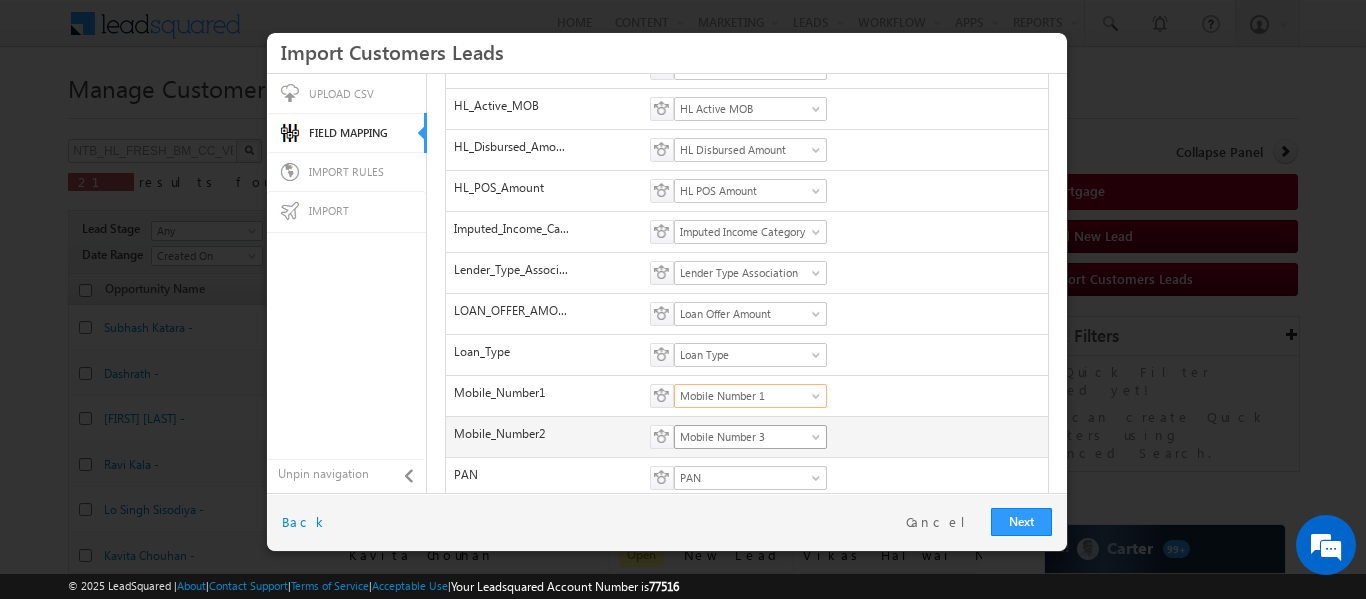 click on "Mobile Number 3" at bounding box center (744, 437) 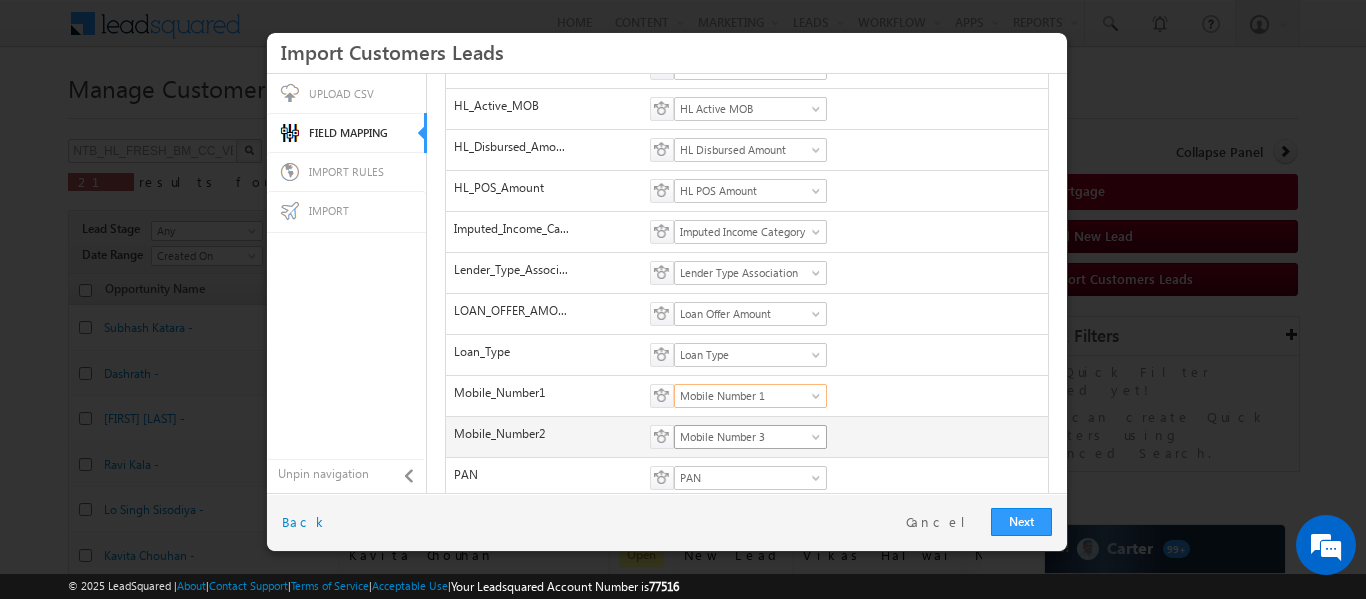 scroll, scrollTop: 1109, scrollLeft: 0, axis: vertical 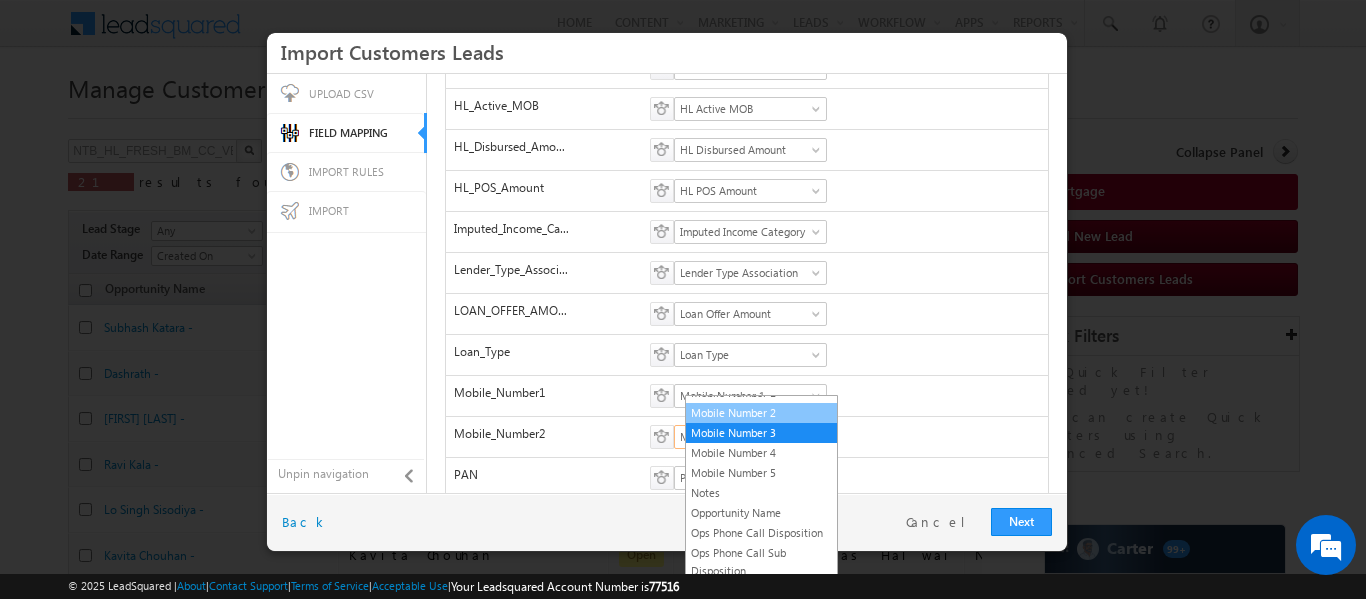 click on "Mobile Number 2" at bounding box center [761, 413] 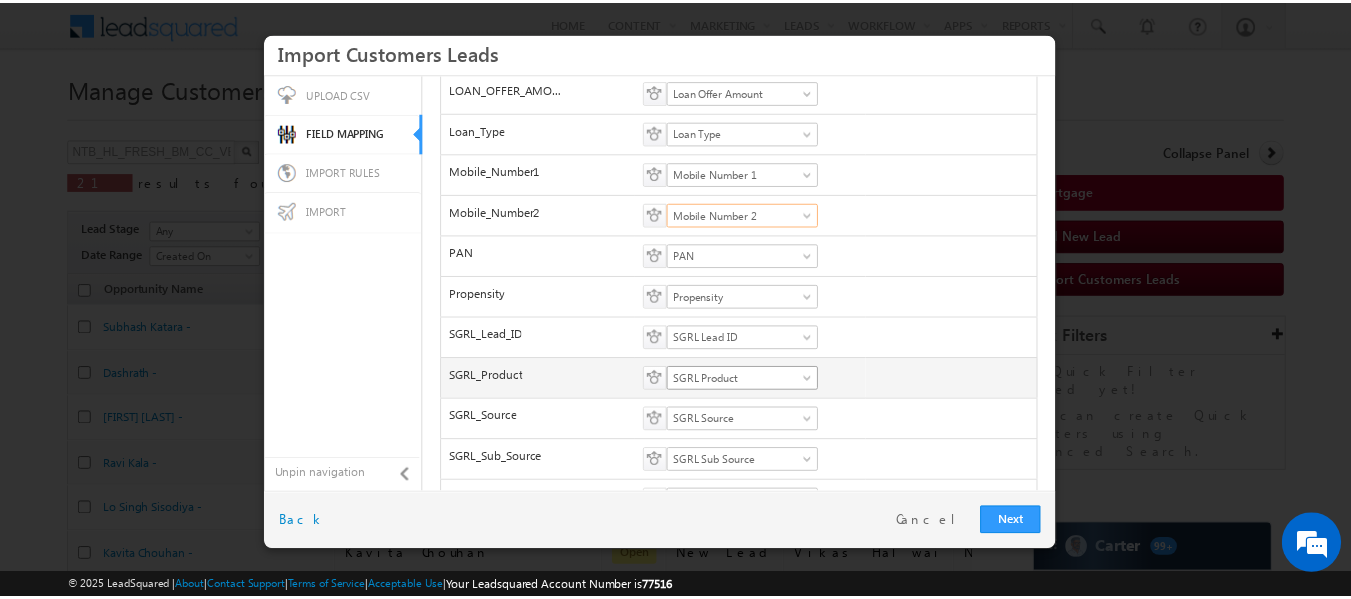 scroll, scrollTop: 949, scrollLeft: 0, axis: vertical 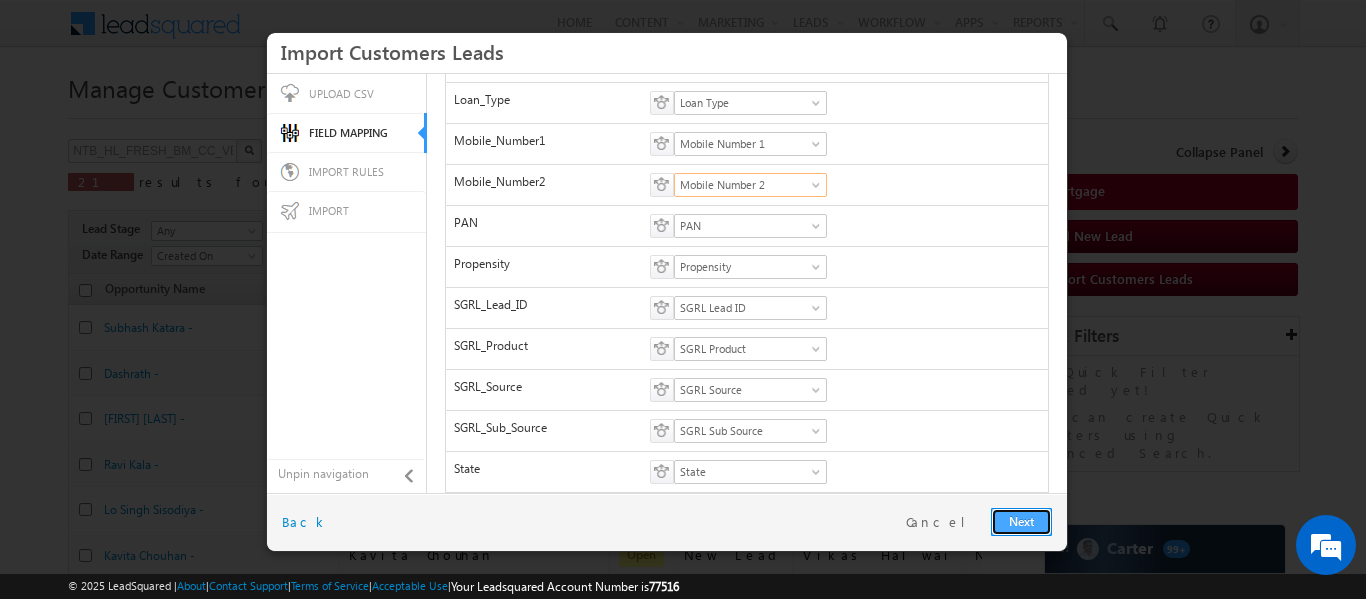 click on "Next" at bounding box center (1021, 522) 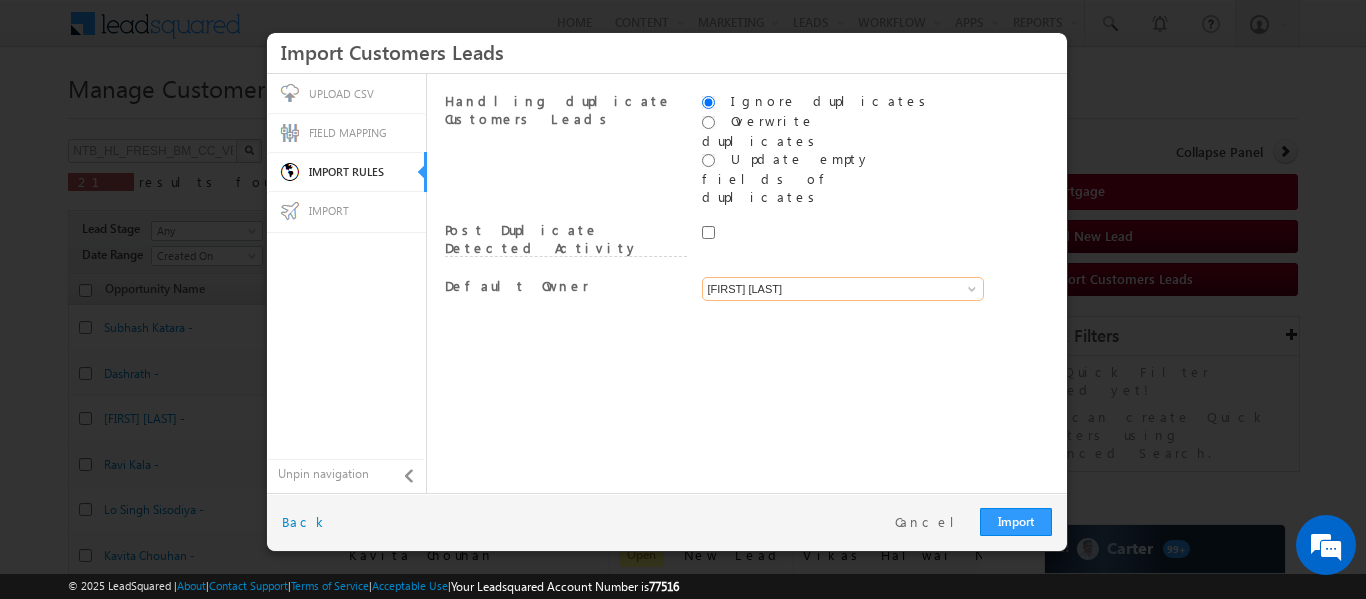 click on "[FIRST] [LAST]" at bounding box center (843, 289) 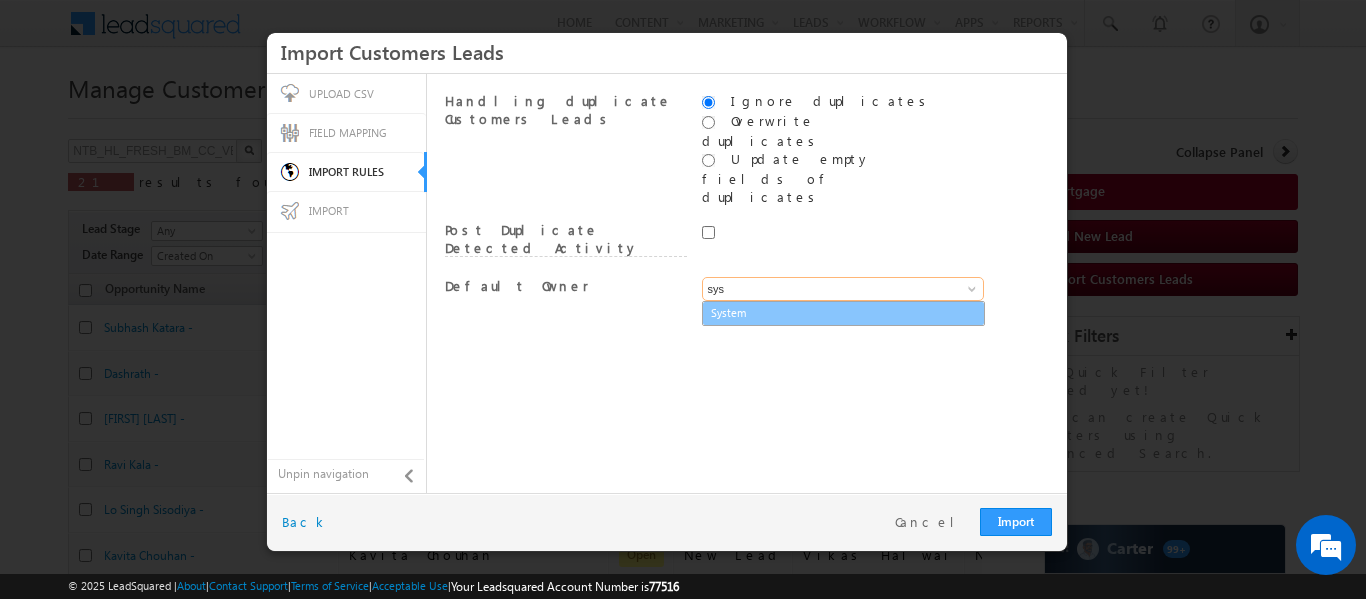 click on "System" at bounding box center [843, 313] 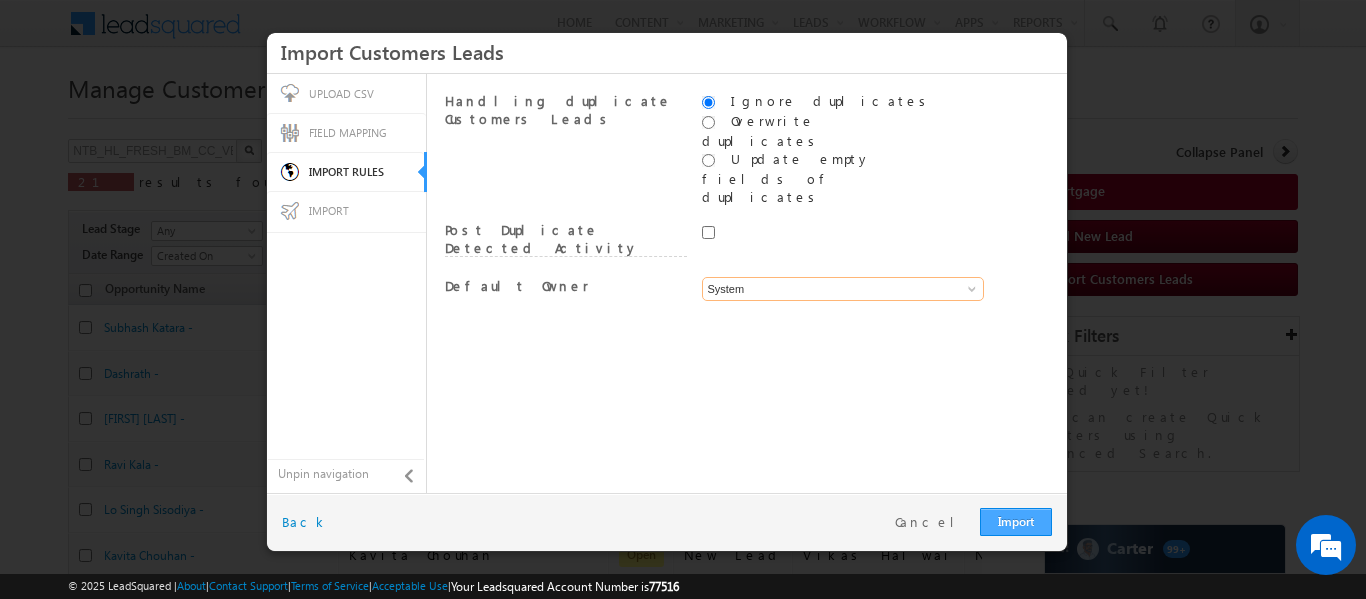 type on "System" 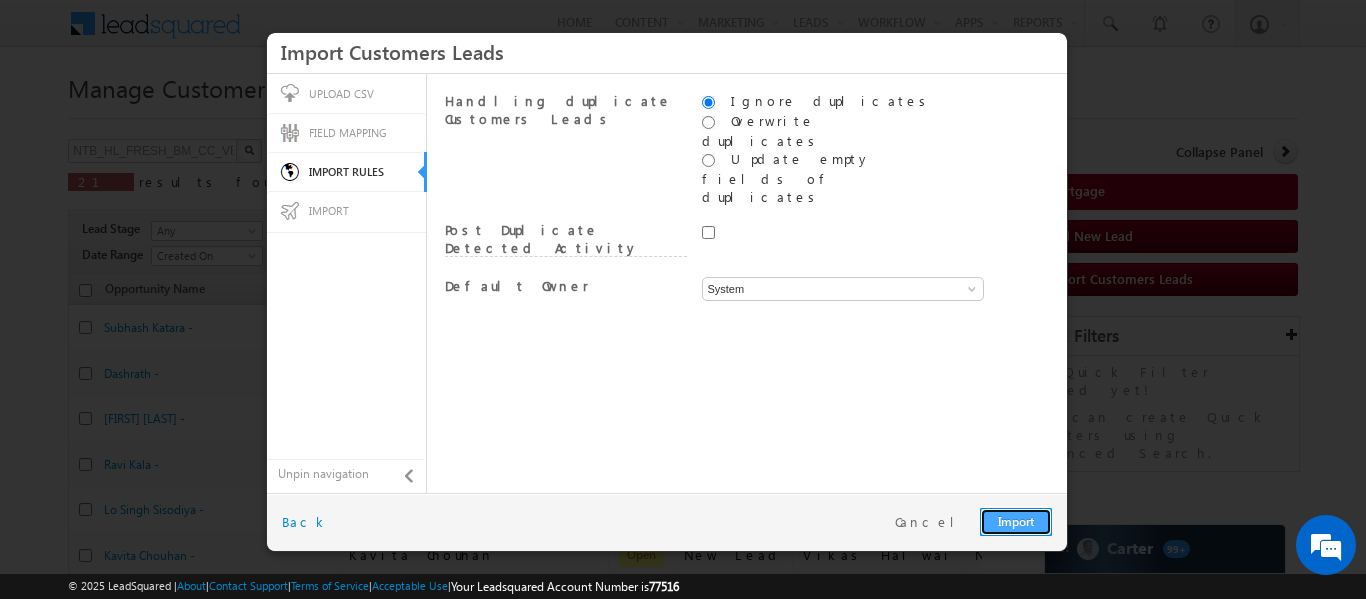 click on "Import" at bounding box center (1016, 522) 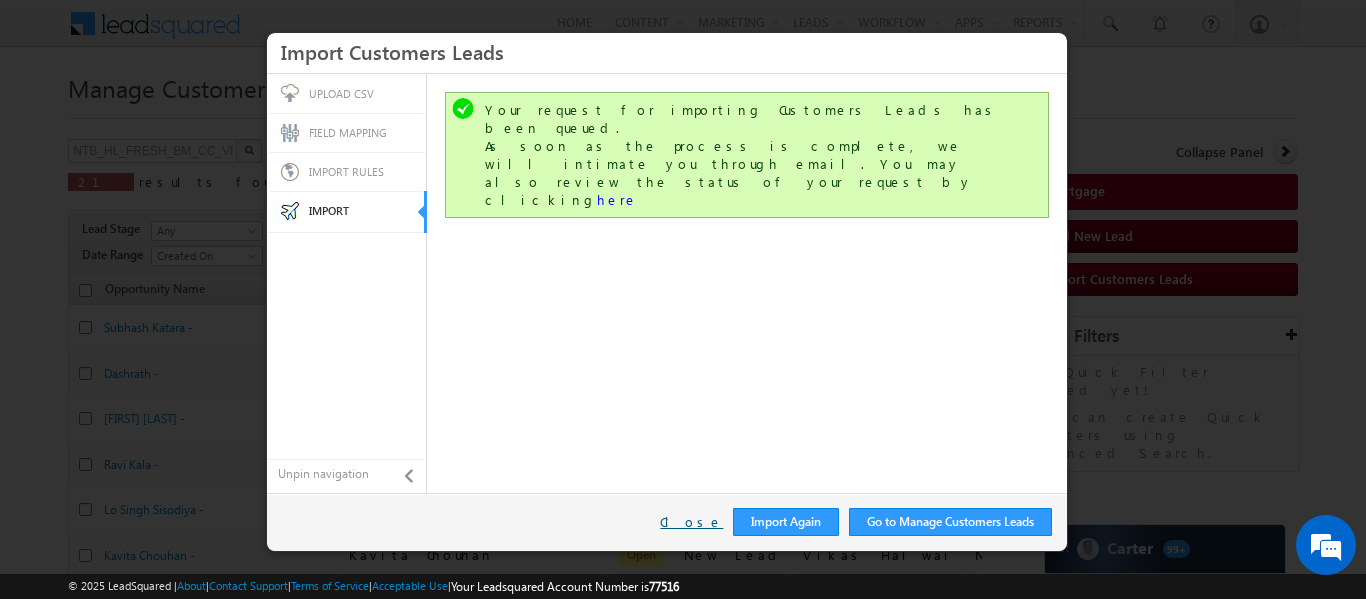 click on "Close" at bounding box center (691, 522) 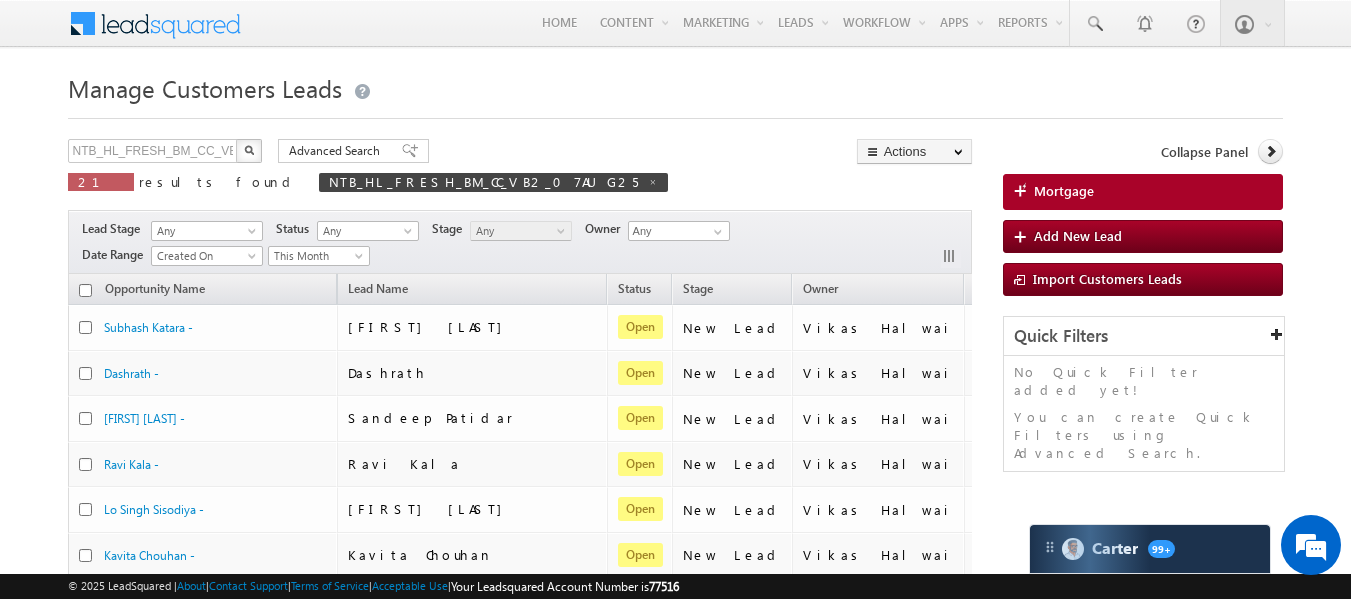 click at bounding box center (249, 150) 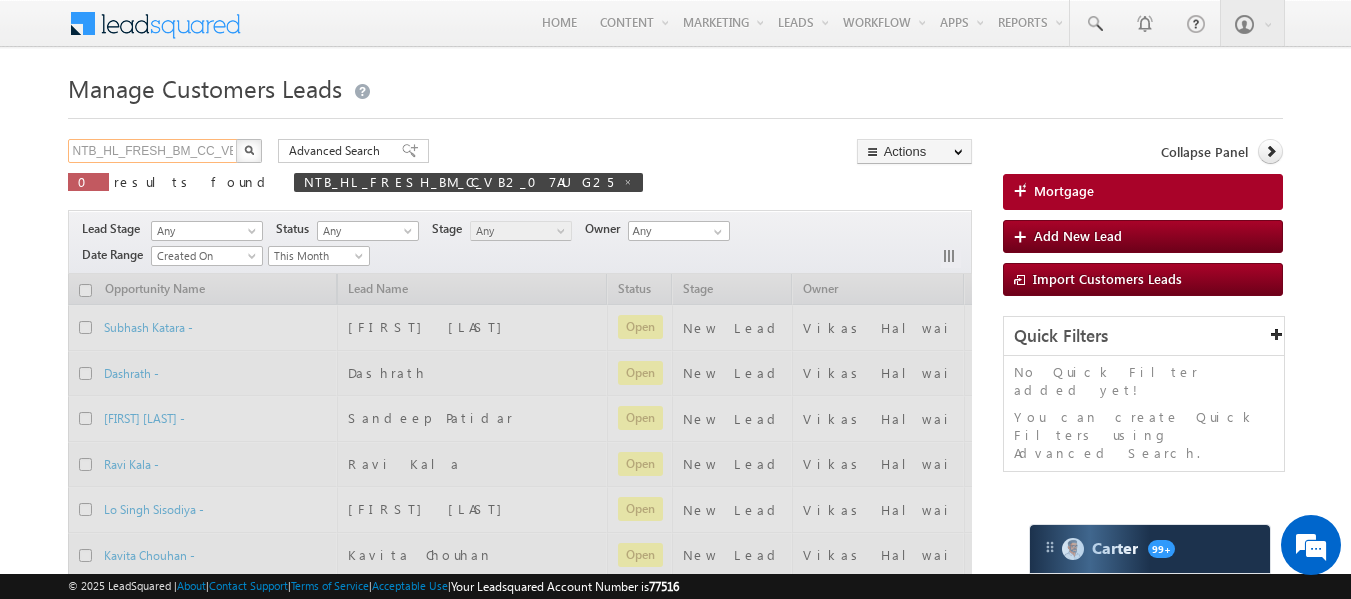 click on "NTB_HL_FRESH_BM_CC_VB2_07AUG25" at bounding box center (153, 151) 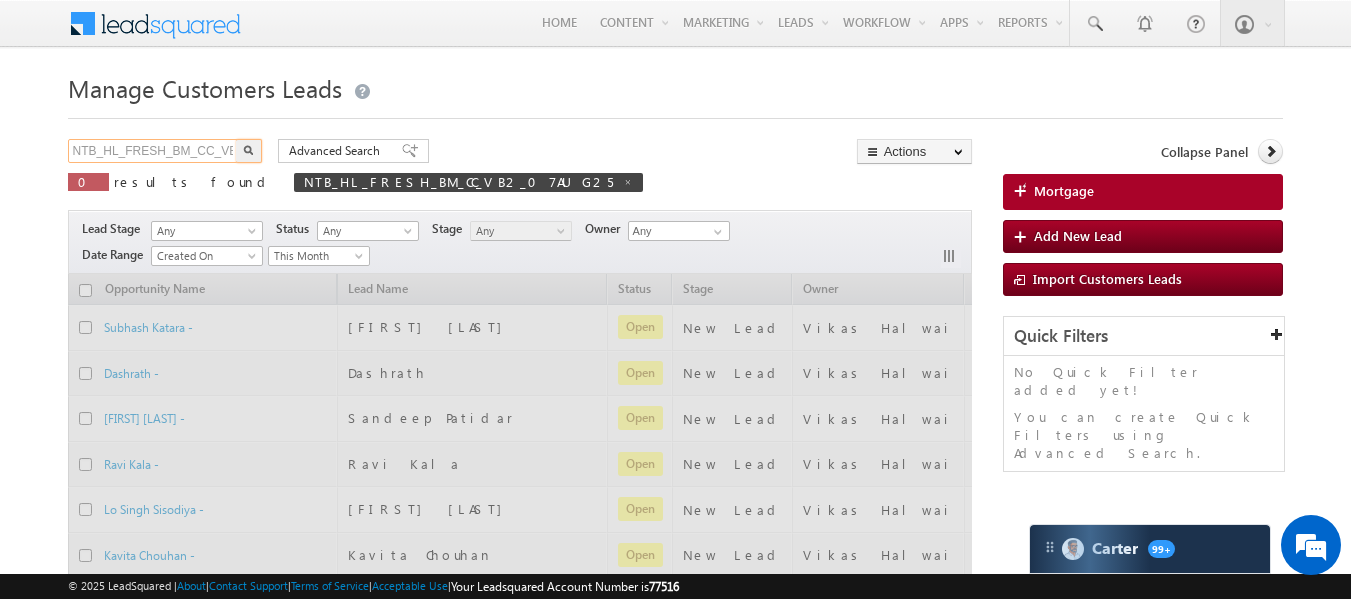 paste on "CLB2_CC_VB3" 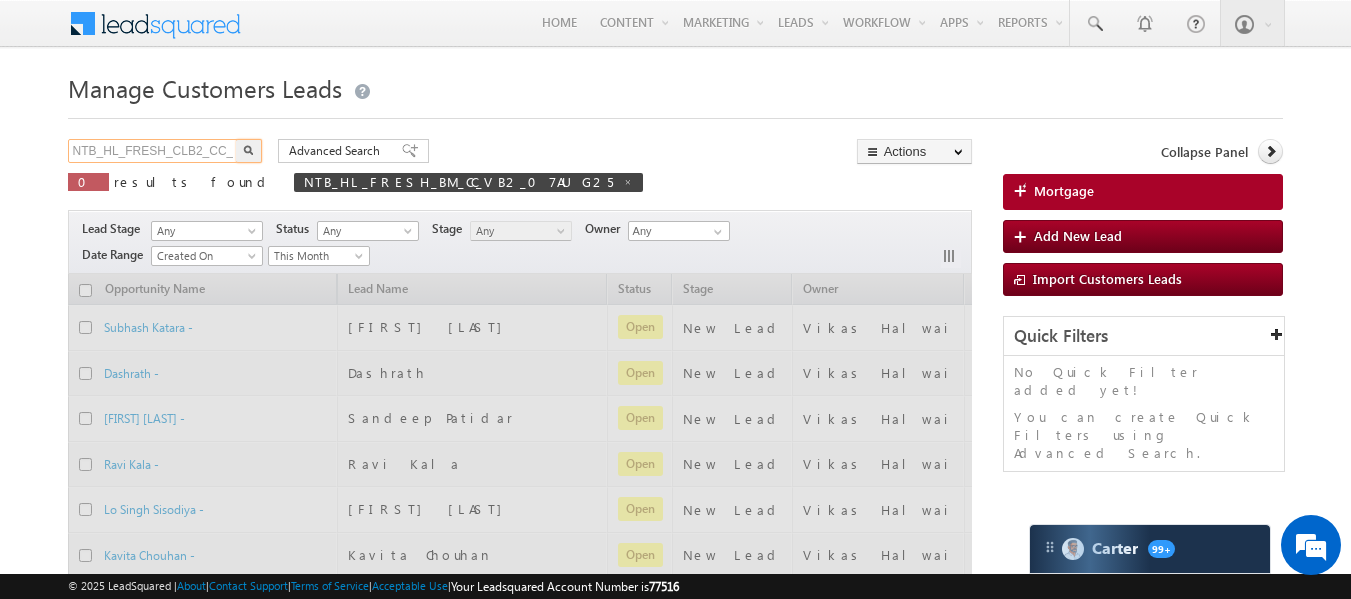 scroll, scrollTop: 0, scrollLeft: 82, axis: horizontal 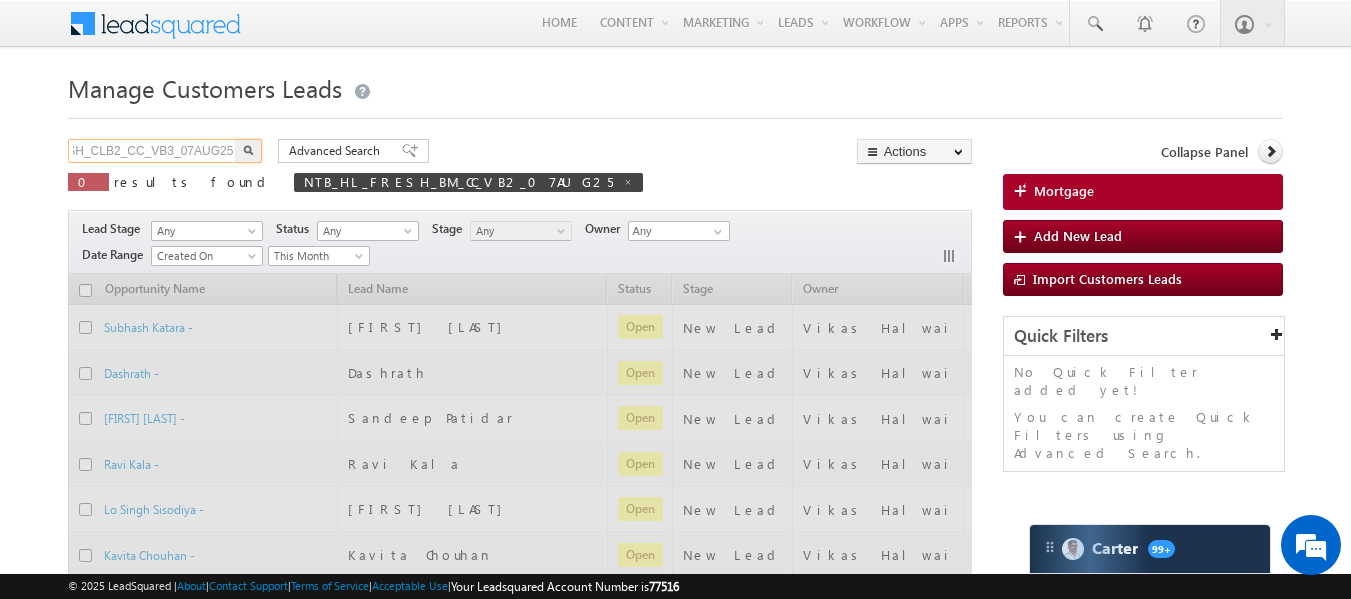 type on "NTB_HL_FRESH_CLB2_CC_VB3_07AUG25" 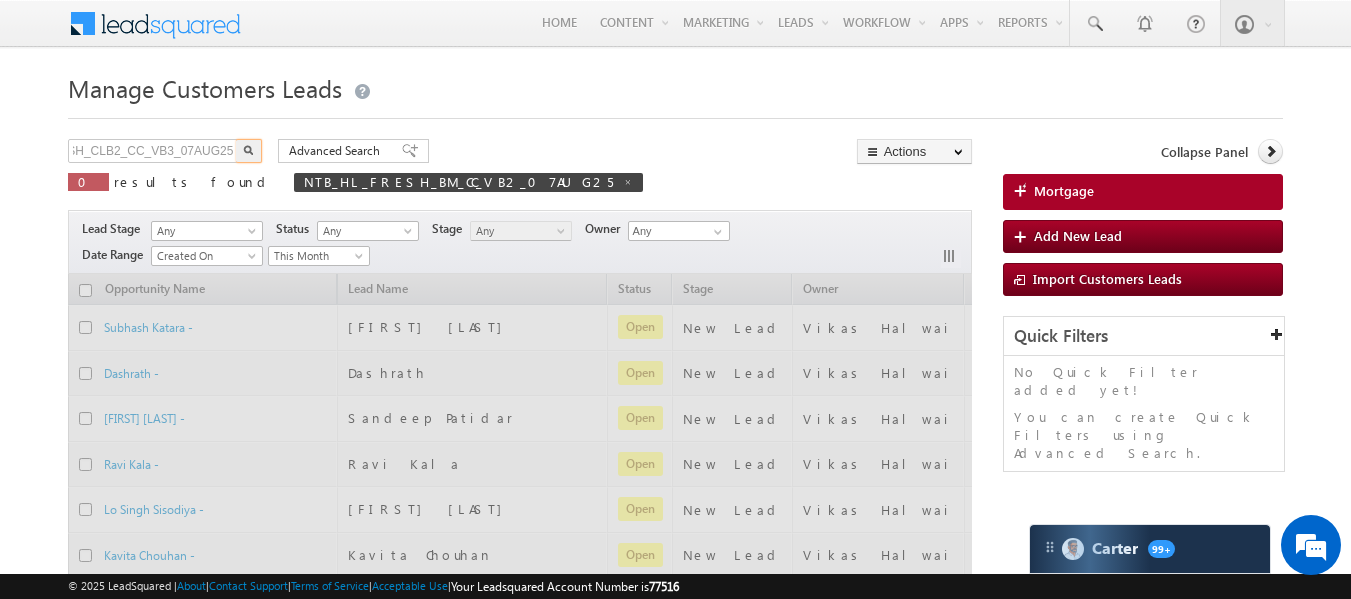 click at bounding box center (249, 151) 